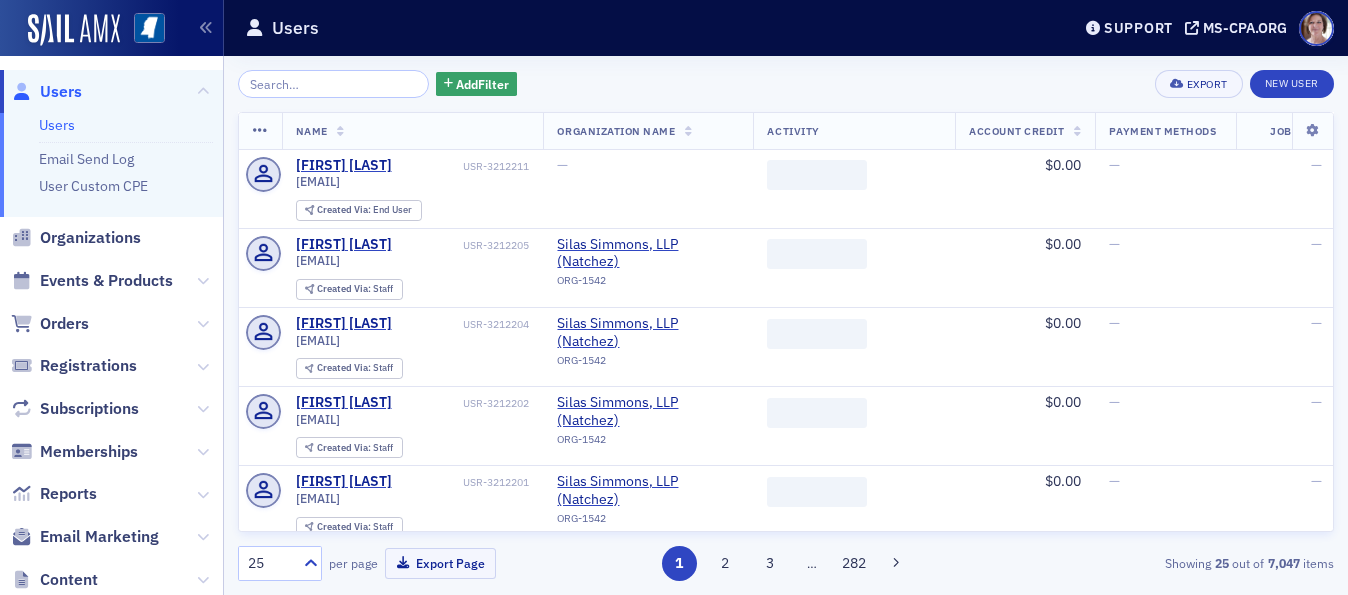 scroll, scrollTop: 0, scrollLeft: 0, axis: both 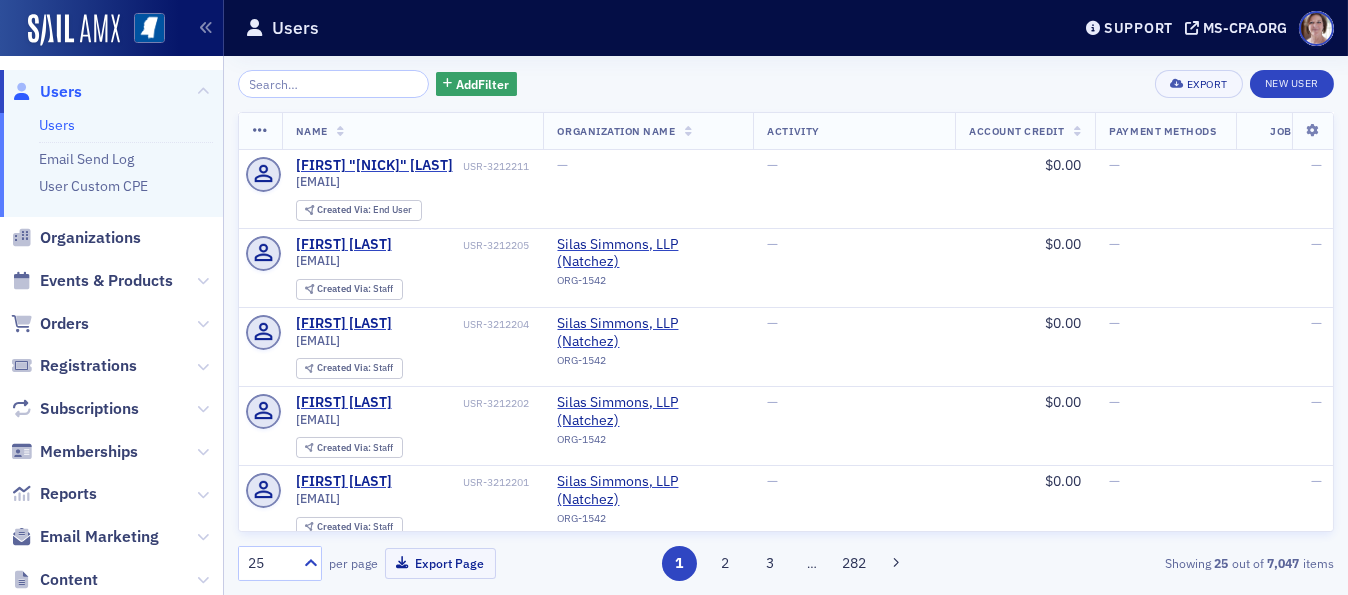 click on "Users" 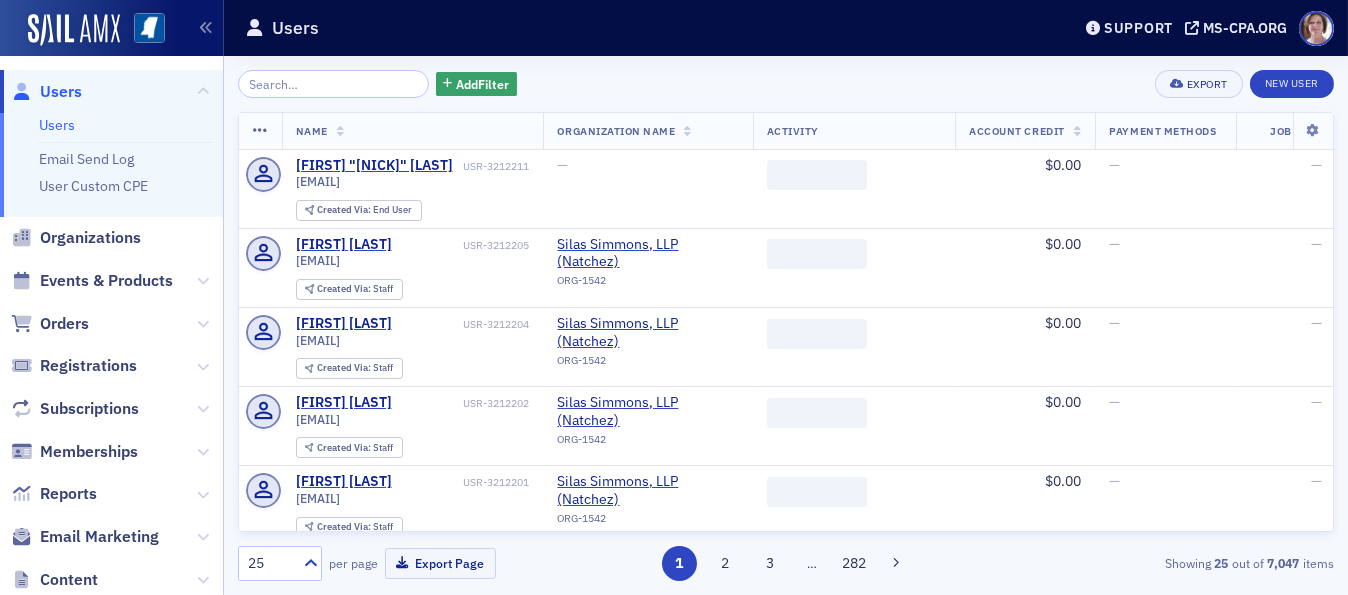 click 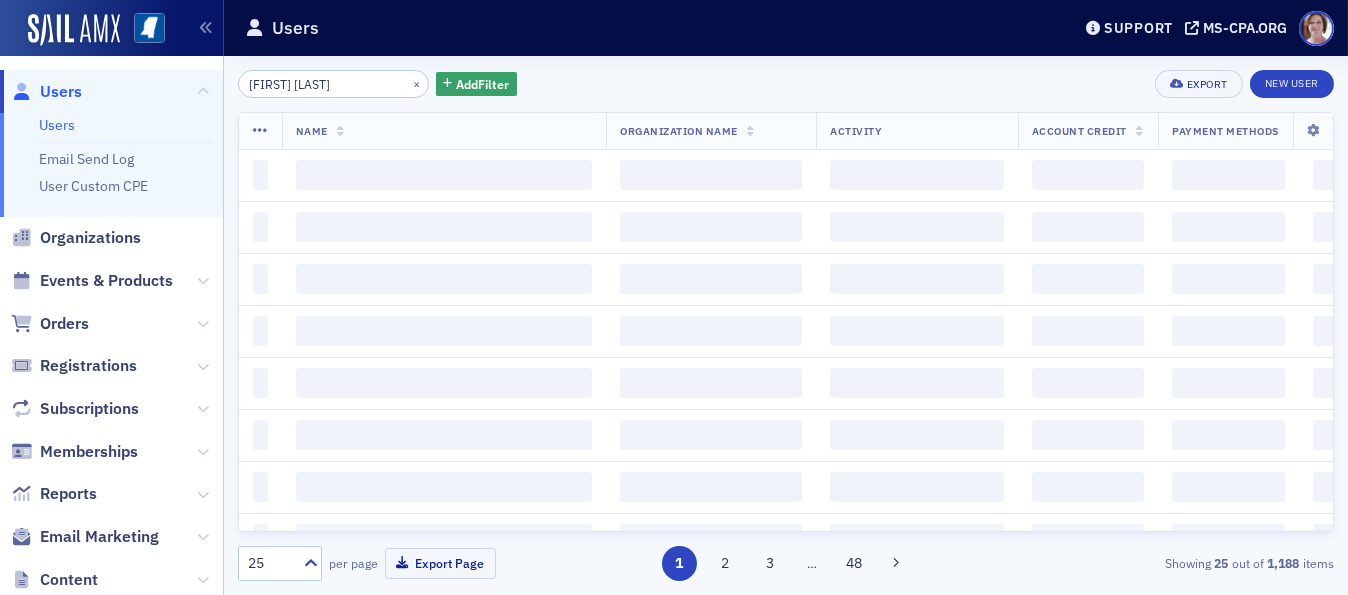 type on "howard davis" 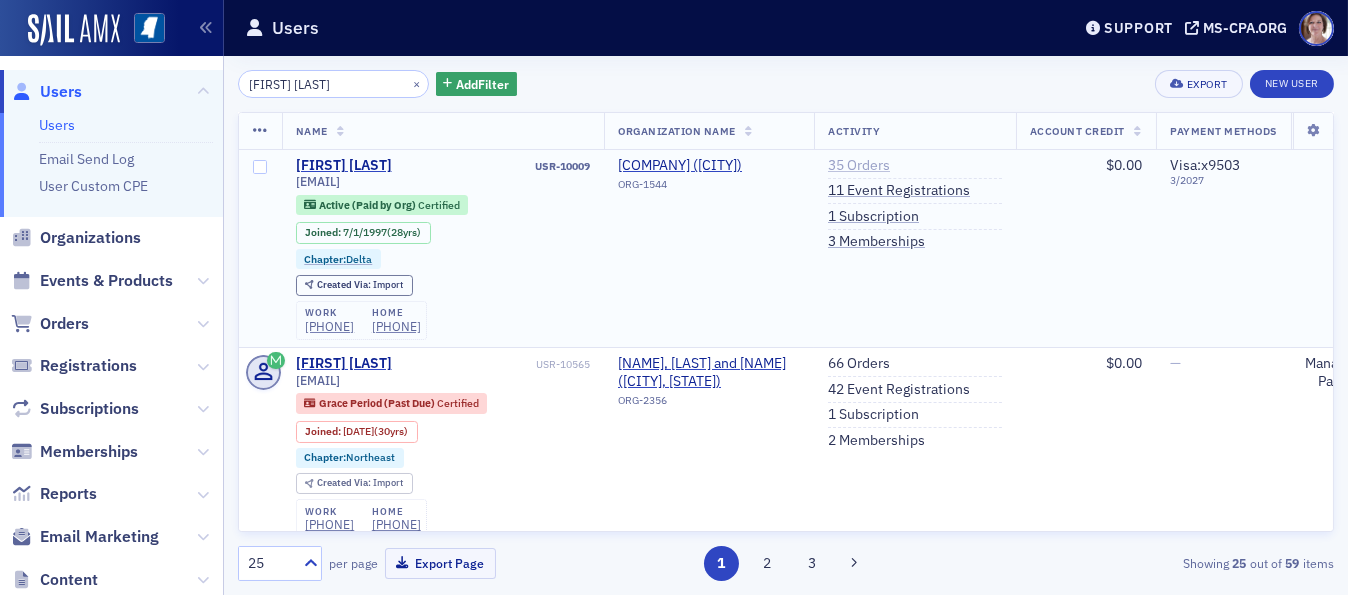 click on "35   Orders" 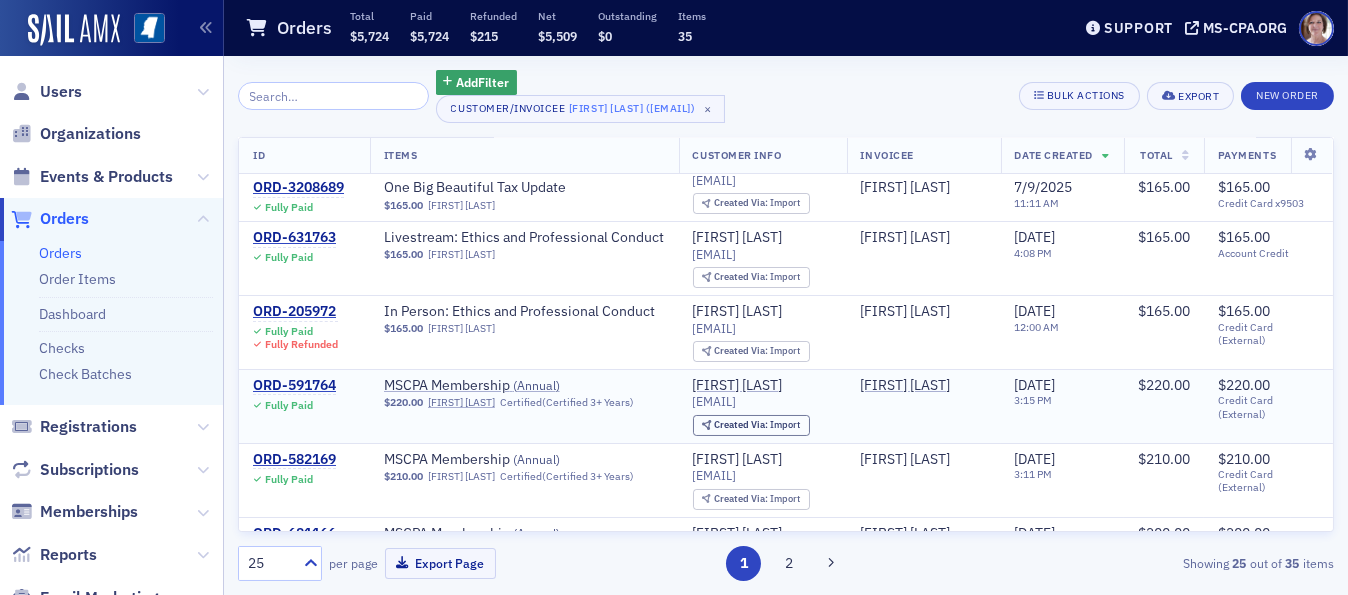 scroll, scrollTop: 0, scrollLeft: 0, axis: both 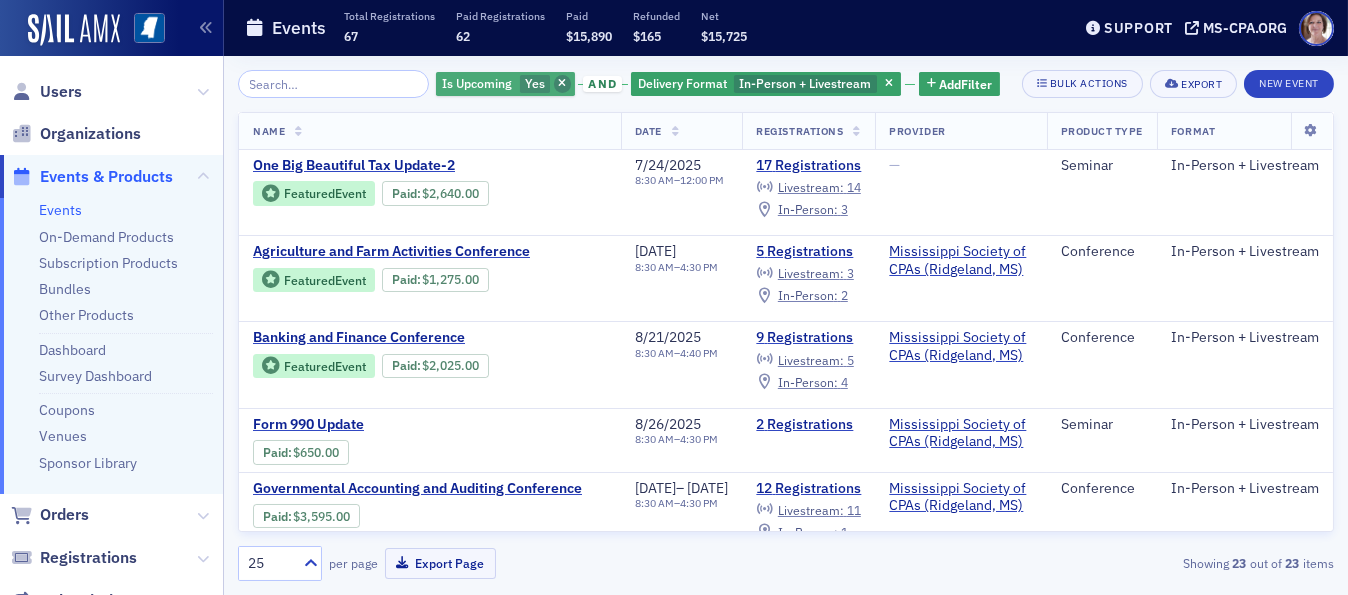 click 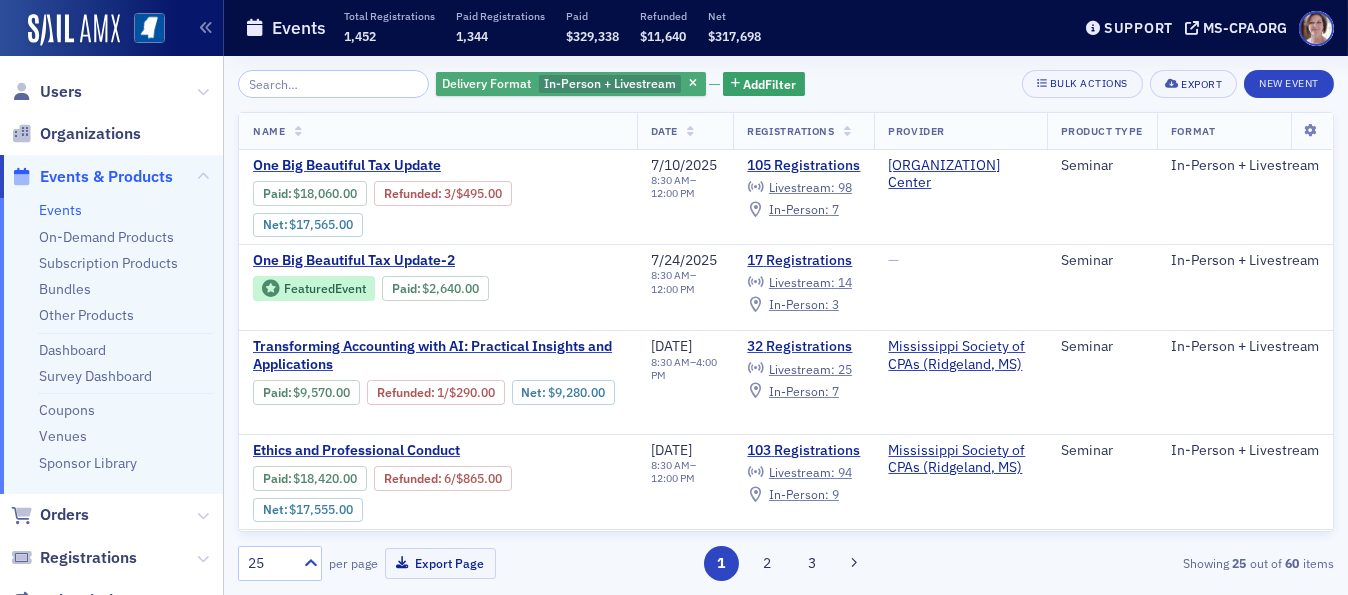 click on "In-Person + Livestream" 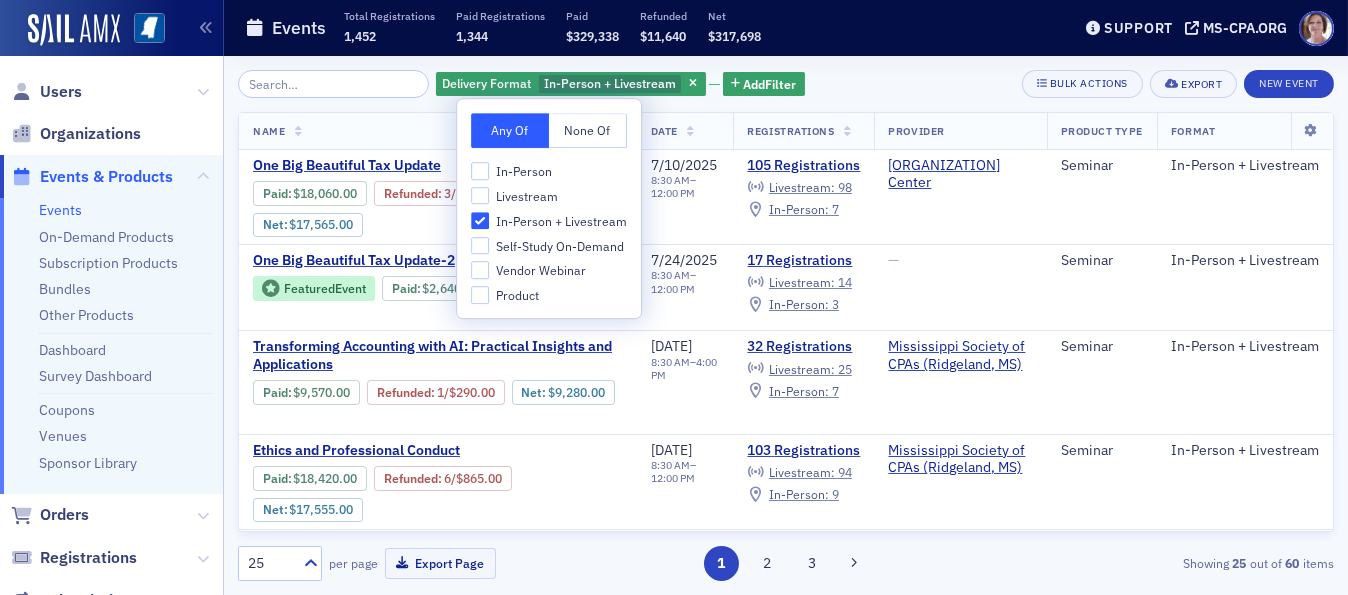 click on "In-Person" at bounding box center (524, 171) 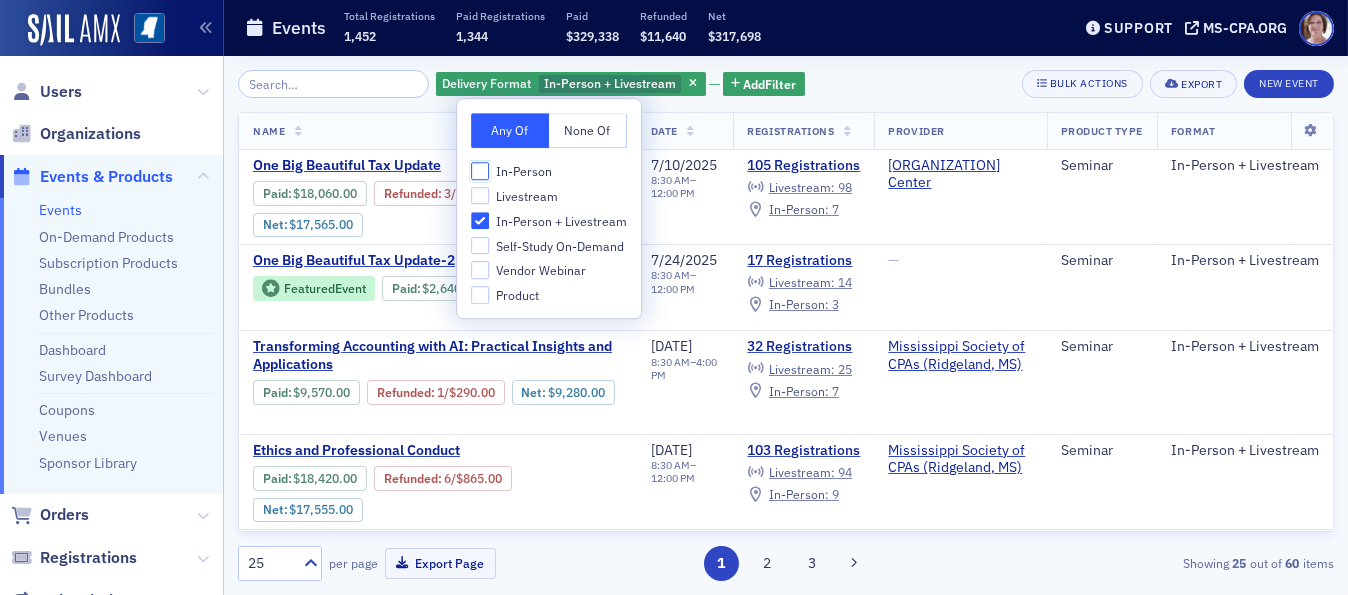 click on "In-Person" at bounding box center [480, 171] 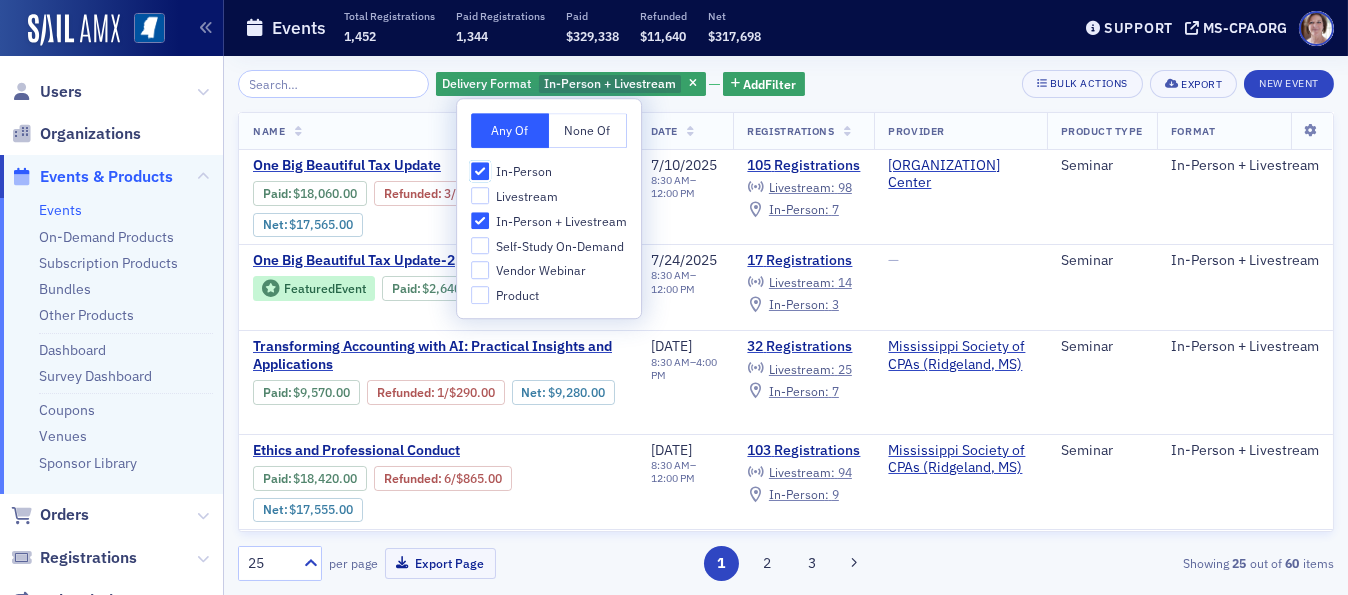 checkbox on "true" 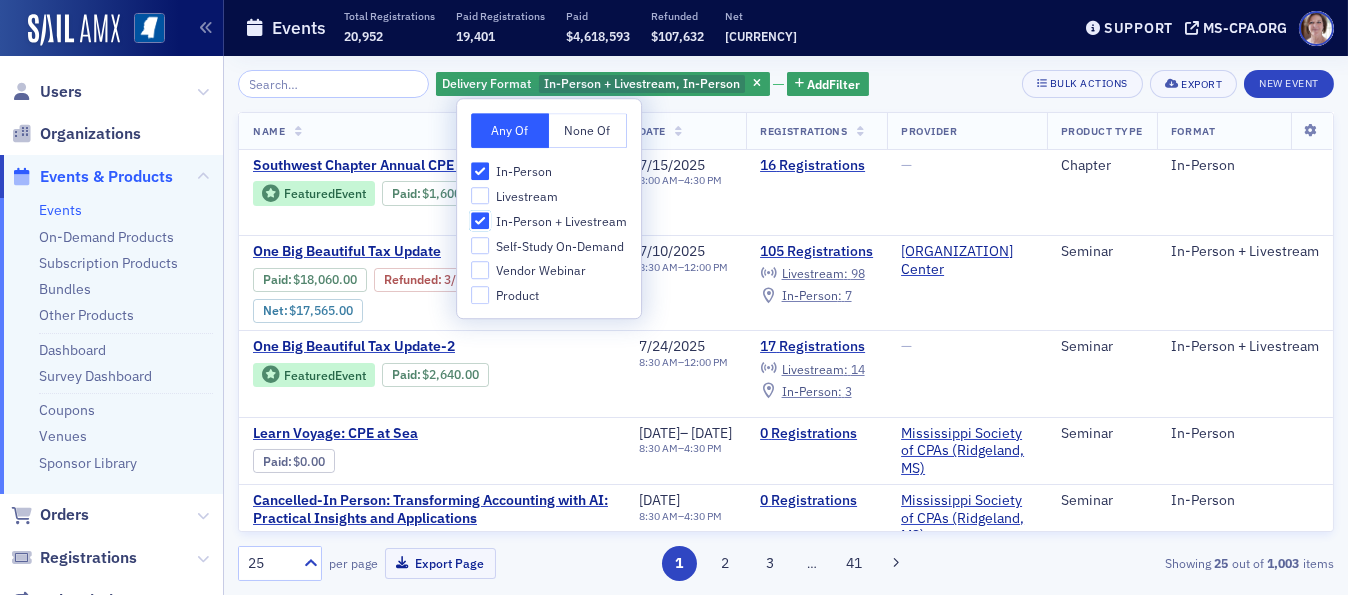 click on "In-Person + Livestream" at bounding box center (480, 221) 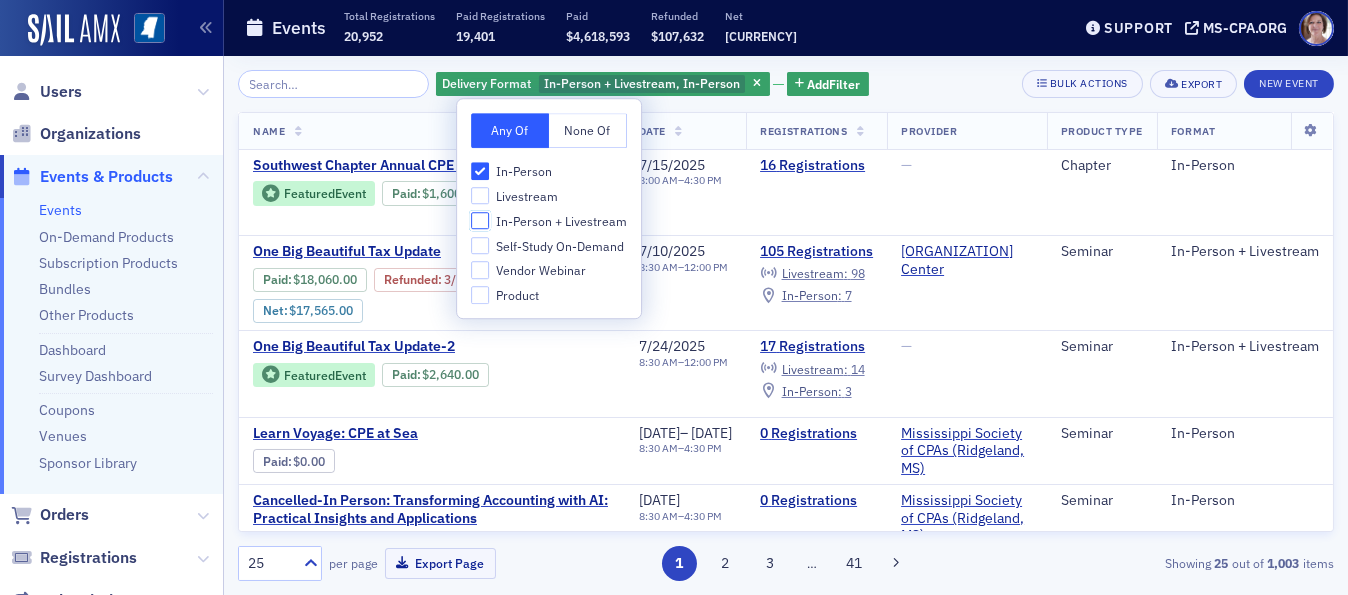 checkbox on "false" 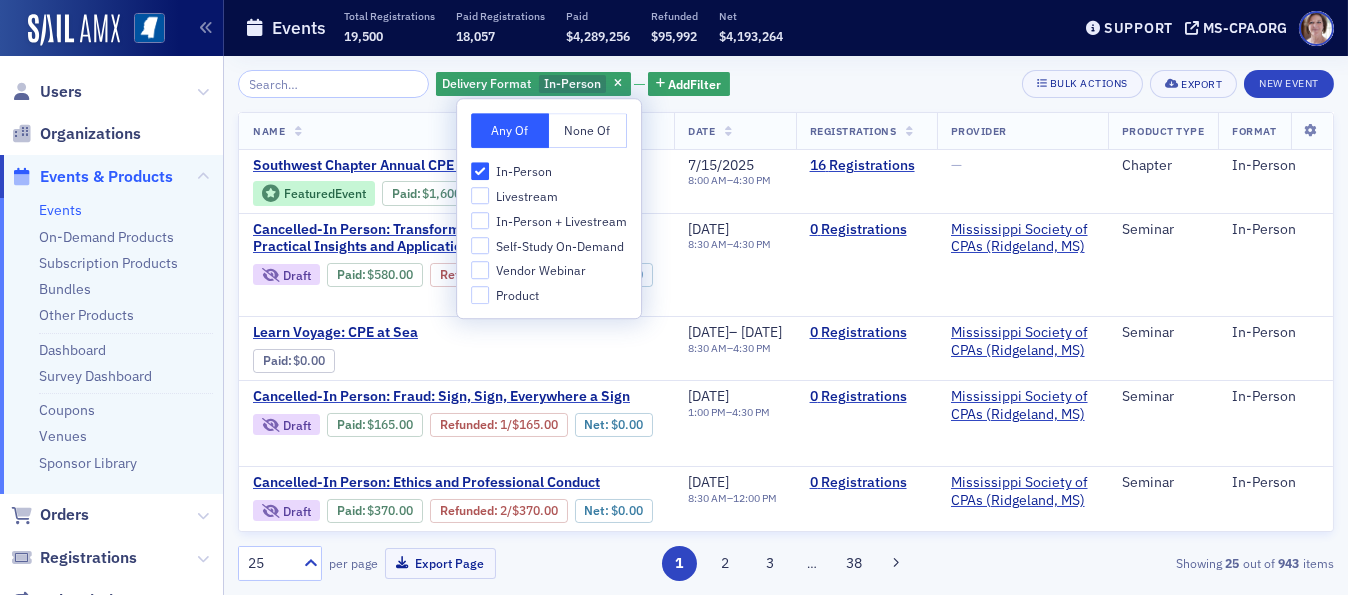 click on "Delivery Format In-Person Add  Filter Bulk Actions Export New Event" 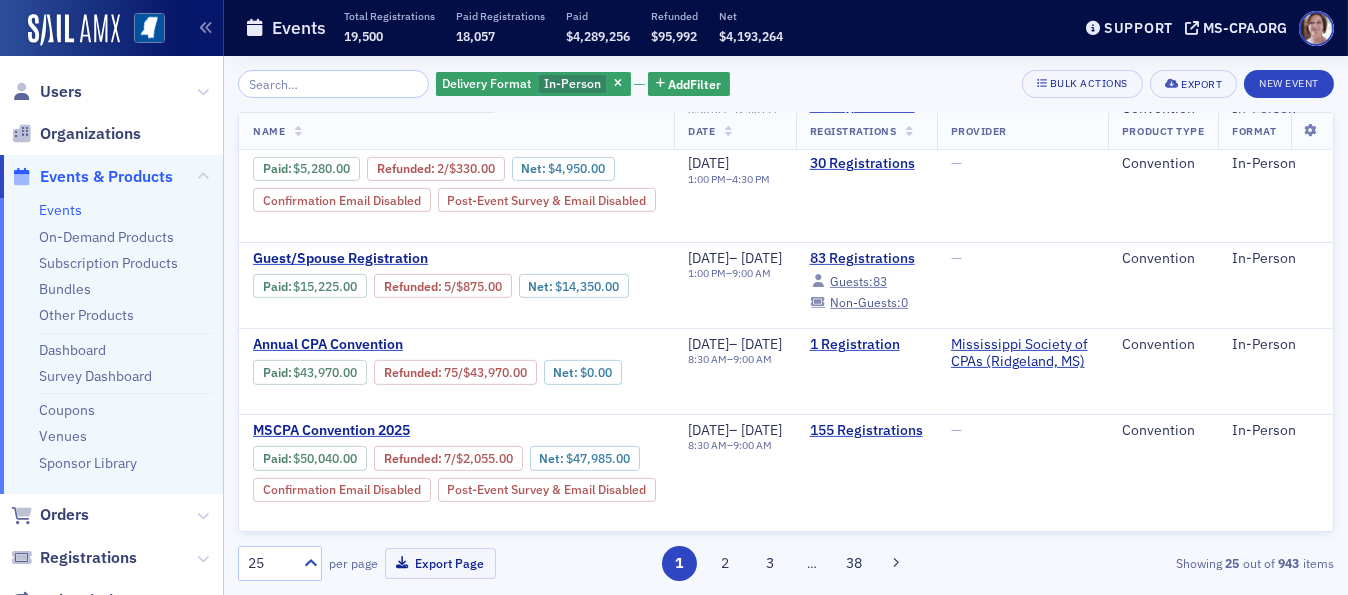 scroll, scrollTop: 2056, scrollLeft: 0, axis: vertical 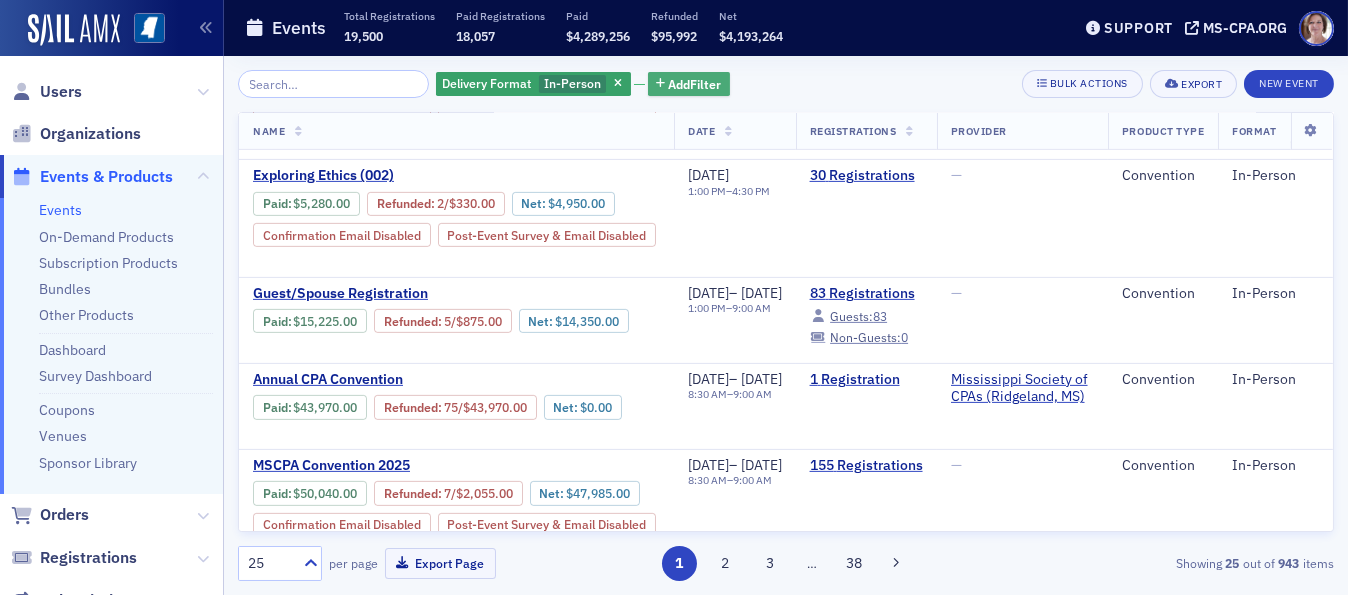 click on "Add  Filter" 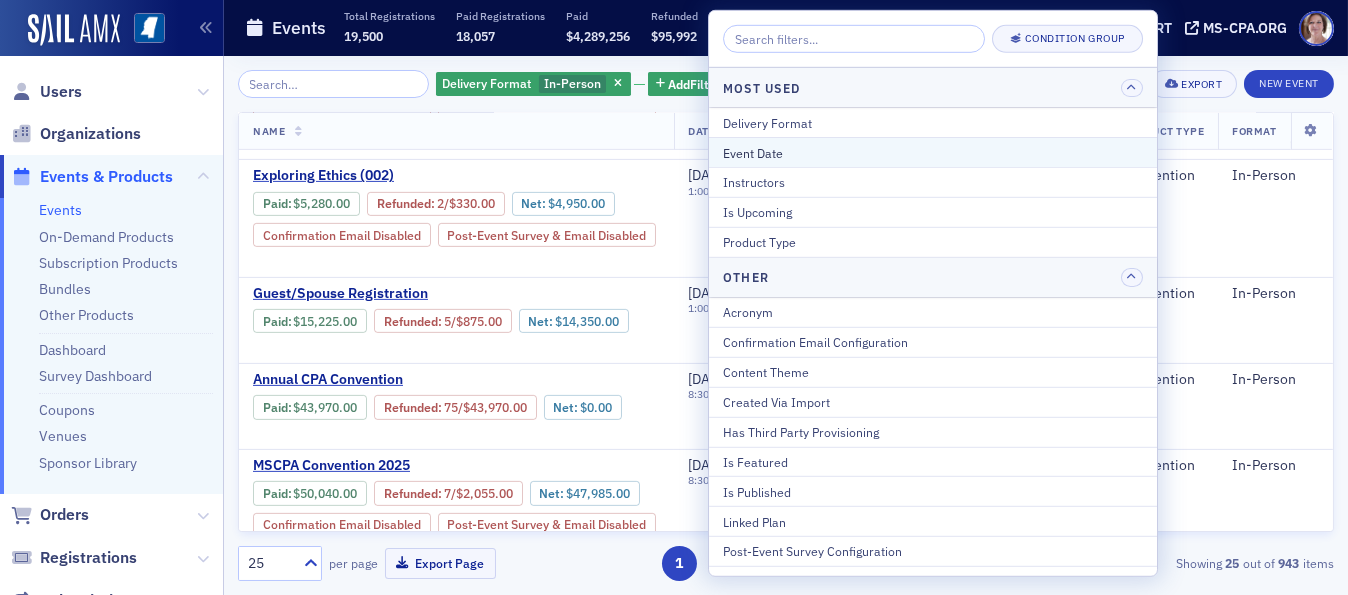 click on "Event Date" at bounding box center (933, 152) 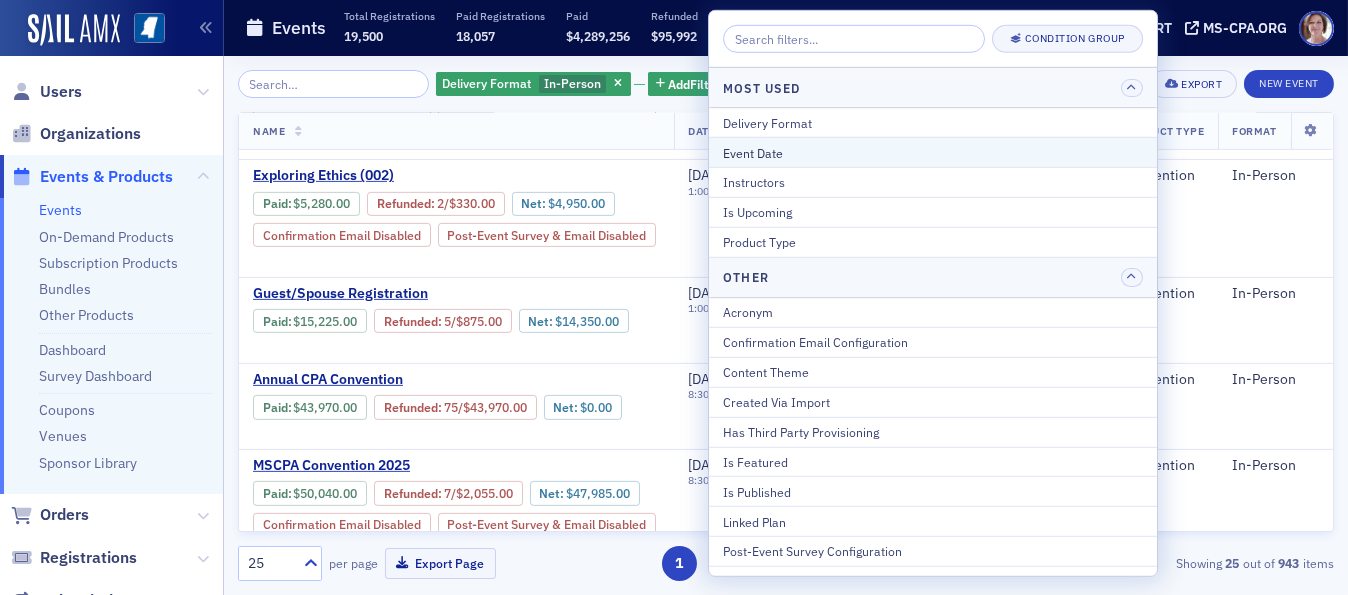 select on "6" 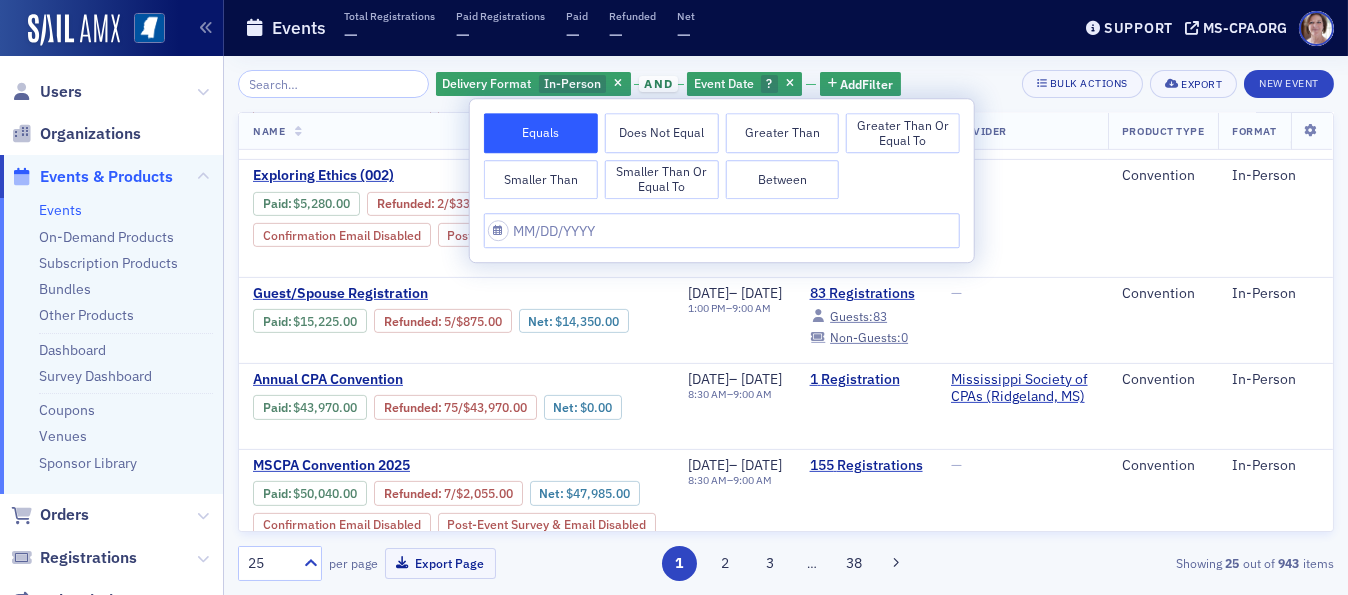 click on "Between" at bounding box center (782, 180) 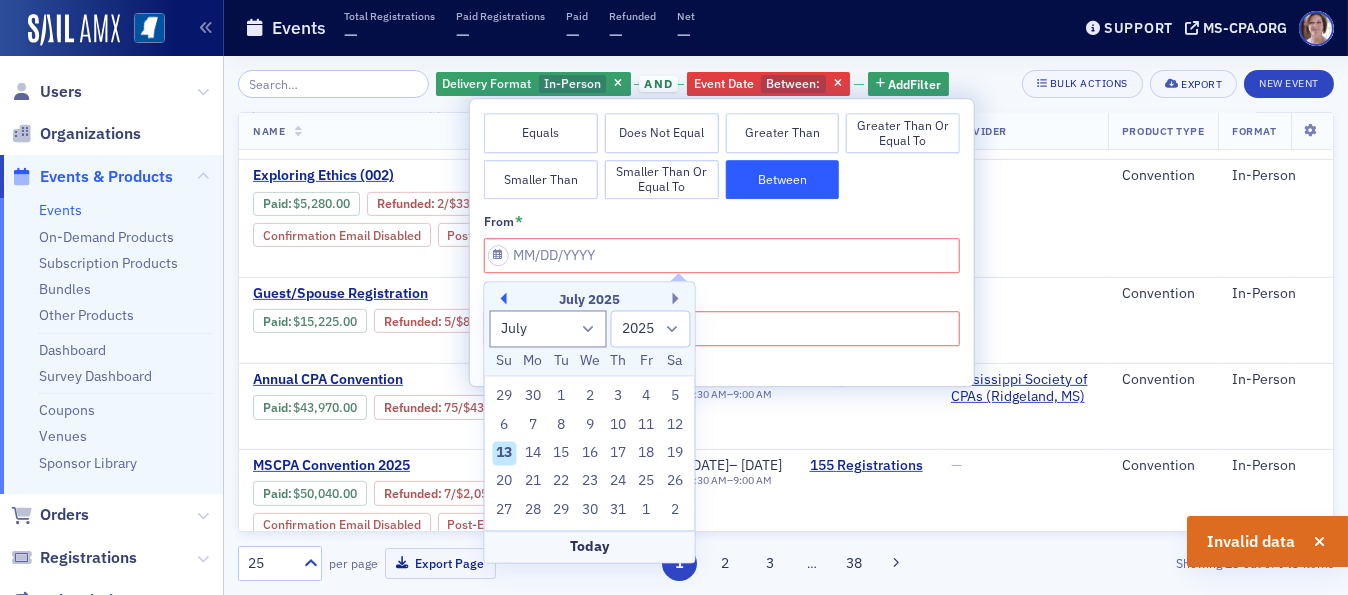 click on "Previous Month" at bounding box center [501, 298] 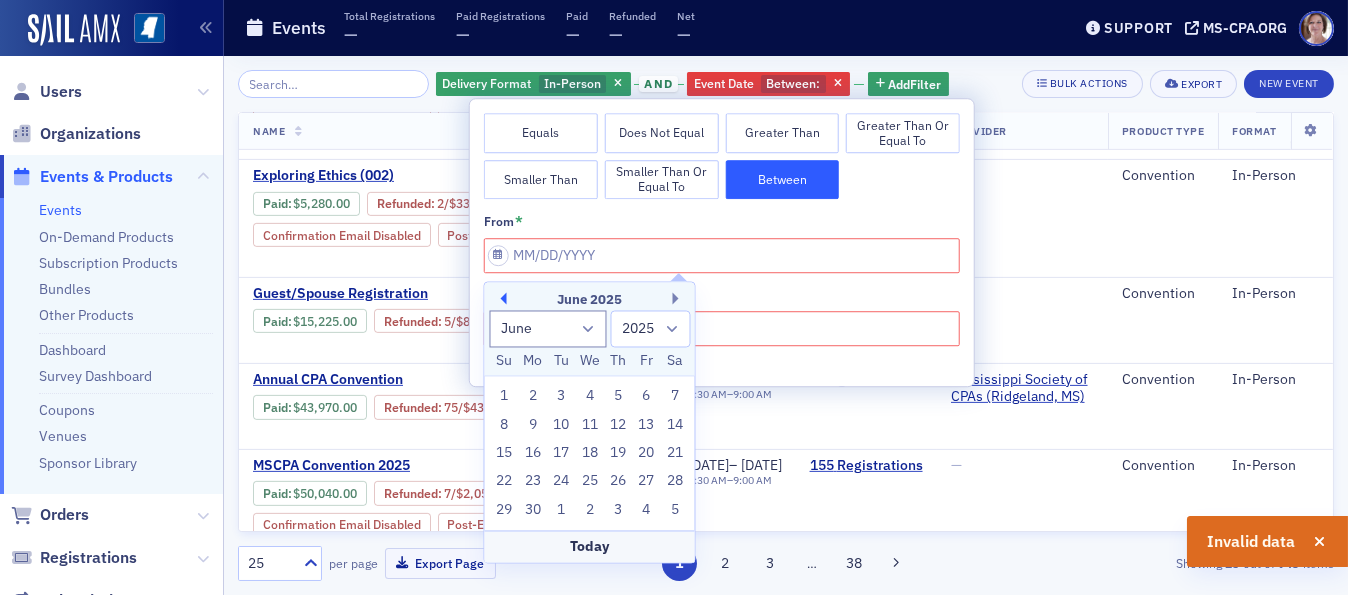click on "Previous Month" at bounding box center [501, 298] 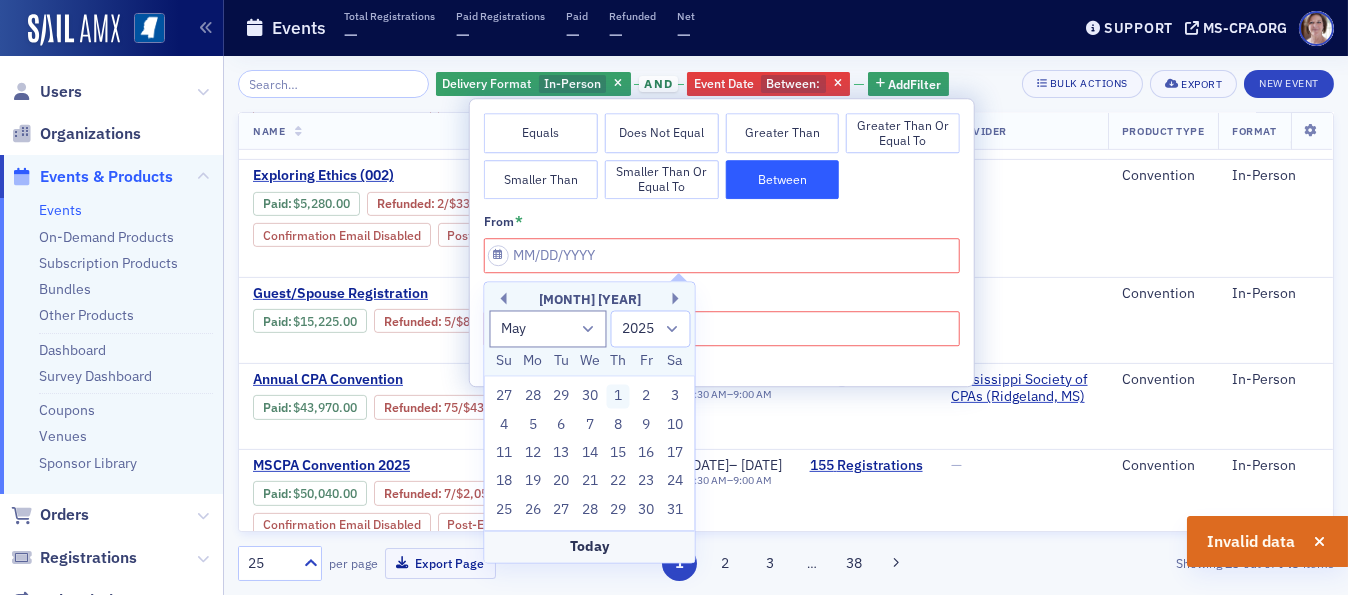 click on "1" at bounding box center (618, 397) 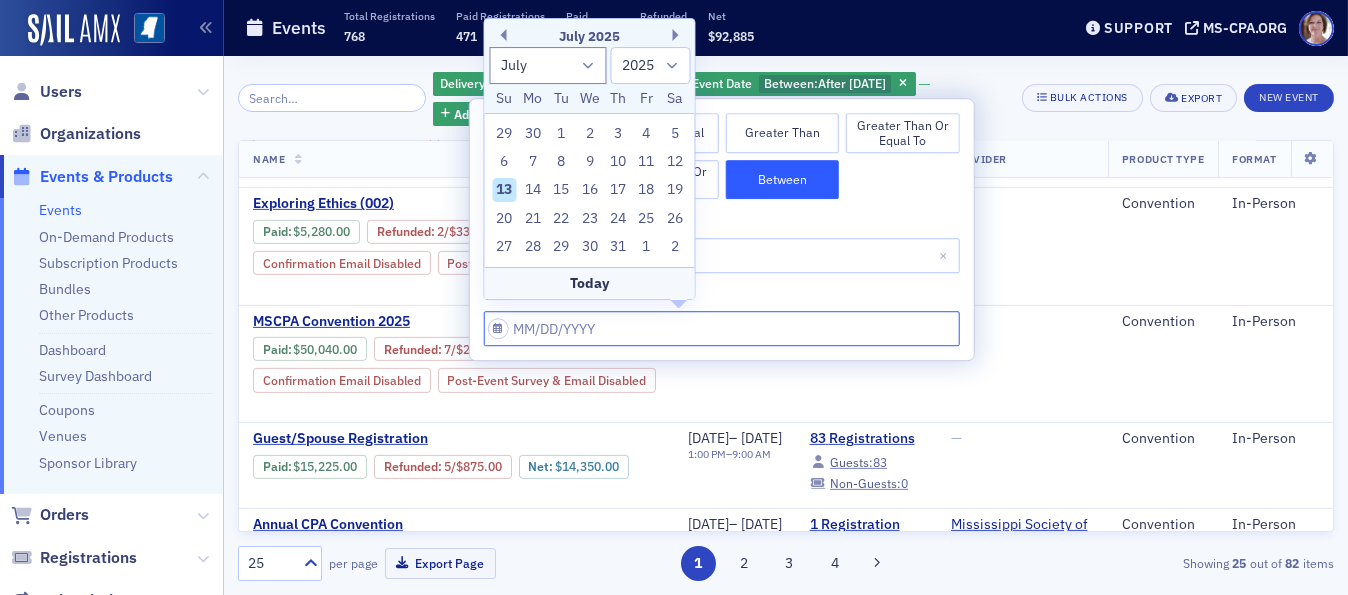 click on "from *" at bounding box center (722, 328) 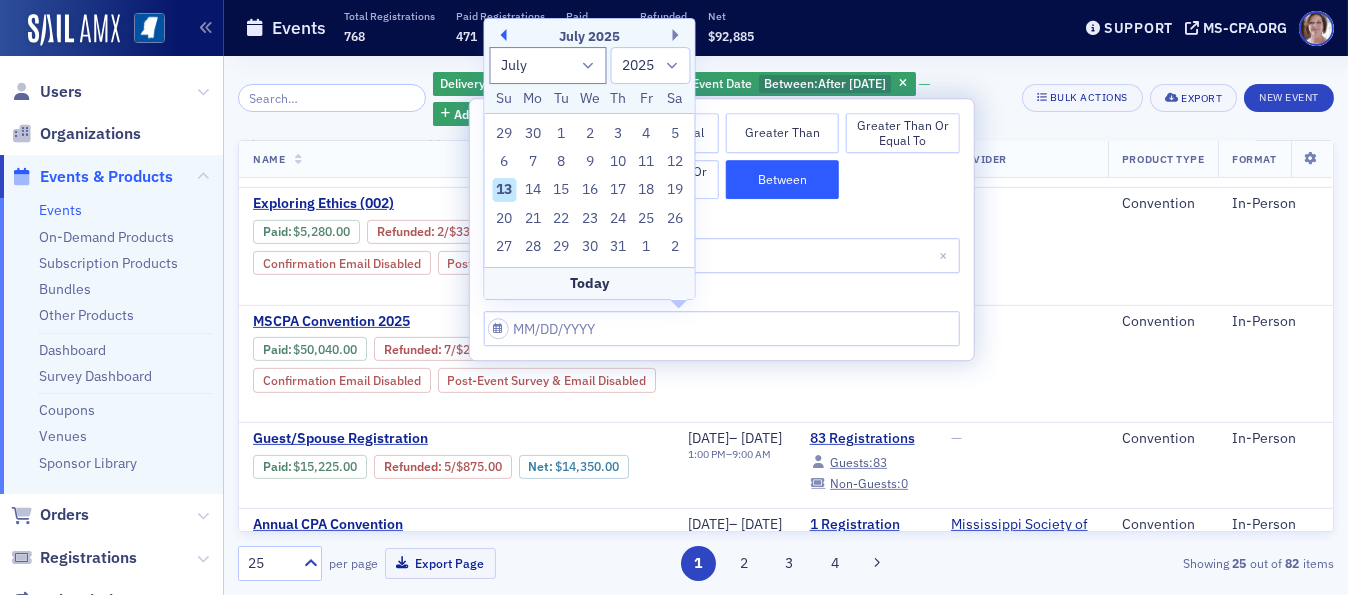 click on "Previous Month" at bounding box center [501, 36] 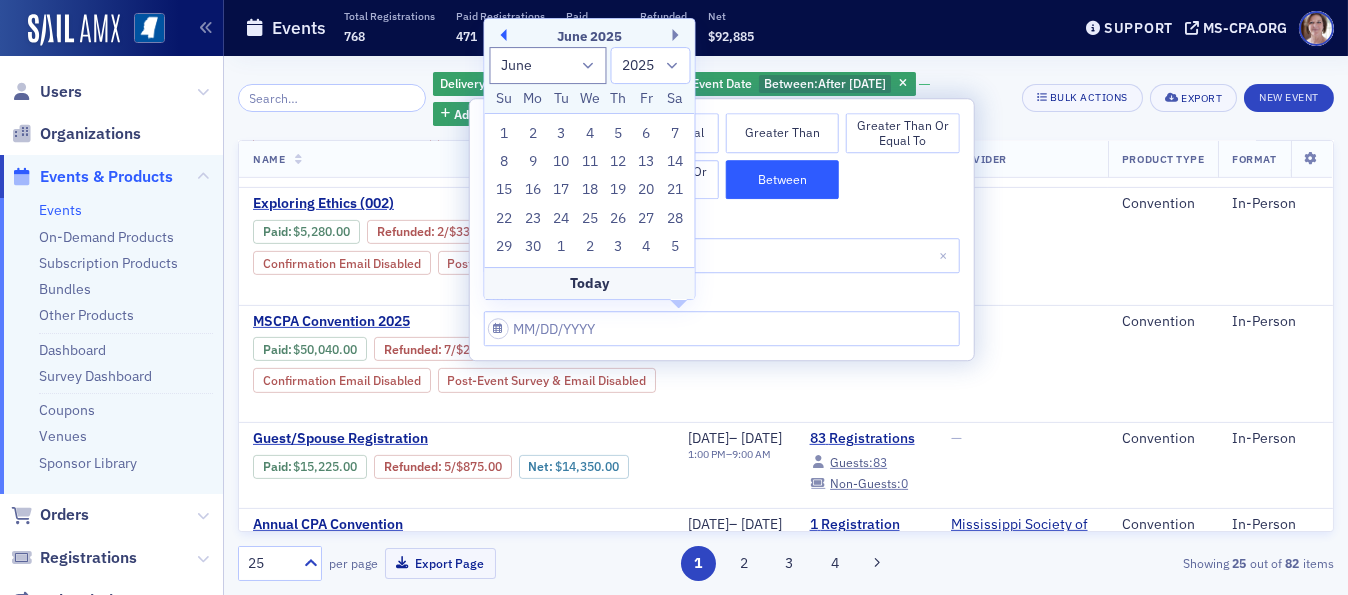 click on "Previous Month" at bounding box center [501, 36] 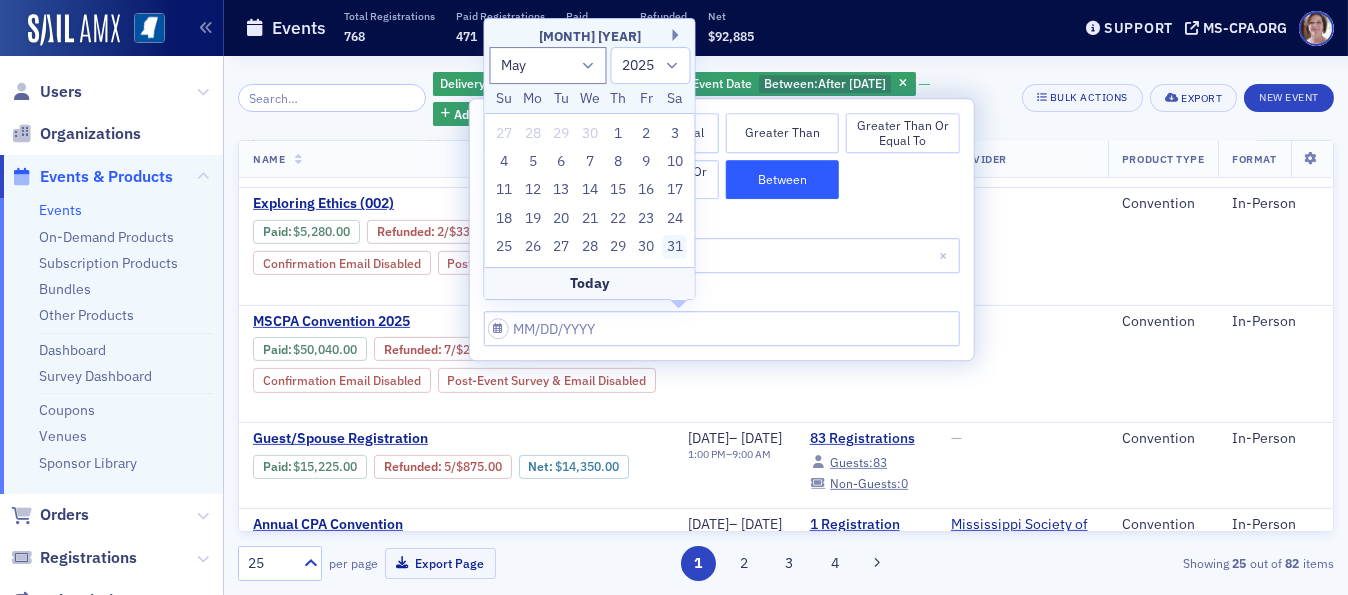 click on "31" at bounding box center (675, 247) 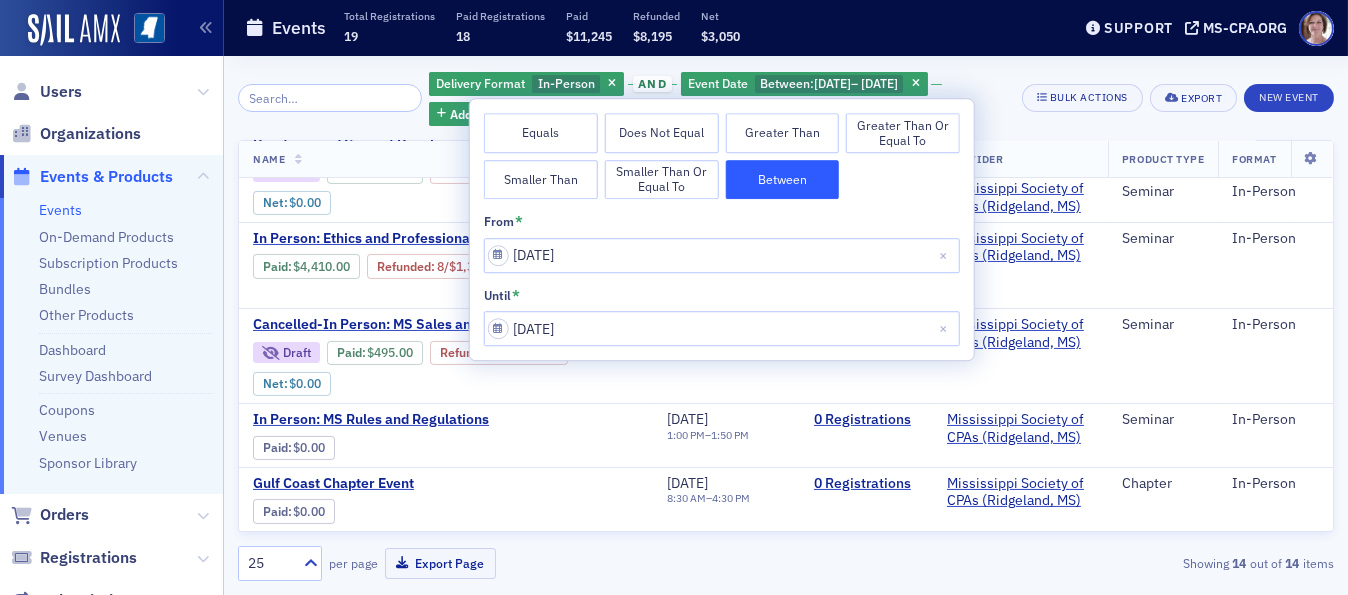 scroll, scrollTop: 1002, scrollLeft: 0, axis: vertical 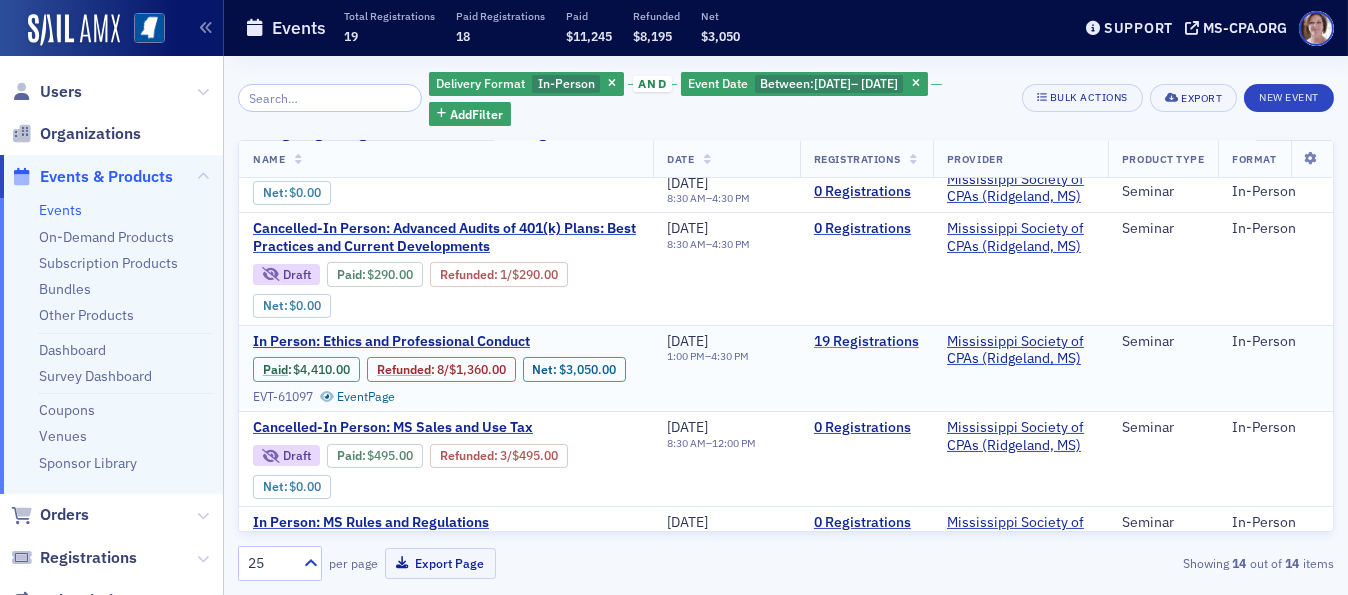 click on "19   Registrations" 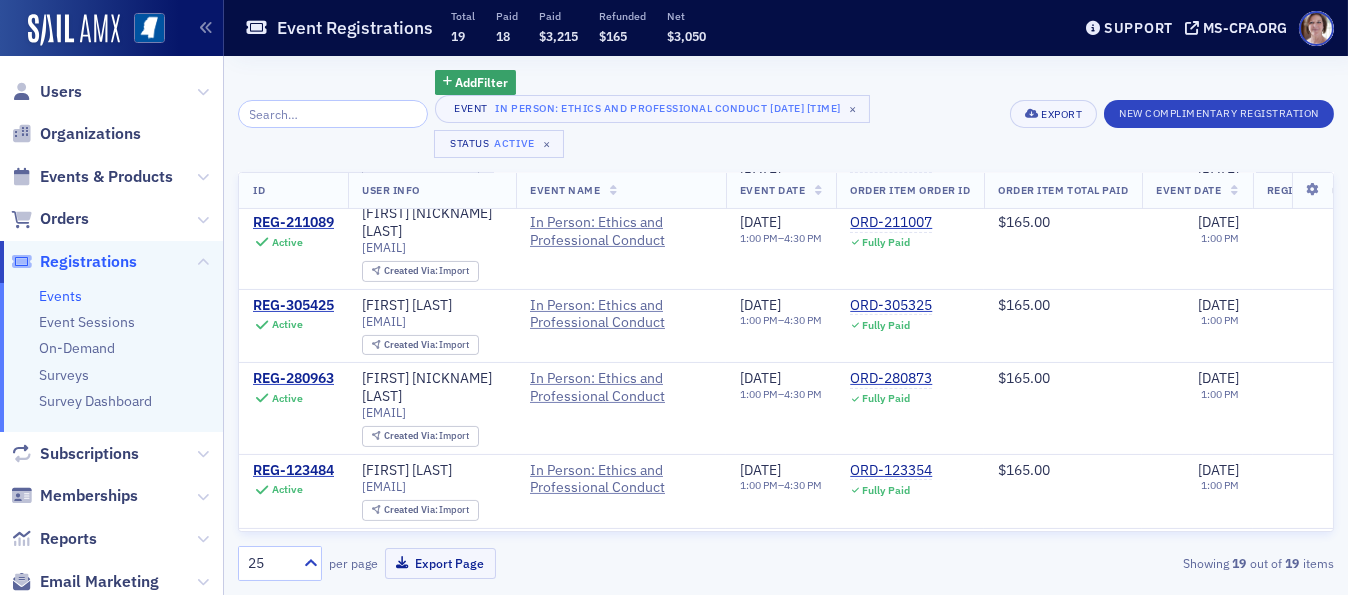 scroll, scrollTop: 1112, scrollLeft: 0, axis: vertical 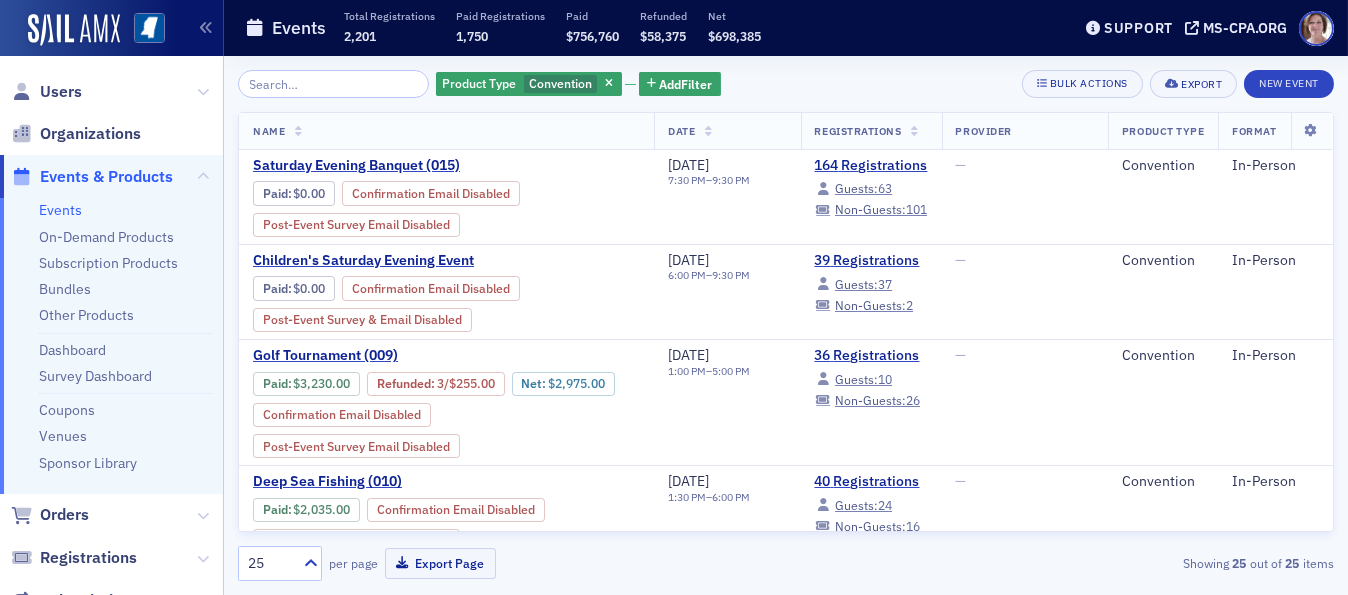 click on "Events" 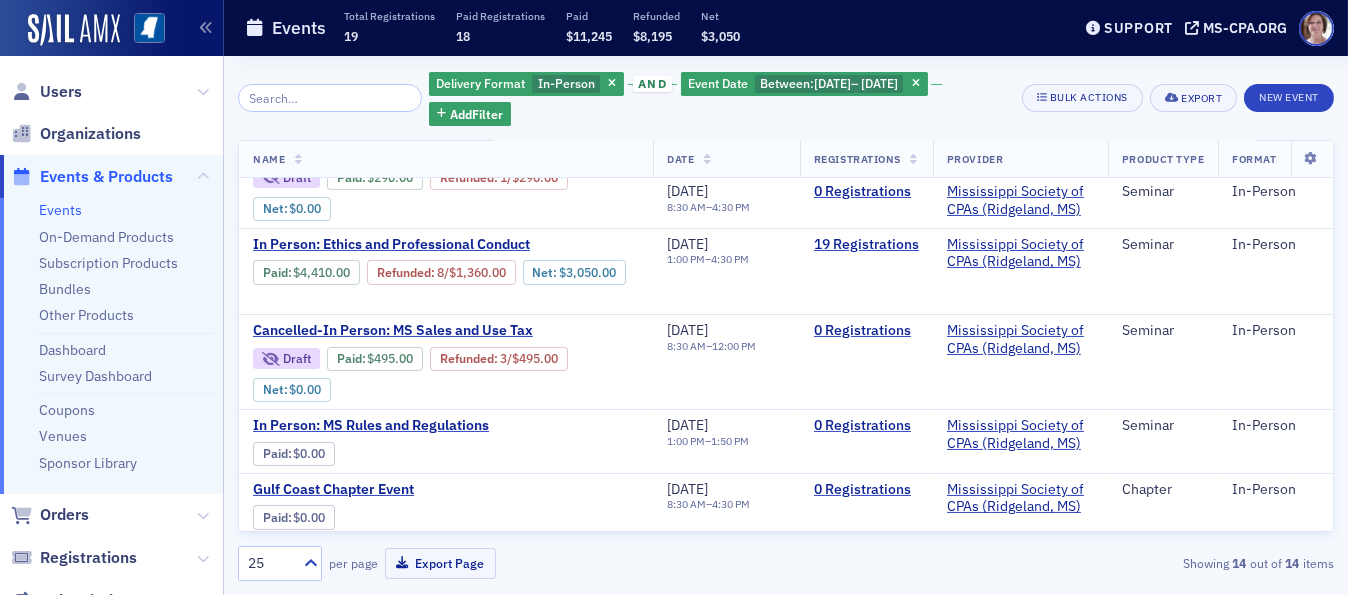 scroll, scrollTop: 1002, scrollLeft: 0, axis: vertical 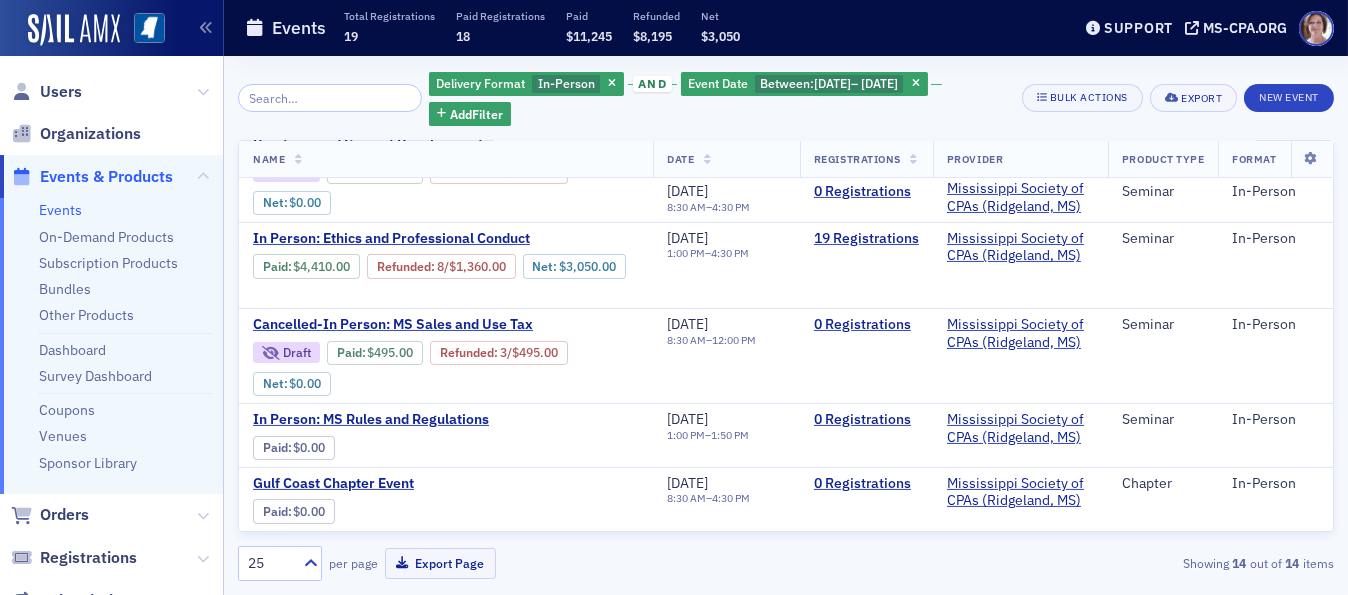 click on "Delivery Format In-Person and Event Date Between :  5/1/2025  –   5/31/2025 Add  Filter Bulk Actions Export New Event Name   Date   Registrations   Provider   Product Type   Format   Cancelled-In Person: Financial Forensics Draft Paid :  $1,160.00 Refunded :  4  /  $1,160.00 Net :  $0.00 EVT-61519 Event  Page 5/30/2025 8:30 AM  –  4:30 PM 0   Registrations Mississippi Society of CPAs (Ridgeland, MS) Seminar In-Person Cancel-In Person: Enterprise Risk Management Draft Paid :  $0.00 EVT-61004 Event  Page 5/29/2025 8:30 AM  –  4:30 PM 0   Registrations Mississippi Society of CPAs (Ridgeland, MS) Seminar In-Person Cancelled-In Person: Hot IRS Tax Examination Issues for Individuals and Businesses Draft Paid :  $290.00 Refunded :  1  /  $290.00 Net :  $0.00 EVT-61429 Event  Page 5/28/2025 8:30 AM  –  4:30 PM 0   Registrations Mississippi Society of CPAs (Ridgeland, MS) Seminar In-Person Cancelled-In Person: The Best S Corporation, Limited Liability, and Partnership Update Course by Surgent Draft Paid :  :" 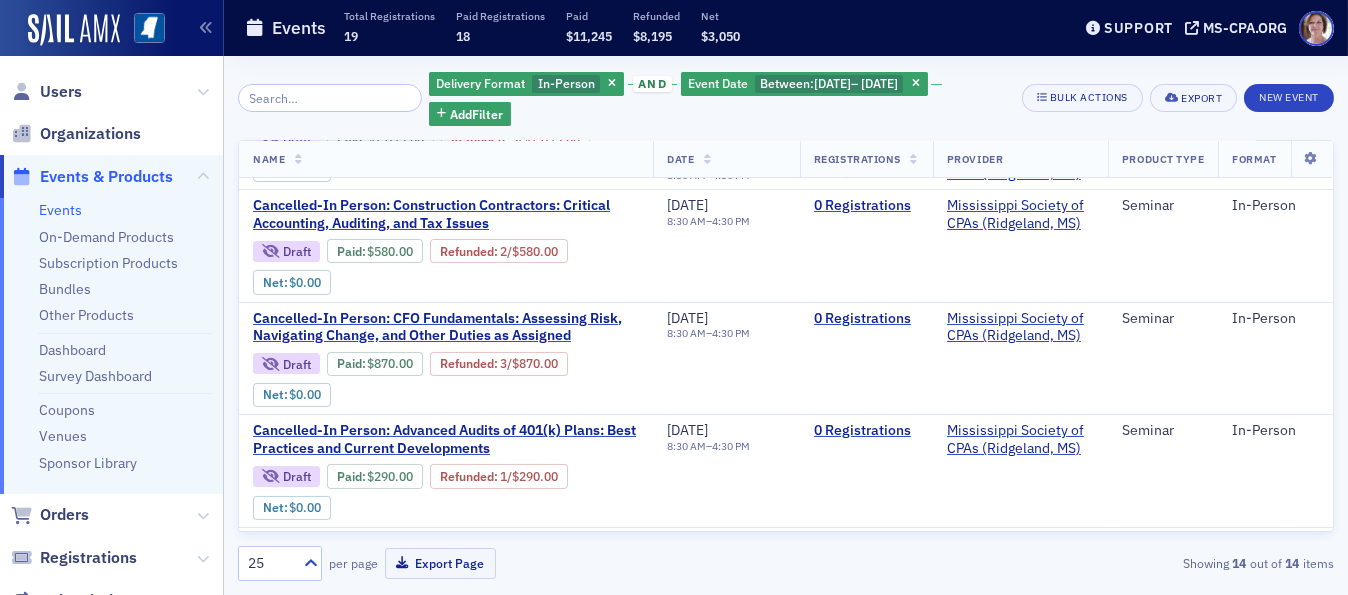 scroll, scrollTop: 319, scrollLeft: 0, axis: vertical 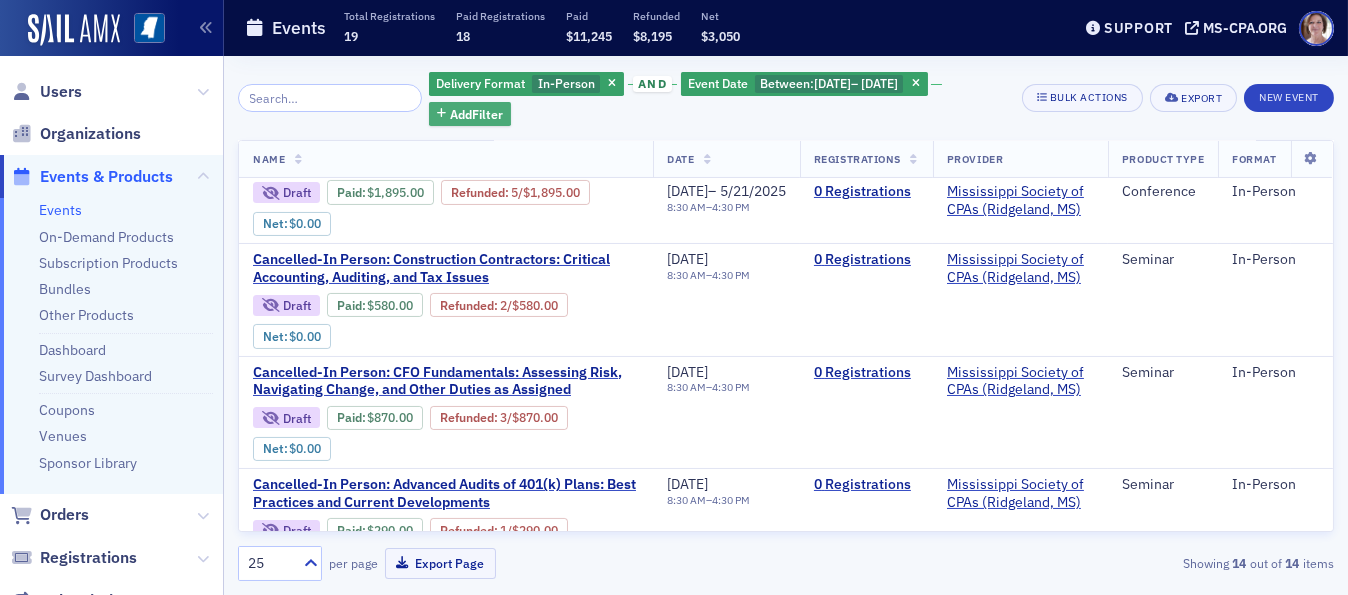 click on "Add  Filter" 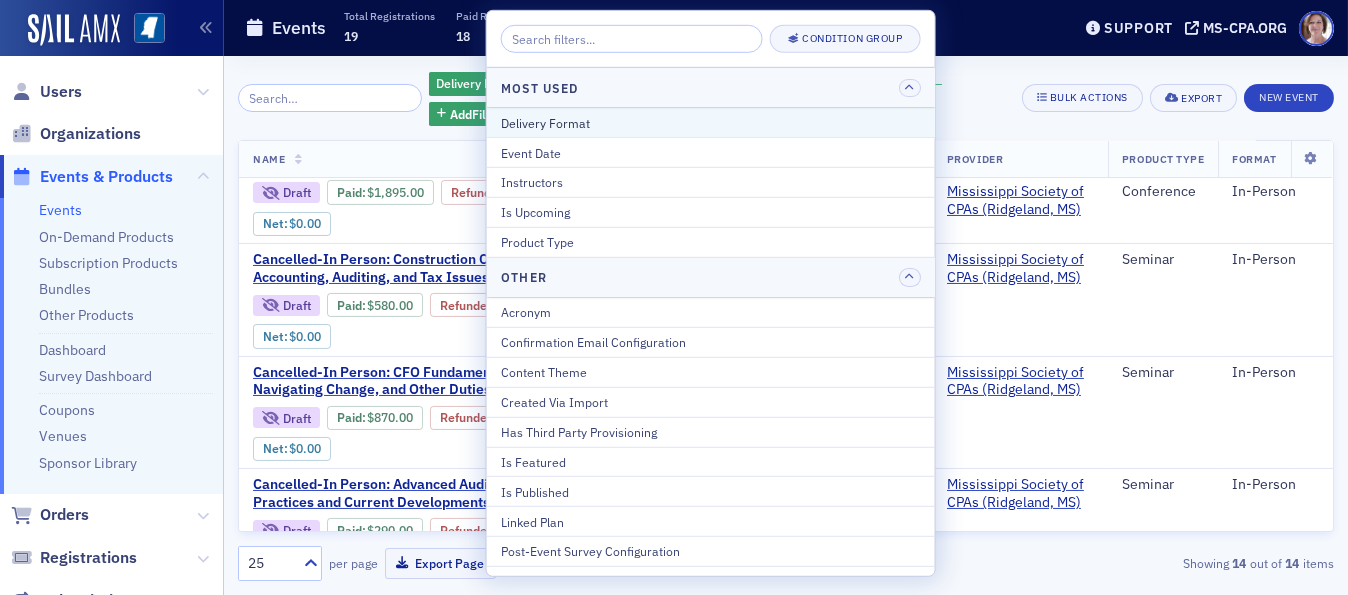 click on "Delivery Format" at bounding box center (711, 122) 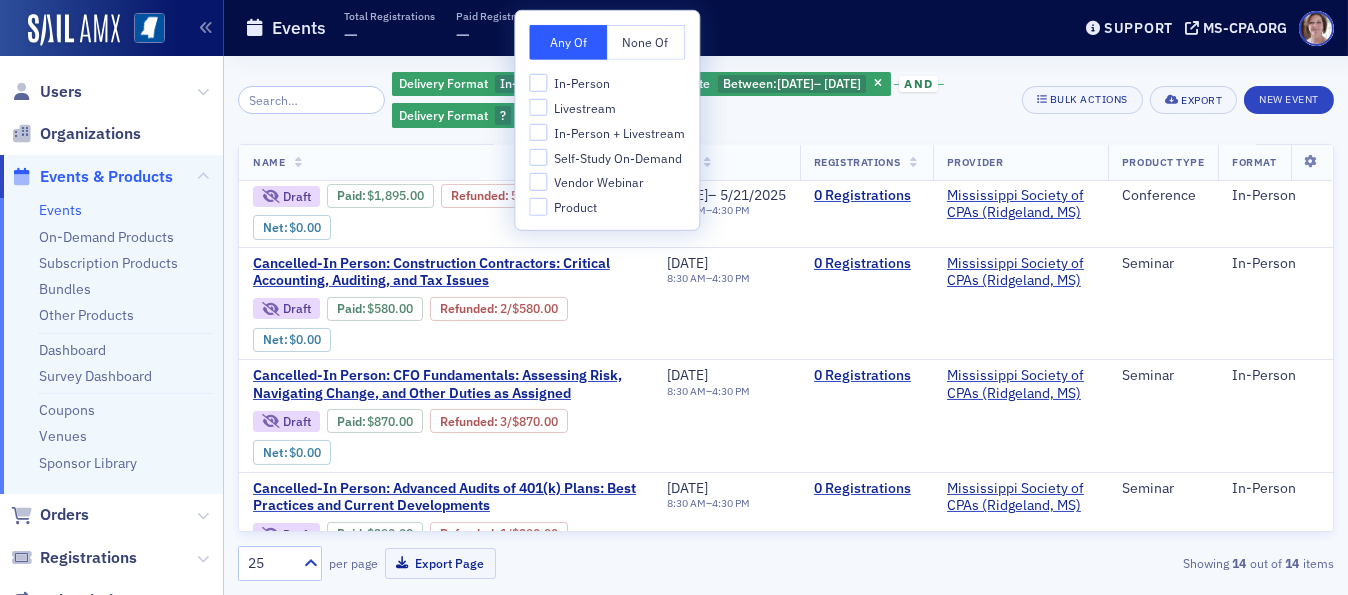 click on "In-Person" at bounding box center [582, 83] 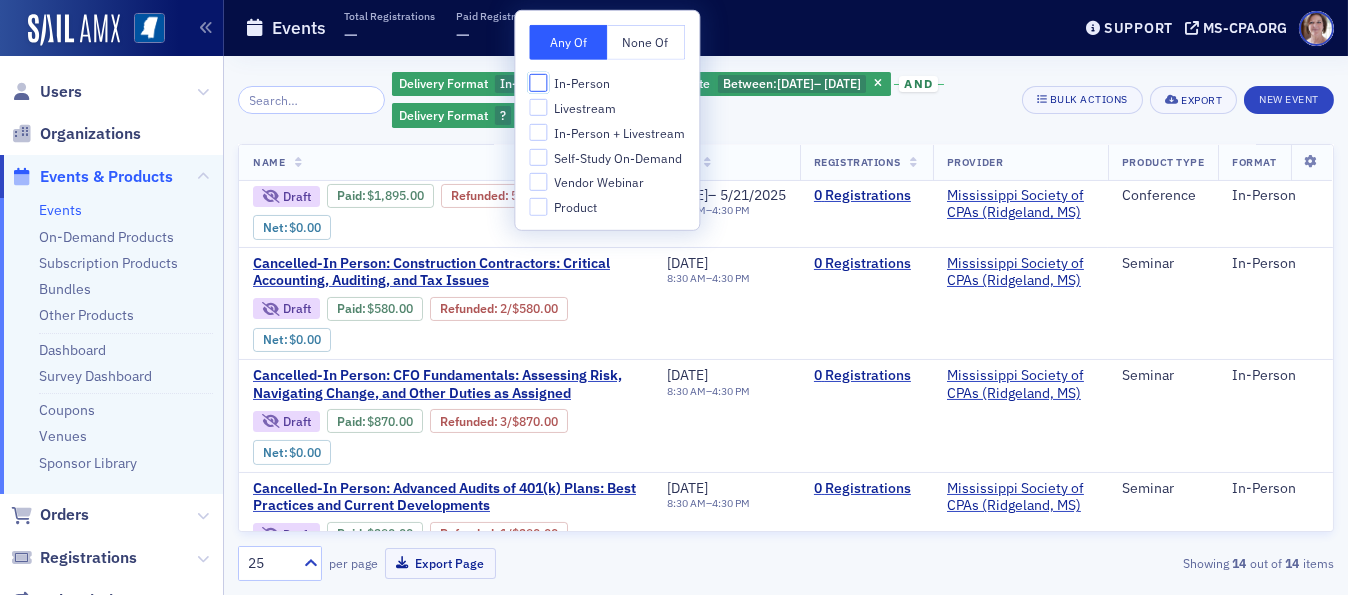 click on "In-Person" at bounding box center (538, 83) 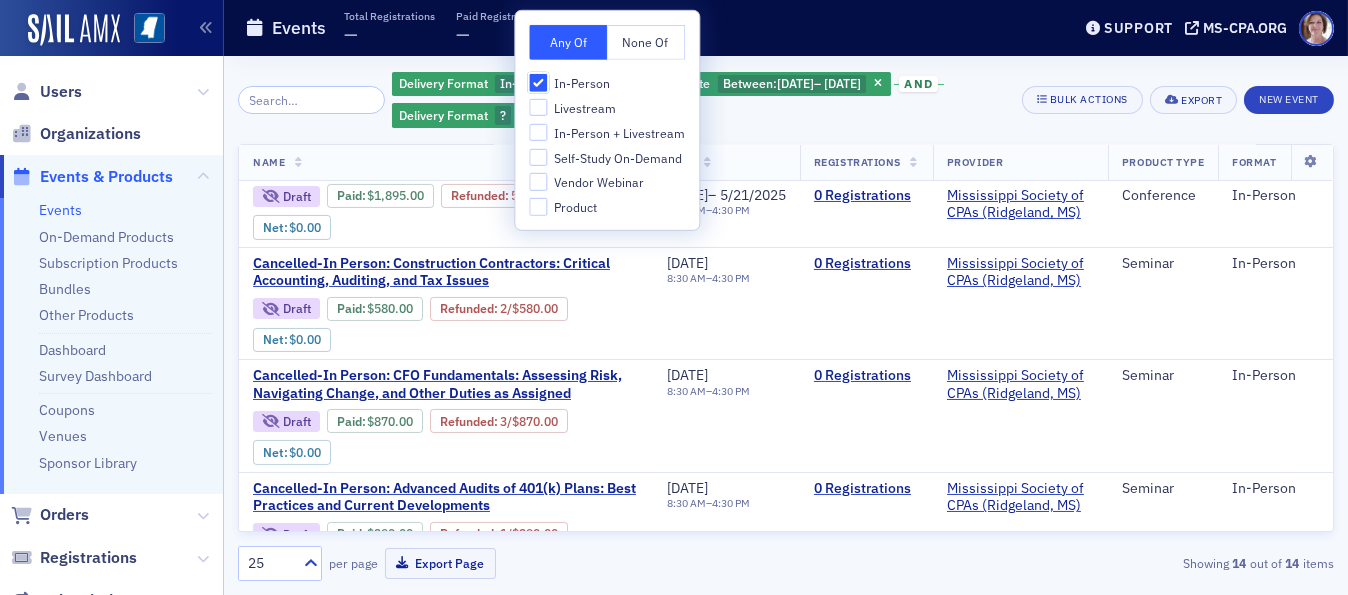 checkbox on "true" 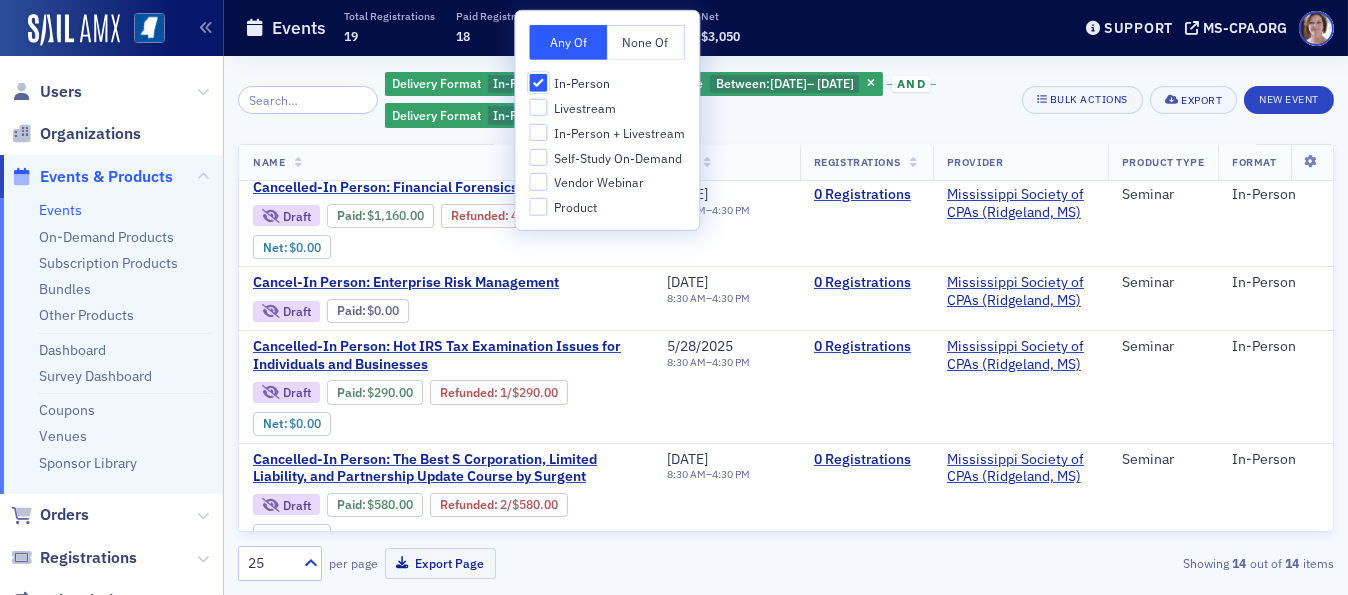 scroll, scrollTop: 0, scrollLeft: 0, axis: both 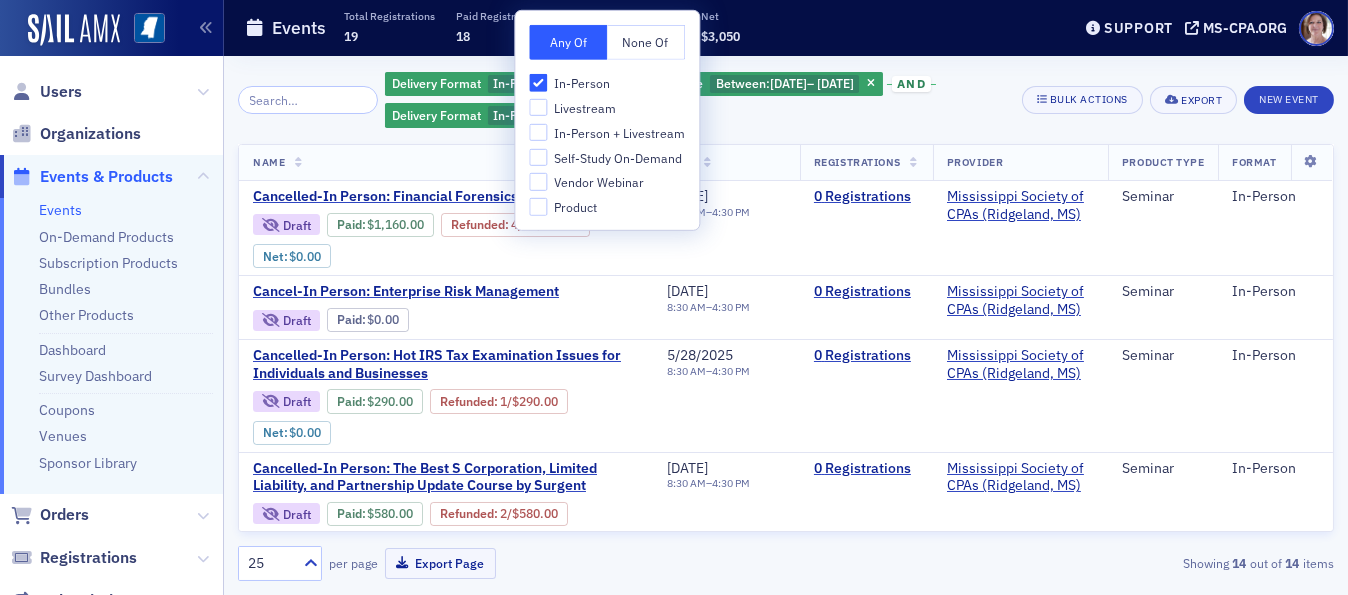 click on "In-Person + Livestream" at bounding box center (619, 133) 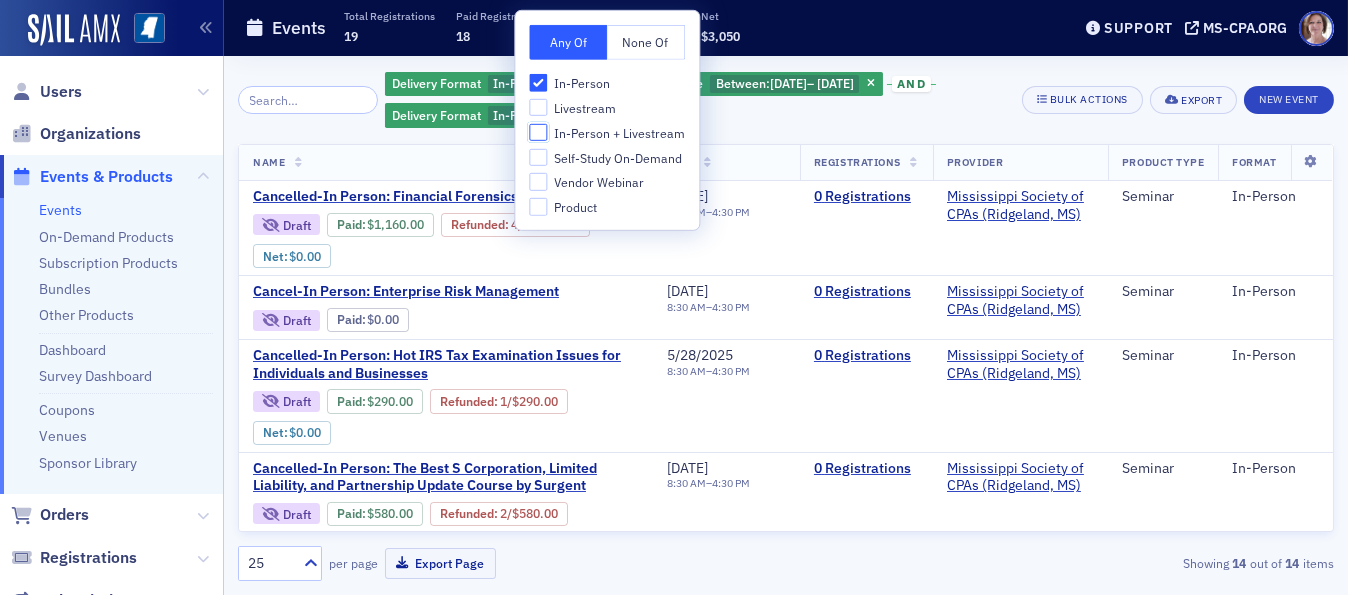 click on "In-Person + Livestream" at bounding box center [538, 132] 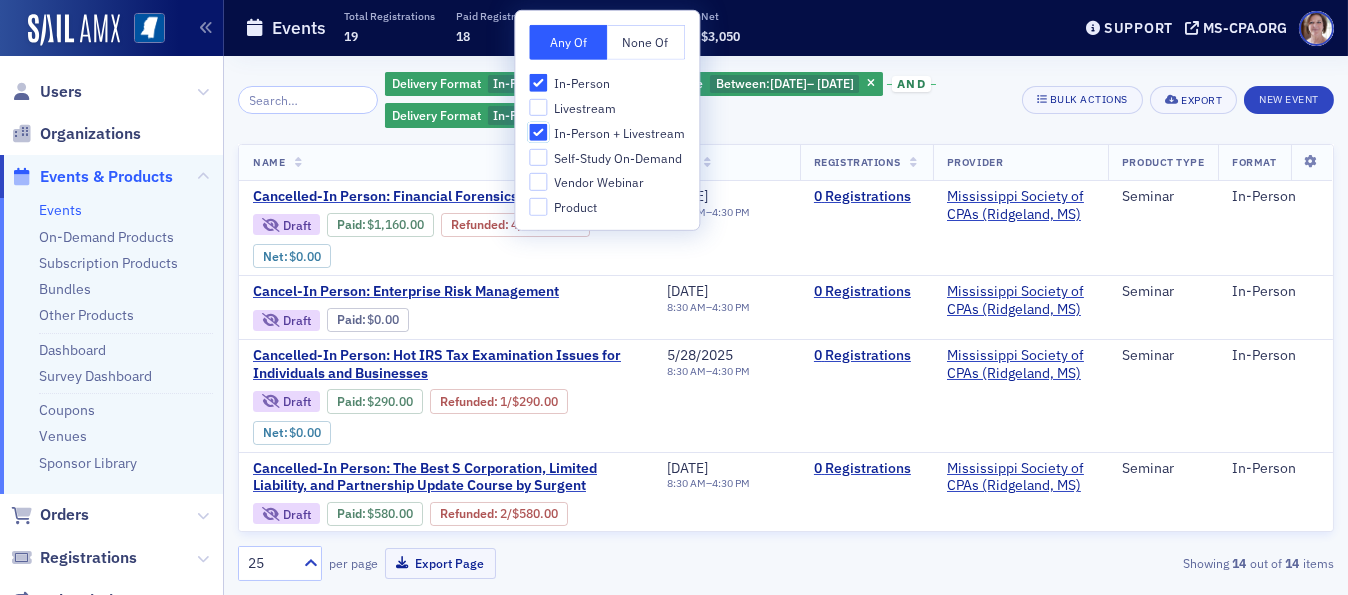 checkbox on "true" 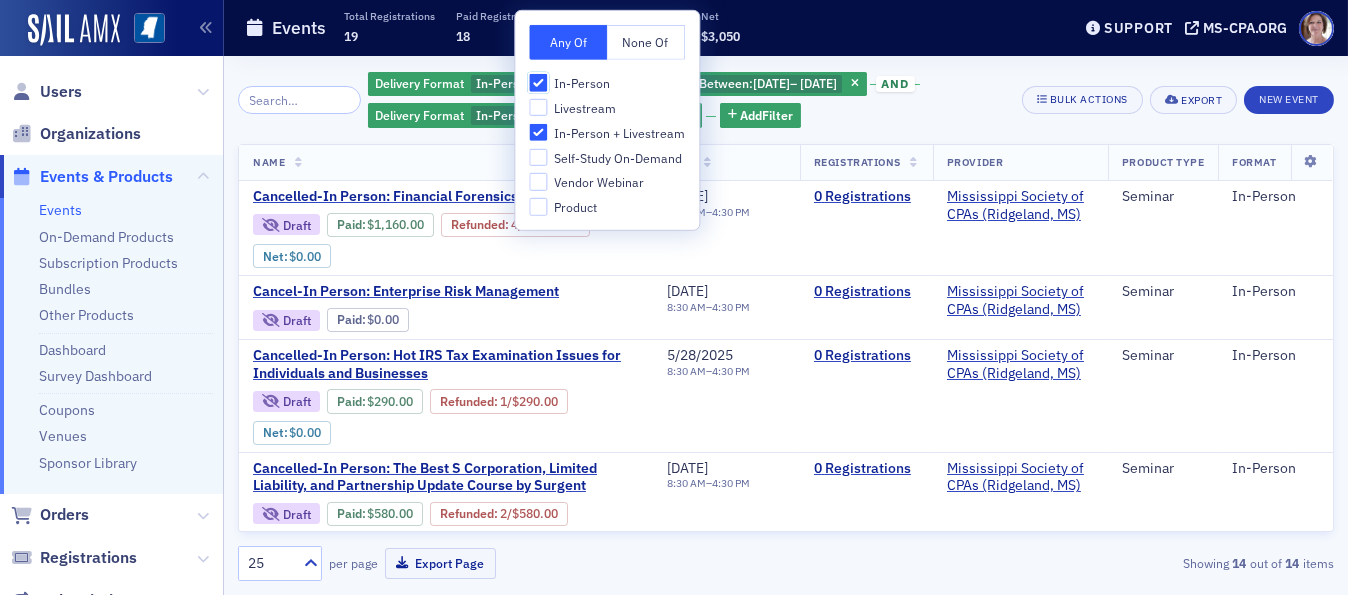 click on "In-Person" at bounding box center (538, 83) 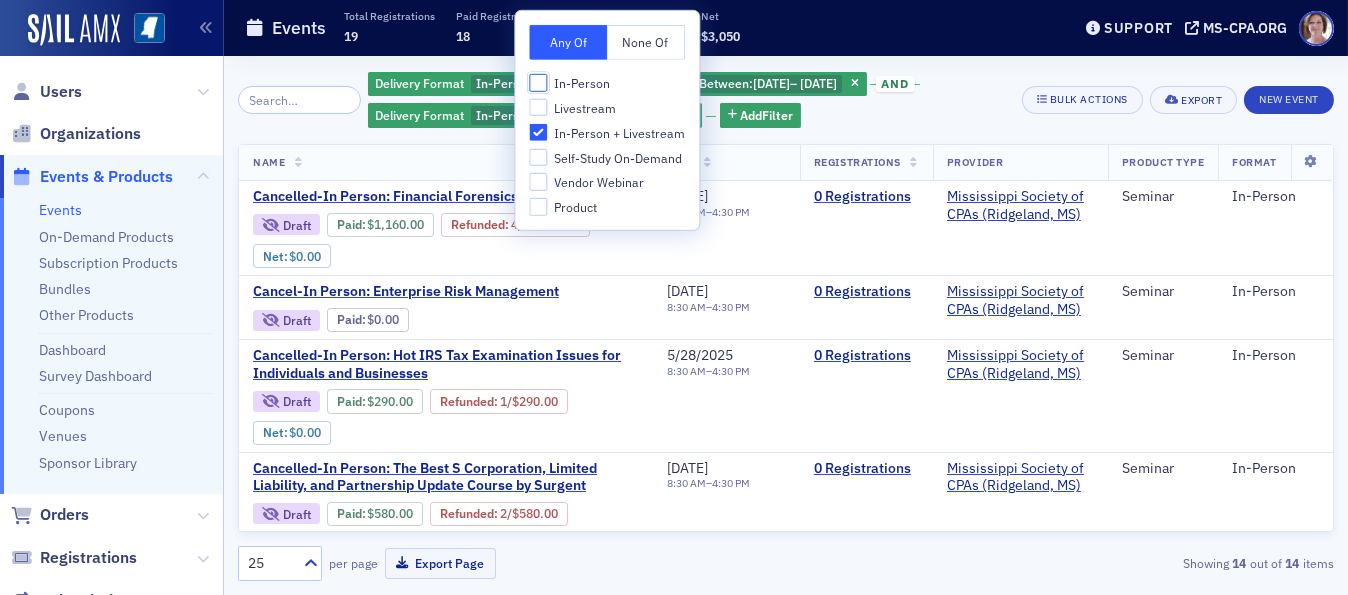 checkbox on "false" 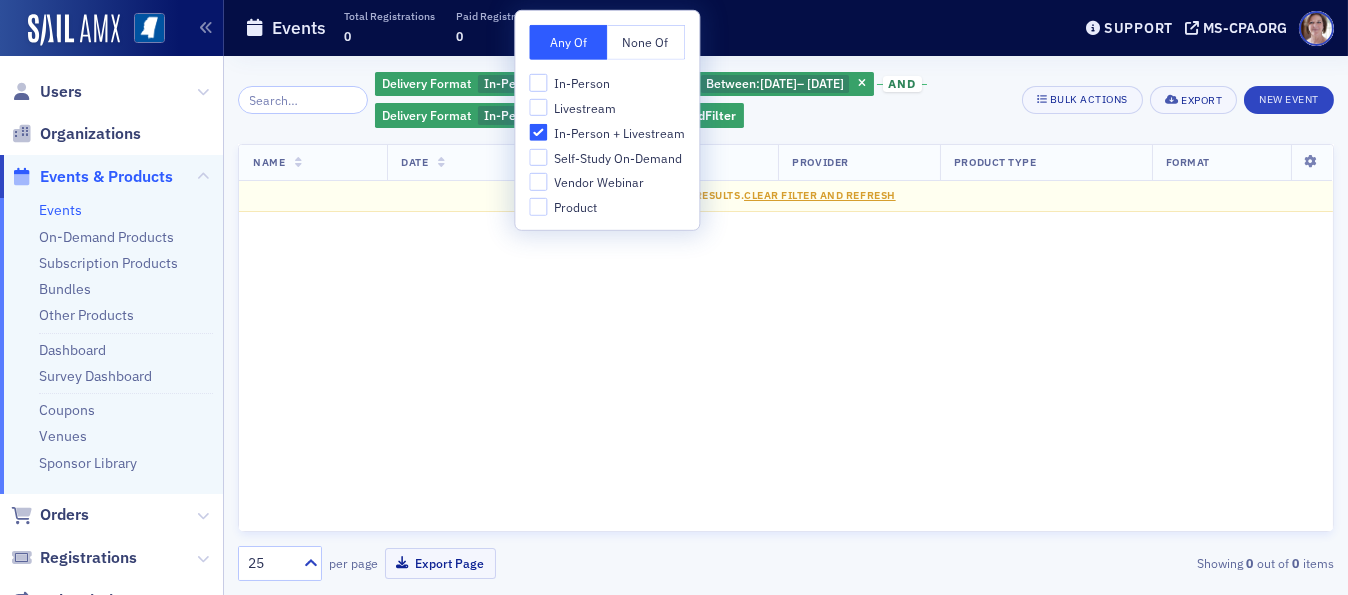 click on "Events" 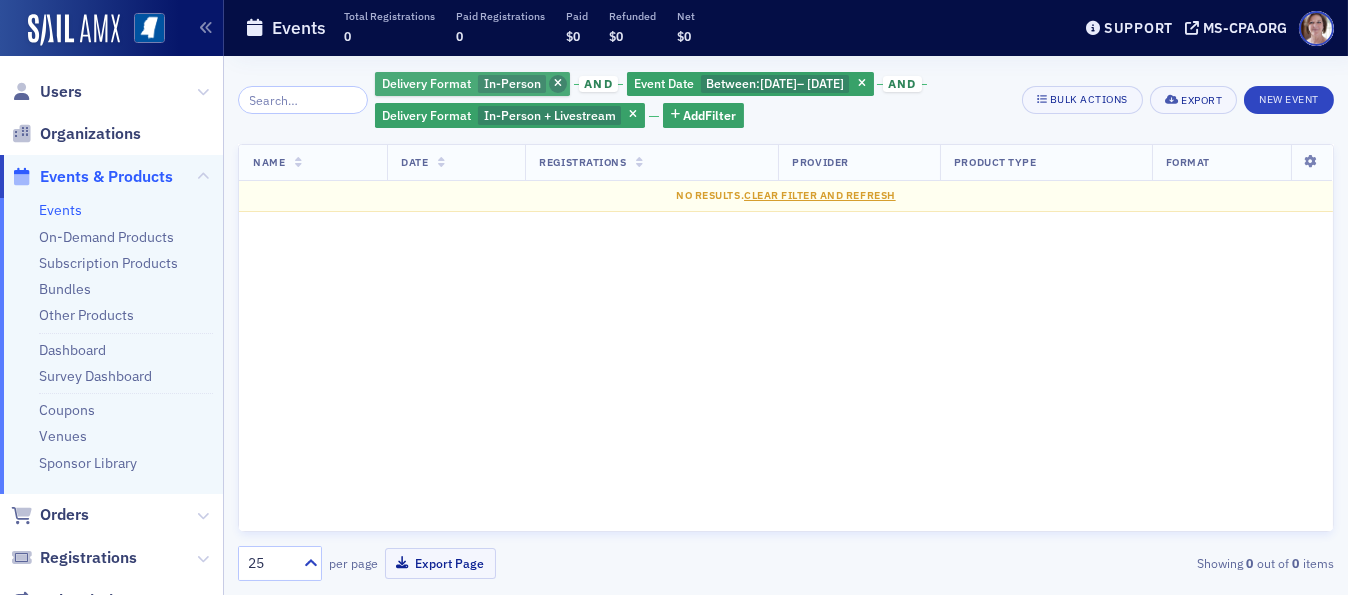 click 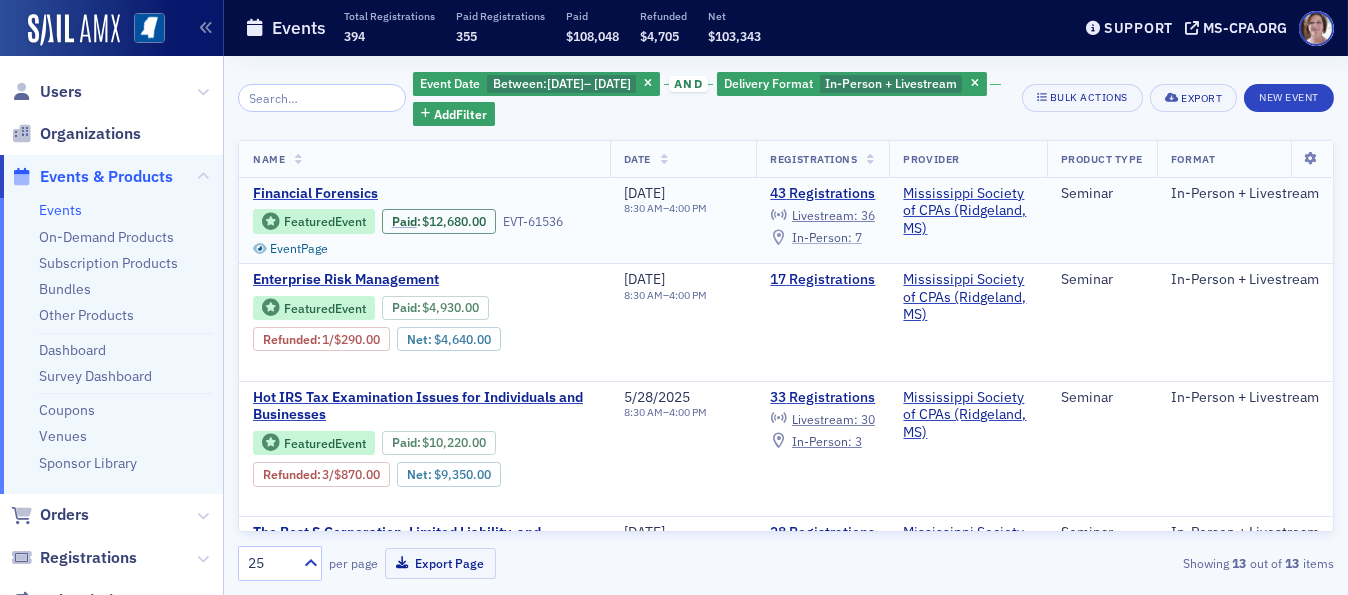 click on "In-Person :" 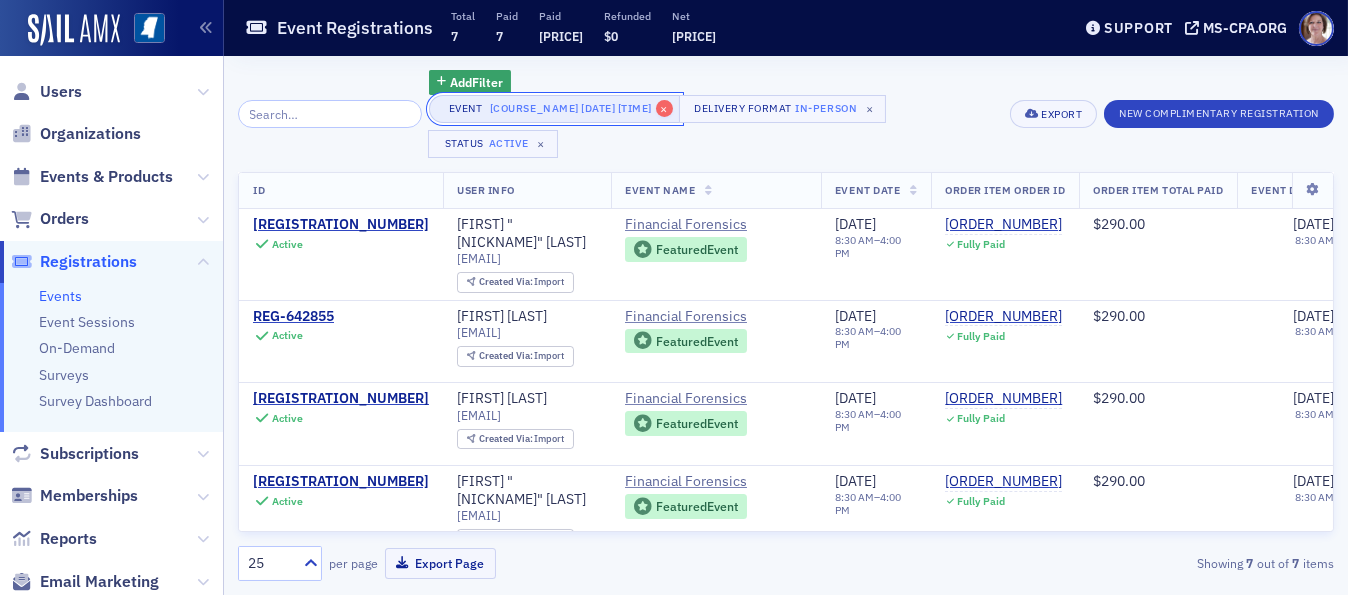click on "×" 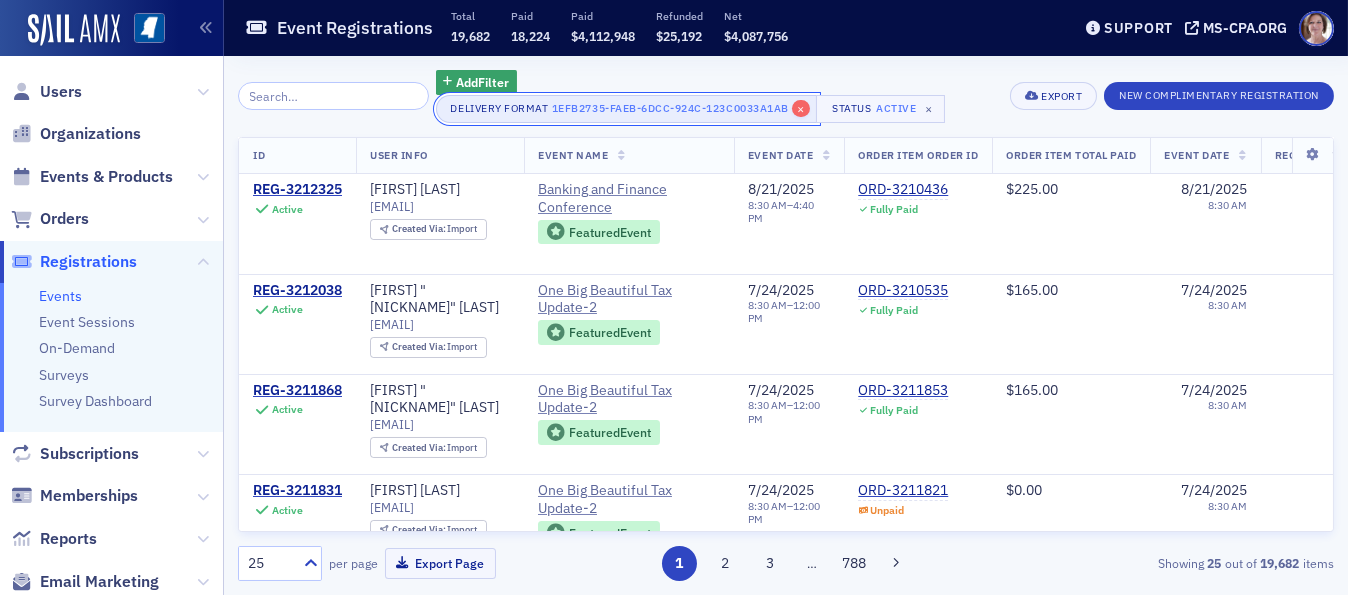 click on "×" 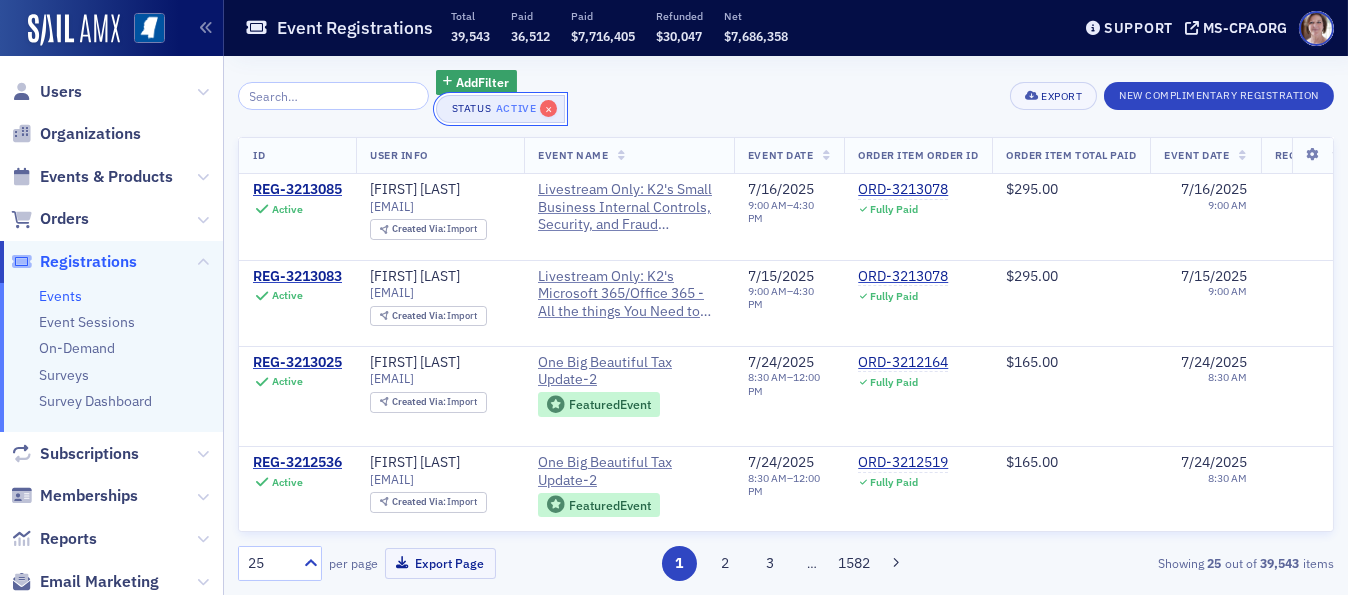 click on "×" 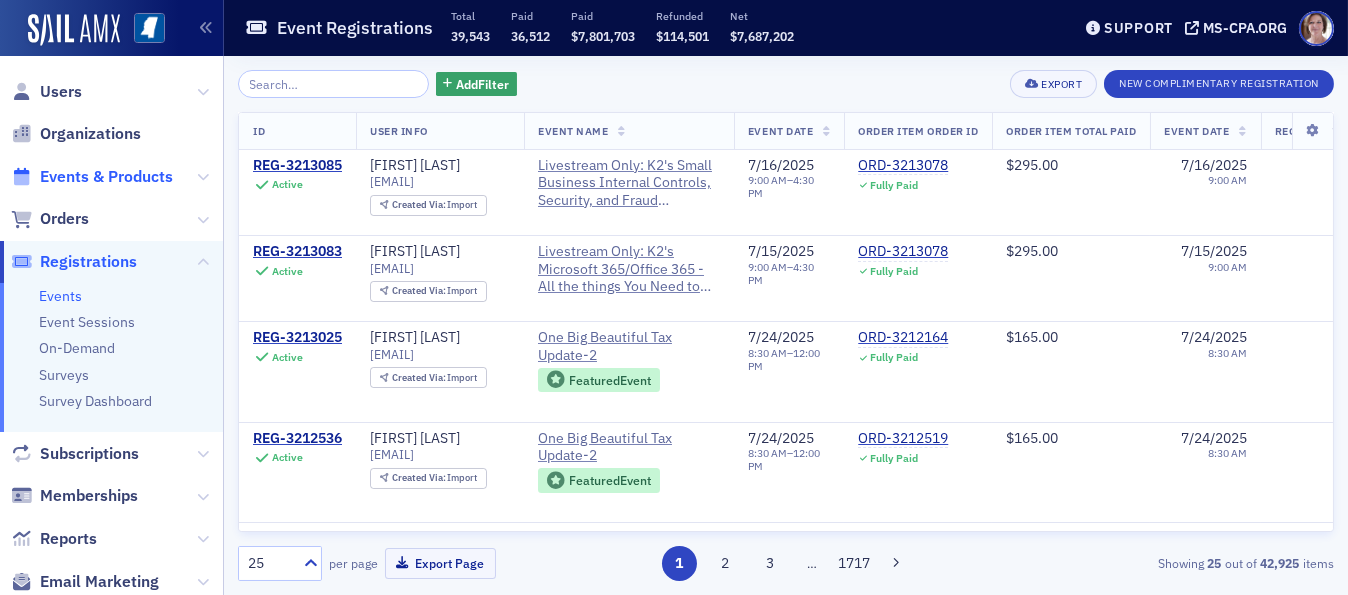click on "Events & Products" 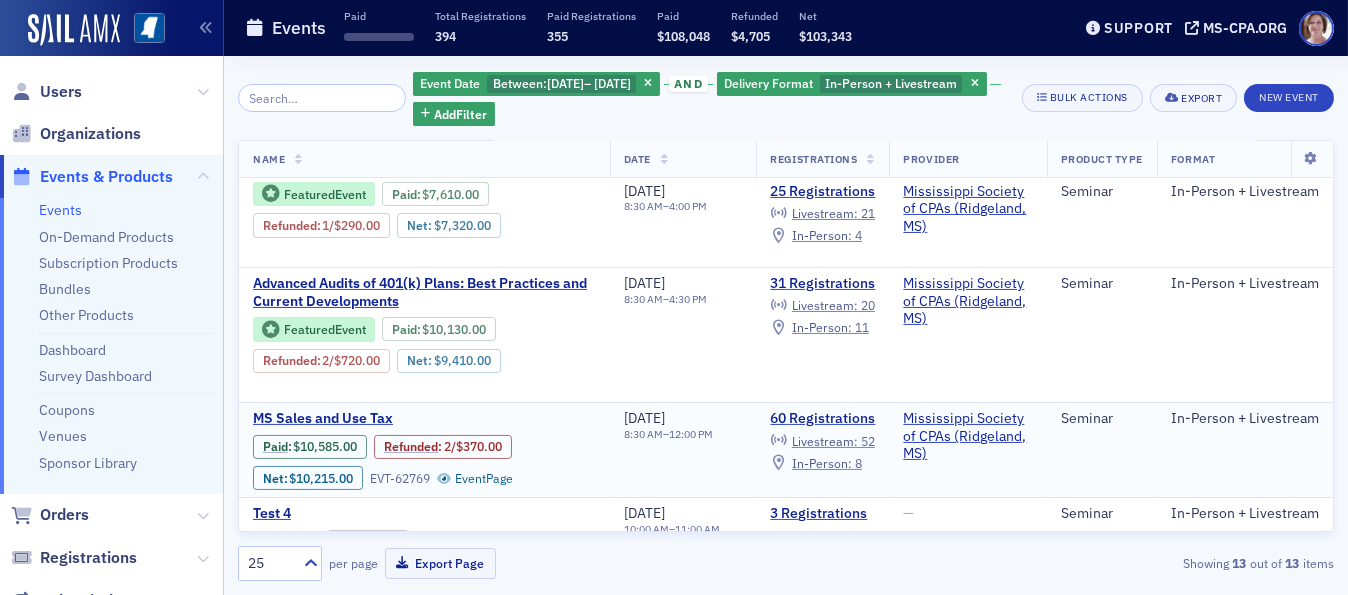 scroll, scrollTop: 1141, scrollLeft: 0, axis: vertical 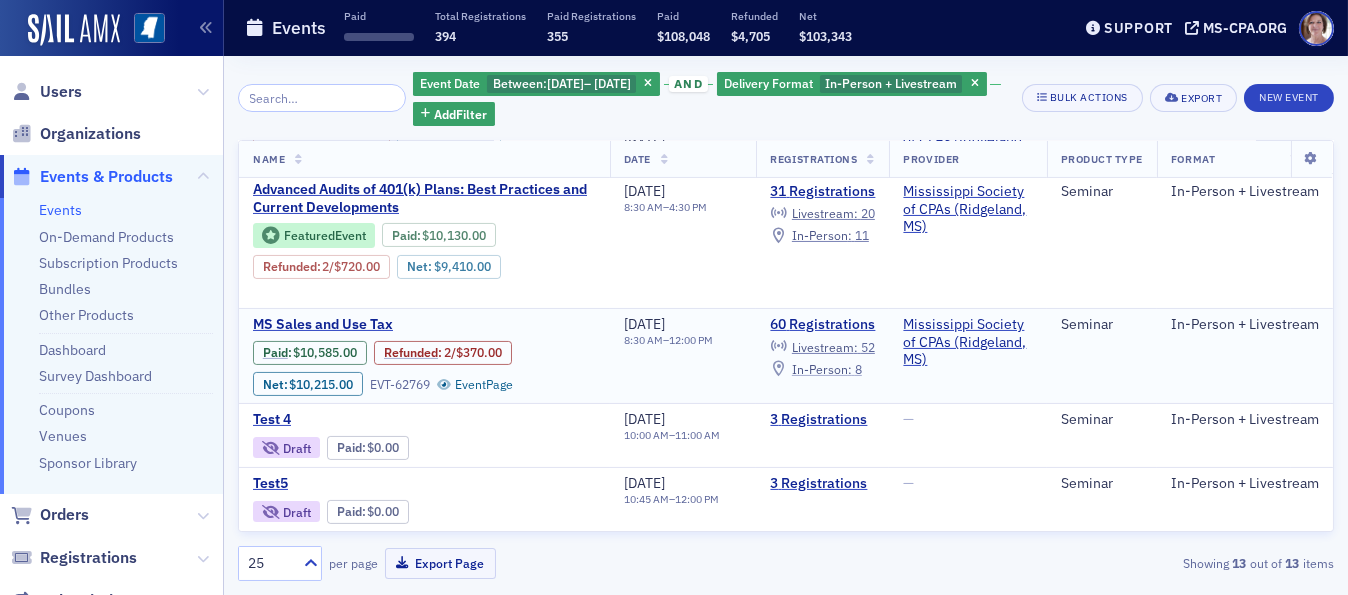 click on "In-Person :" 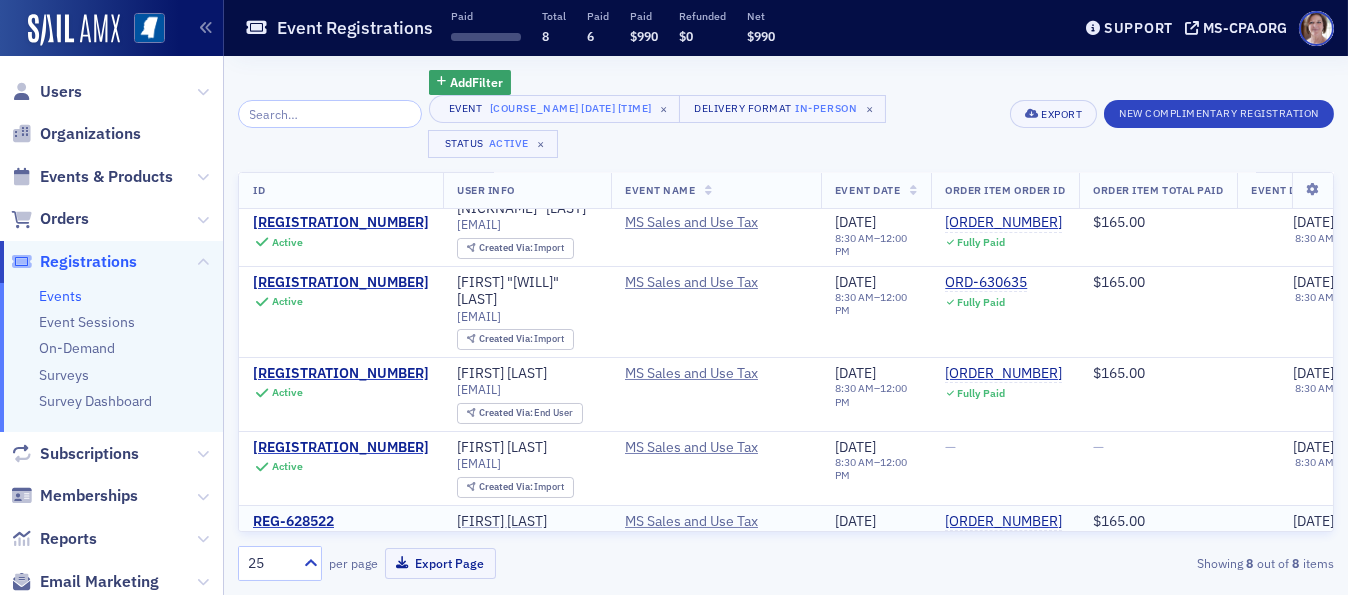 scroll, scrollTop: 292, scrollLeft: 0, axis: vertical 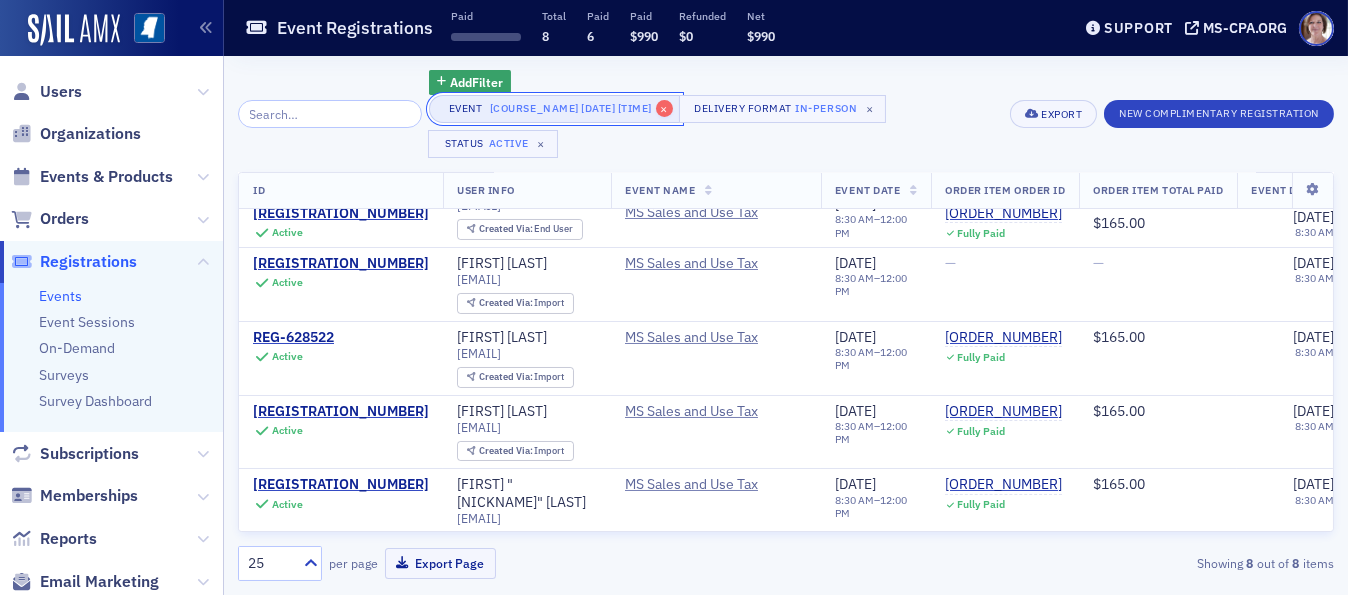click on "×" 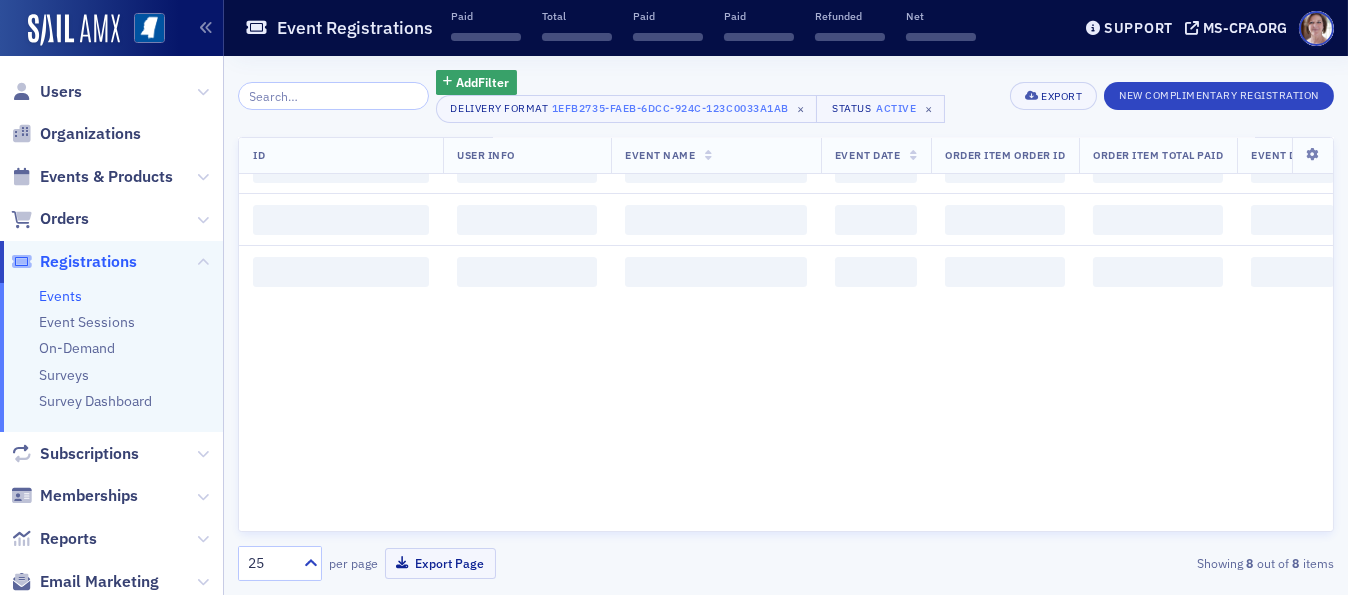 scroll, scrollTop: 292, scrollLeft: 0, axis: vertical 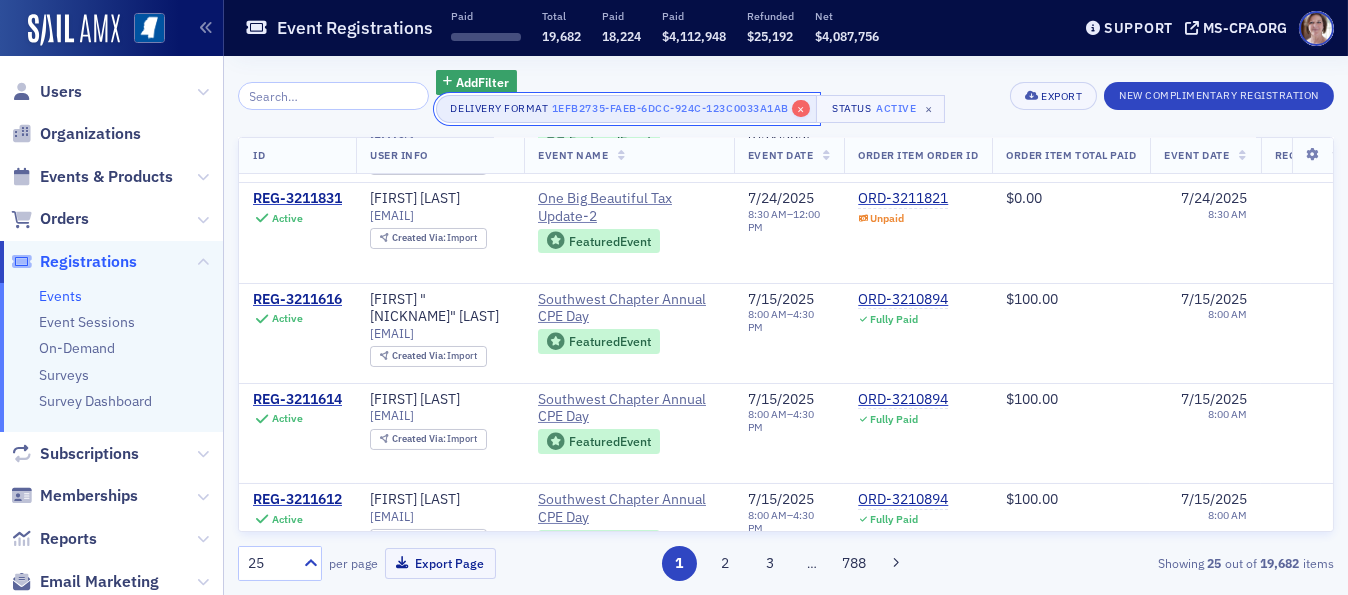click on "×" 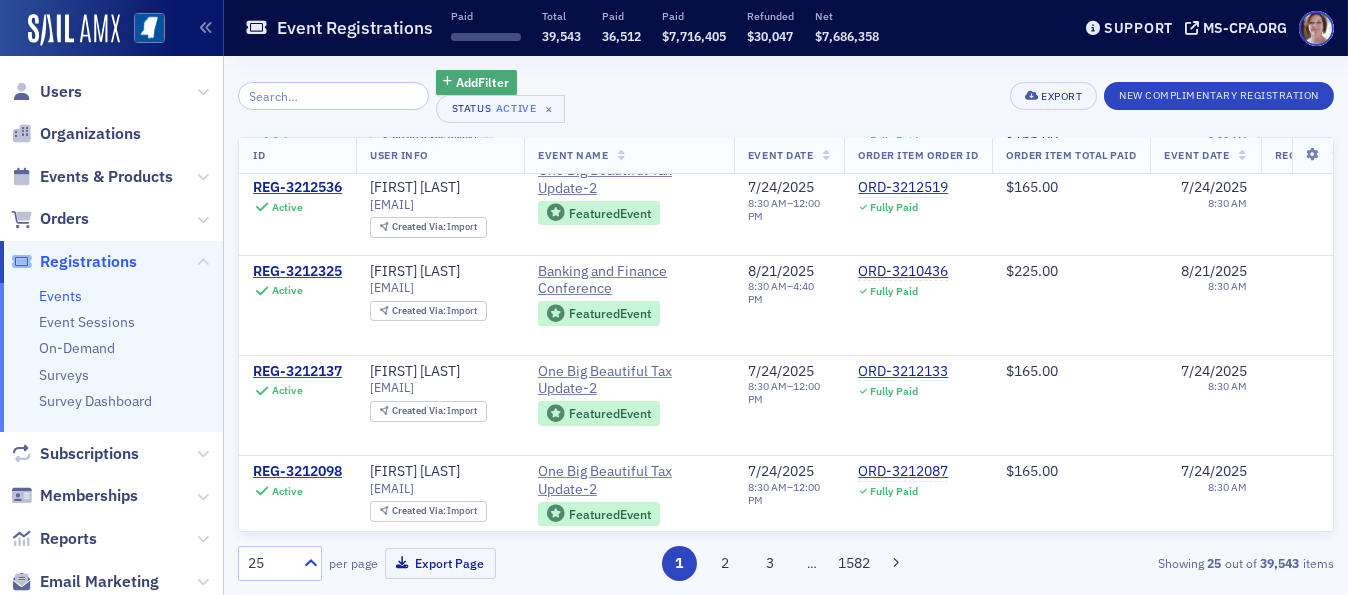 click on "Add  Filter" 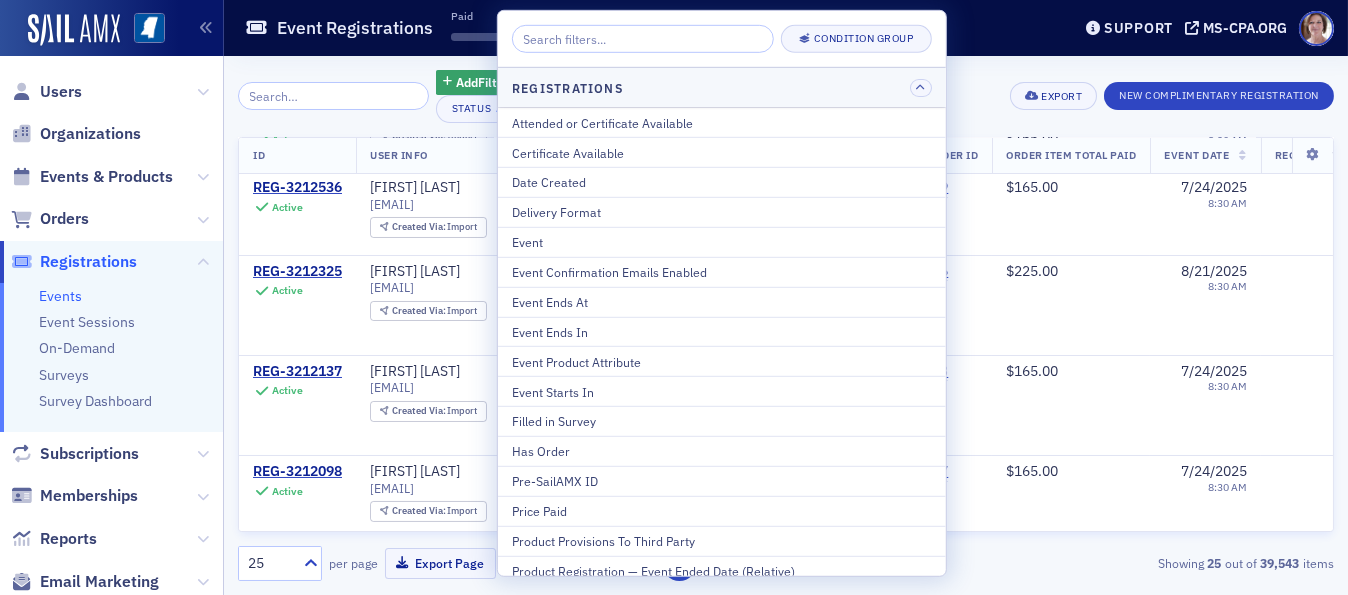 click on "Add  Filter Status Active × Export New Complimentary Registration" 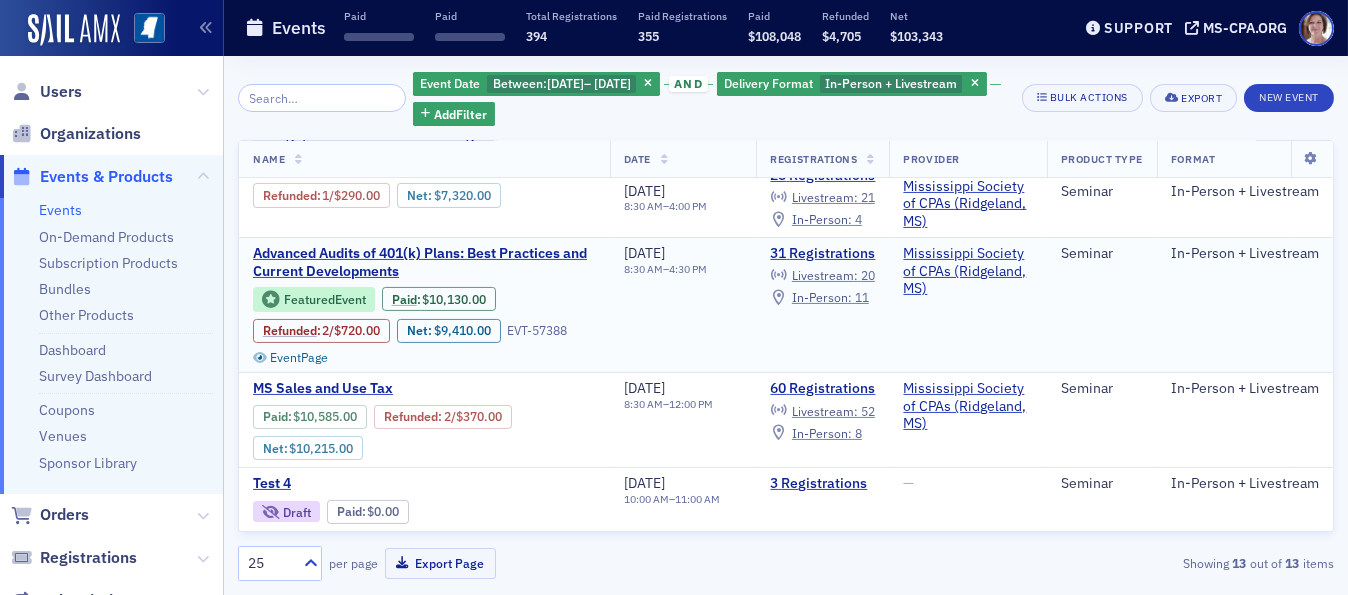 scroll, scrollTop: 1042, scrollLeft: 0, axis: vertical 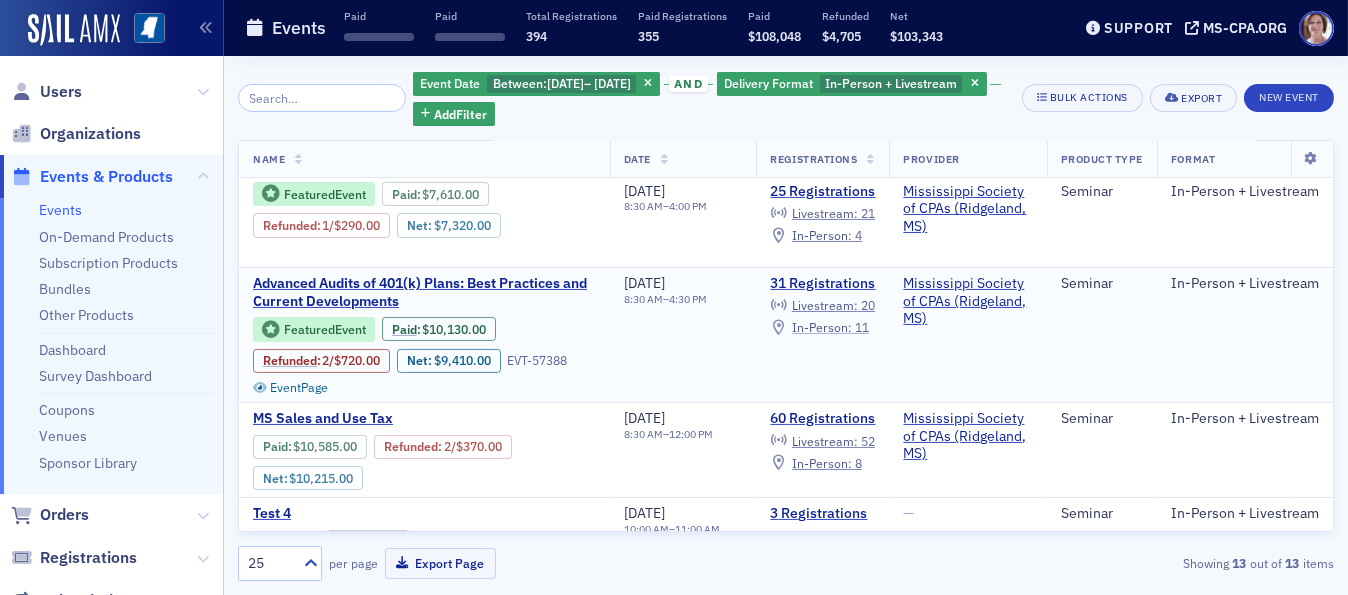 click on "In-Person :" 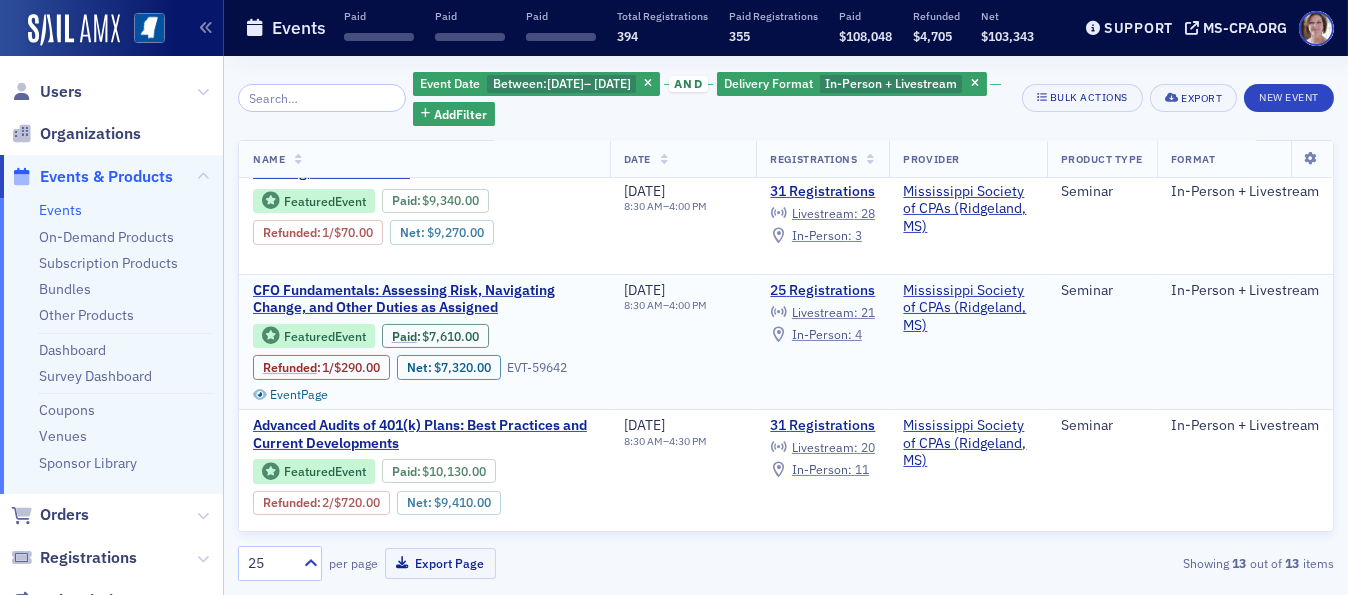 scroll, scrollTop: 1000, scrollLeft: 0, axis: vertical 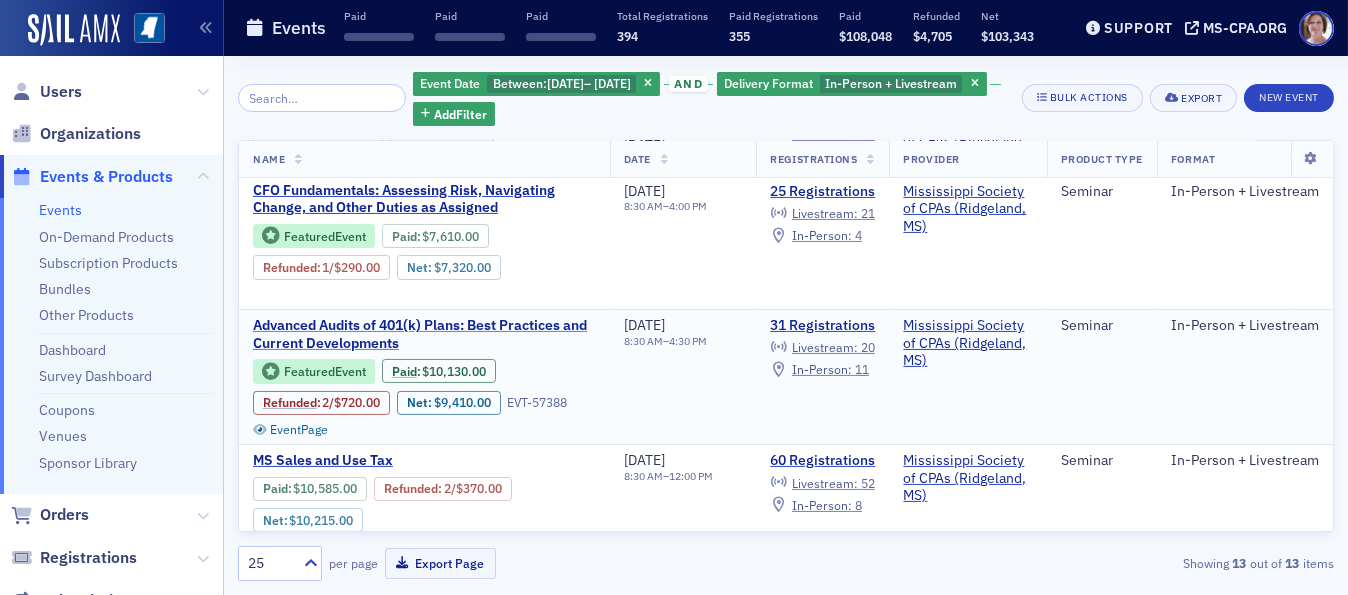 click on "Advanced Audits of 401(k) Plans: Best Practices and Current Developments" 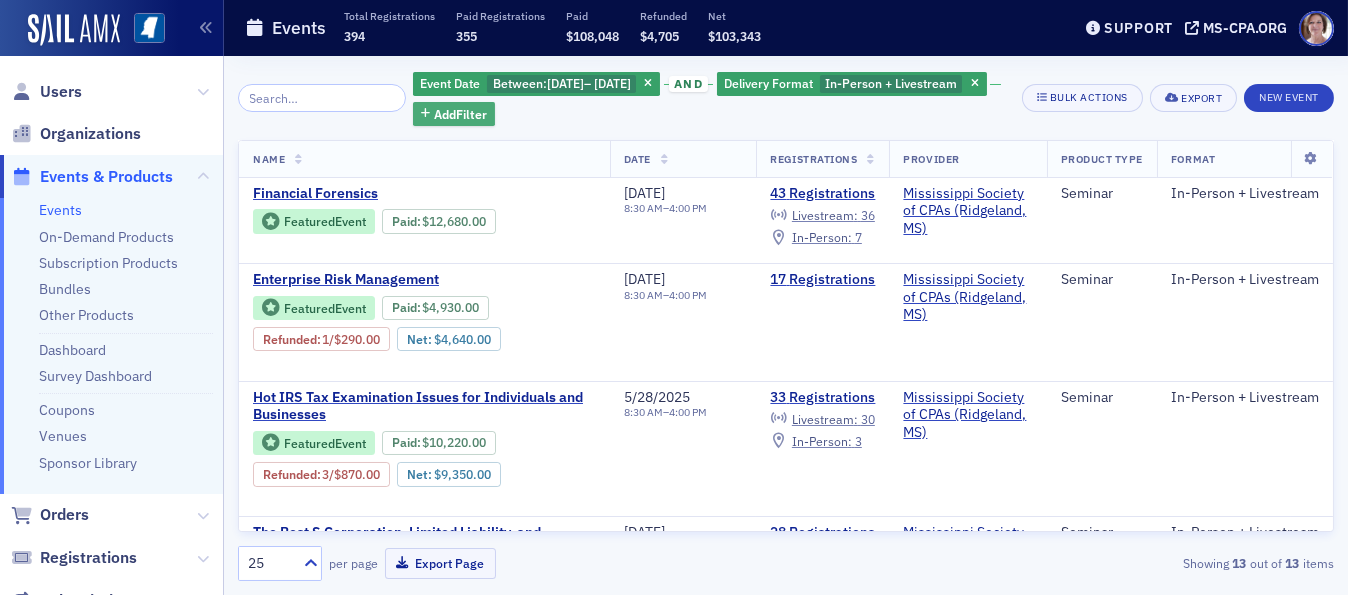 click on "Add  Filter" 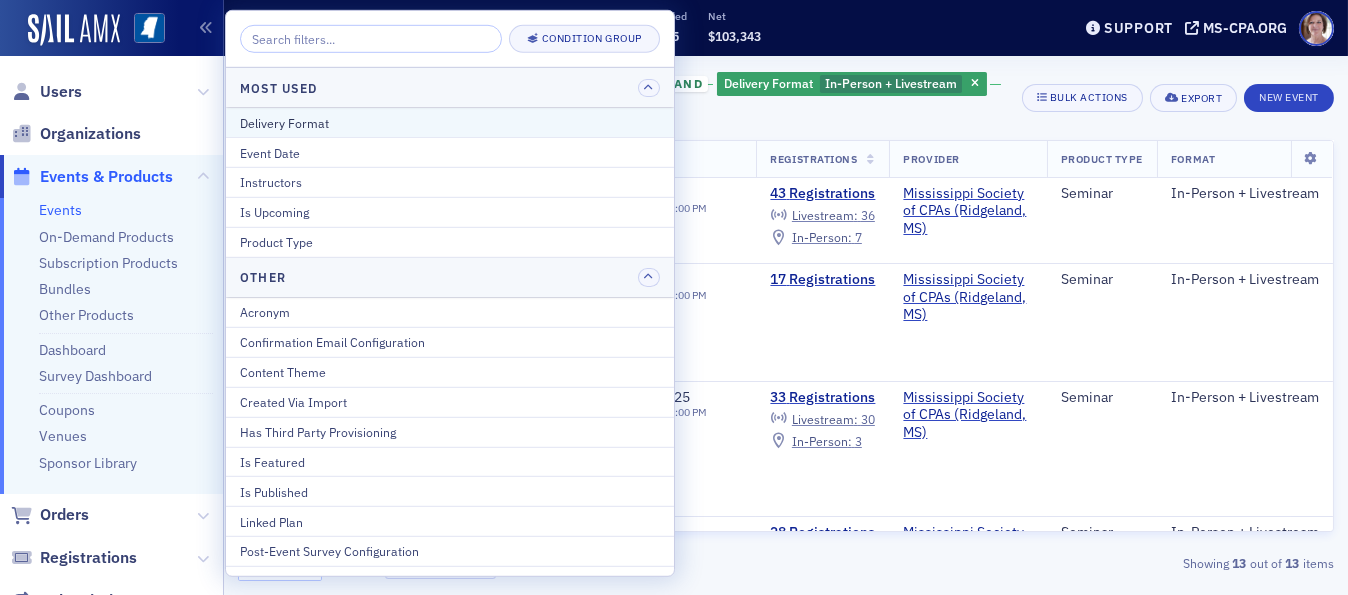 click on "Delivery Format" at bounding box center [450, 122] 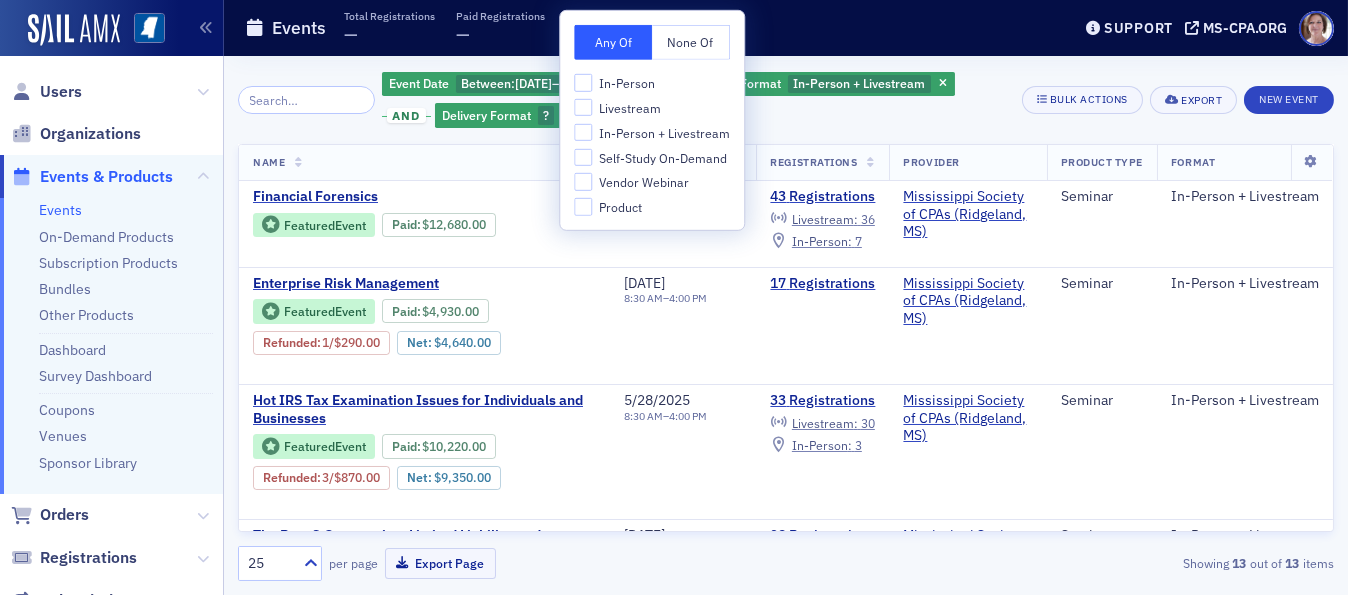 click on "In-Person" at bounding box center (627, 83) 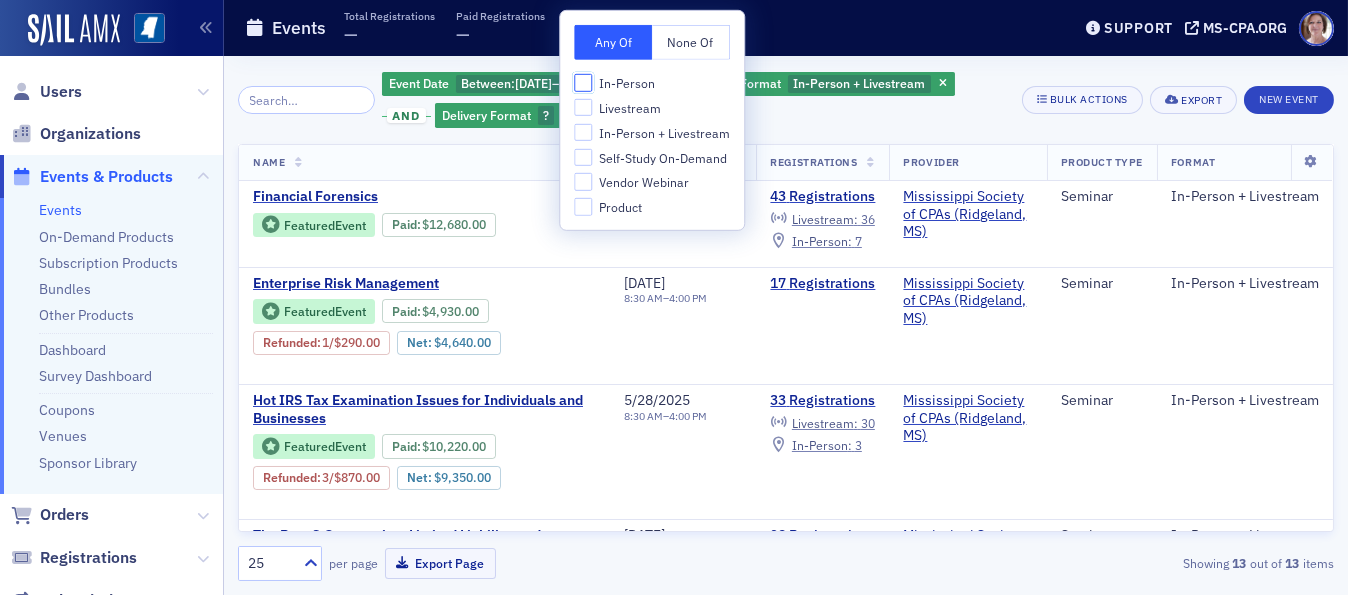 click on "In-Person" at bounding box center (583, 83) 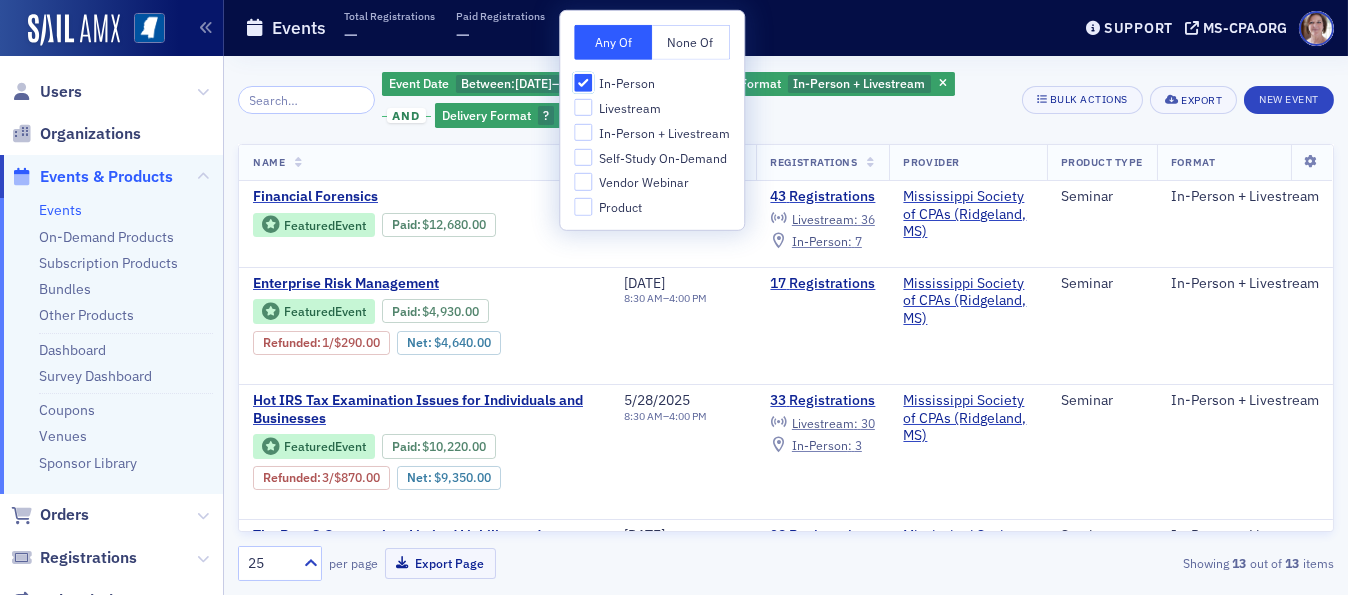 checkbox on "true" 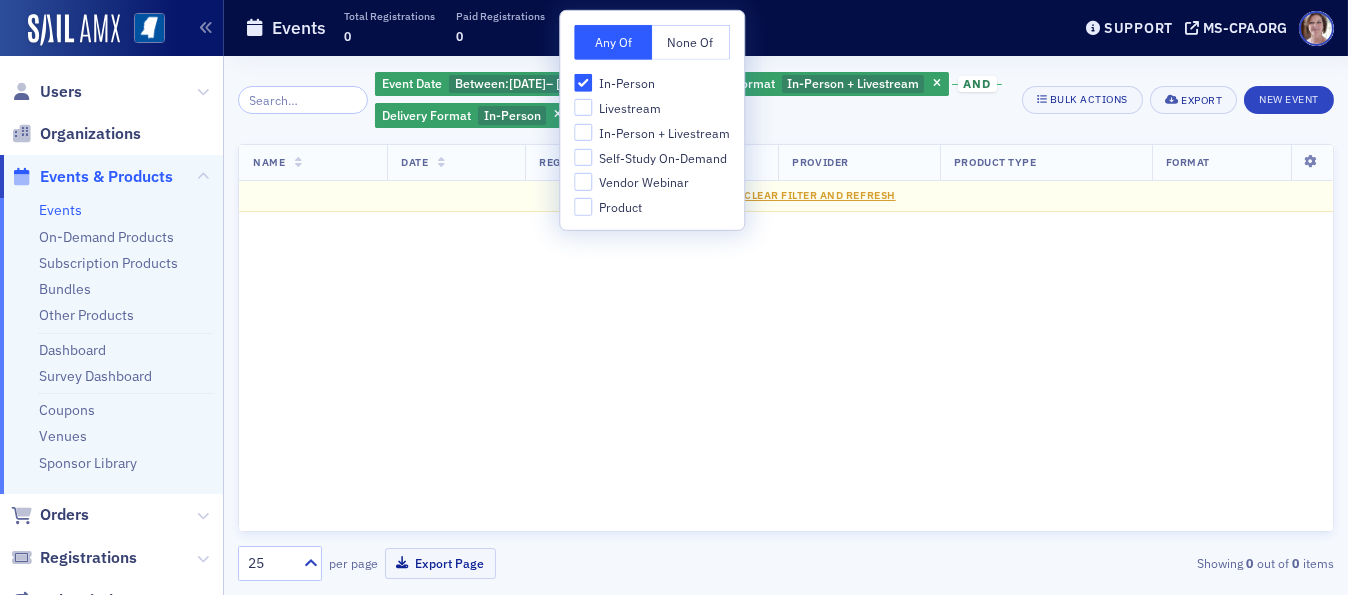 click on "Event Date Between :  5/1/2025  –   5/31/2025 and Delivery Format In-Person + Livestream and Delivery Format In-Person Add  Filter" 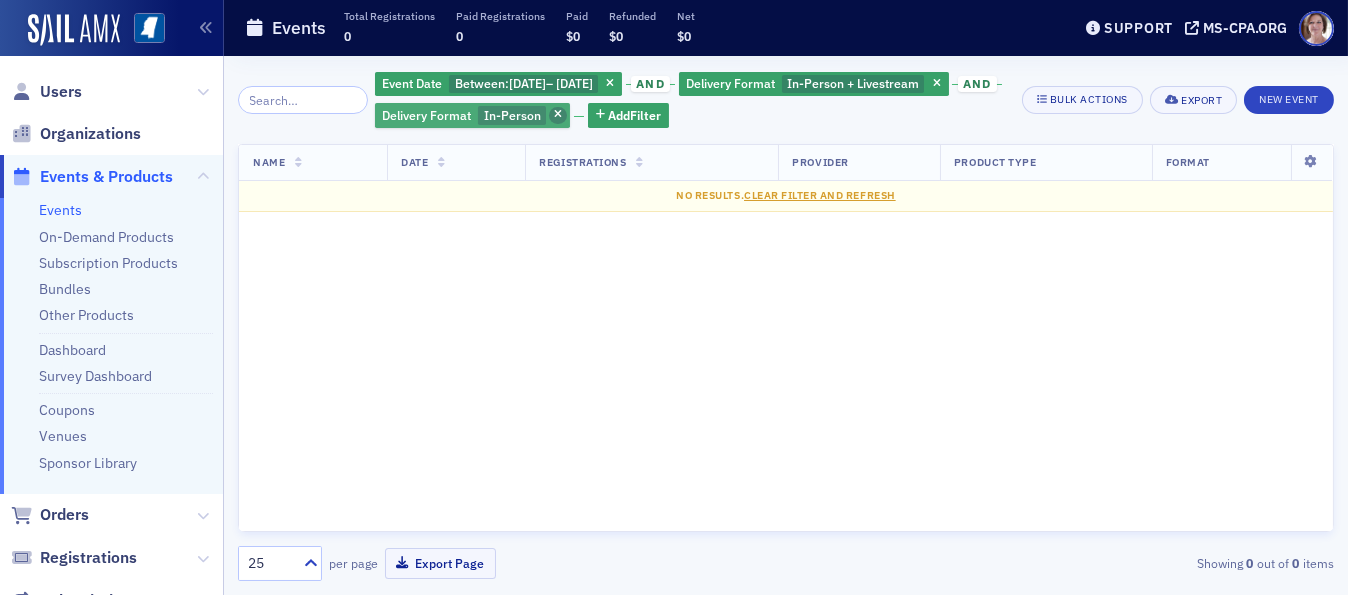 click 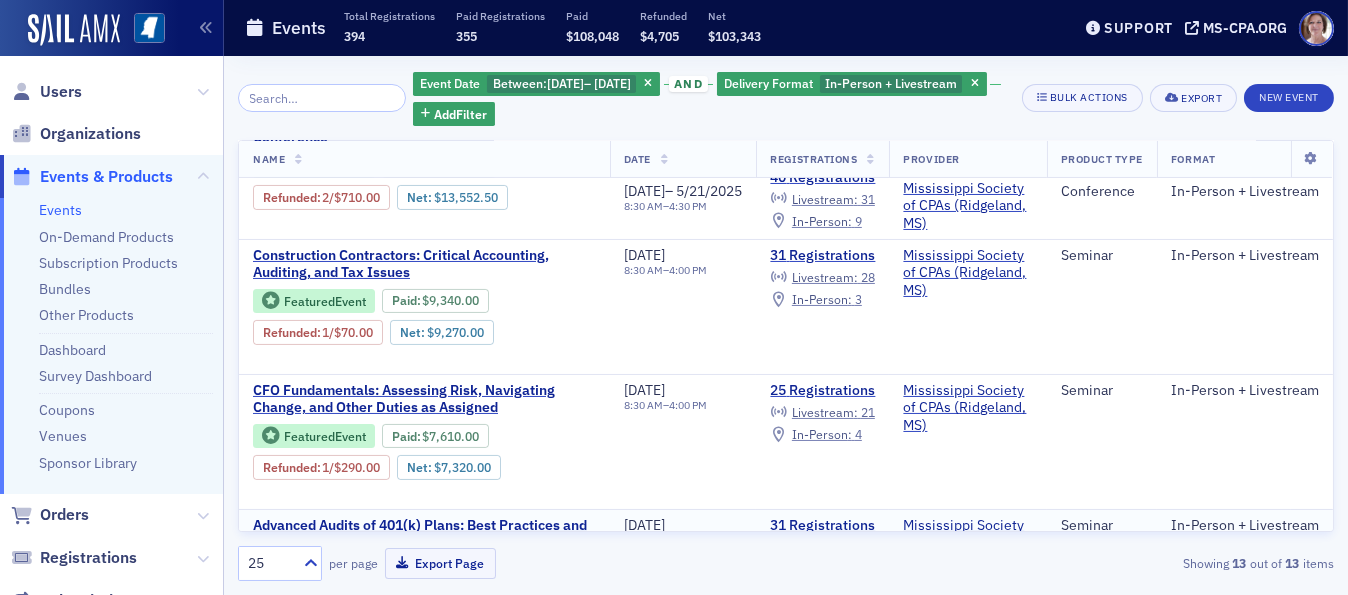 scroll, scrollTop: 1000, scrollLeft: 0, axis: vertical 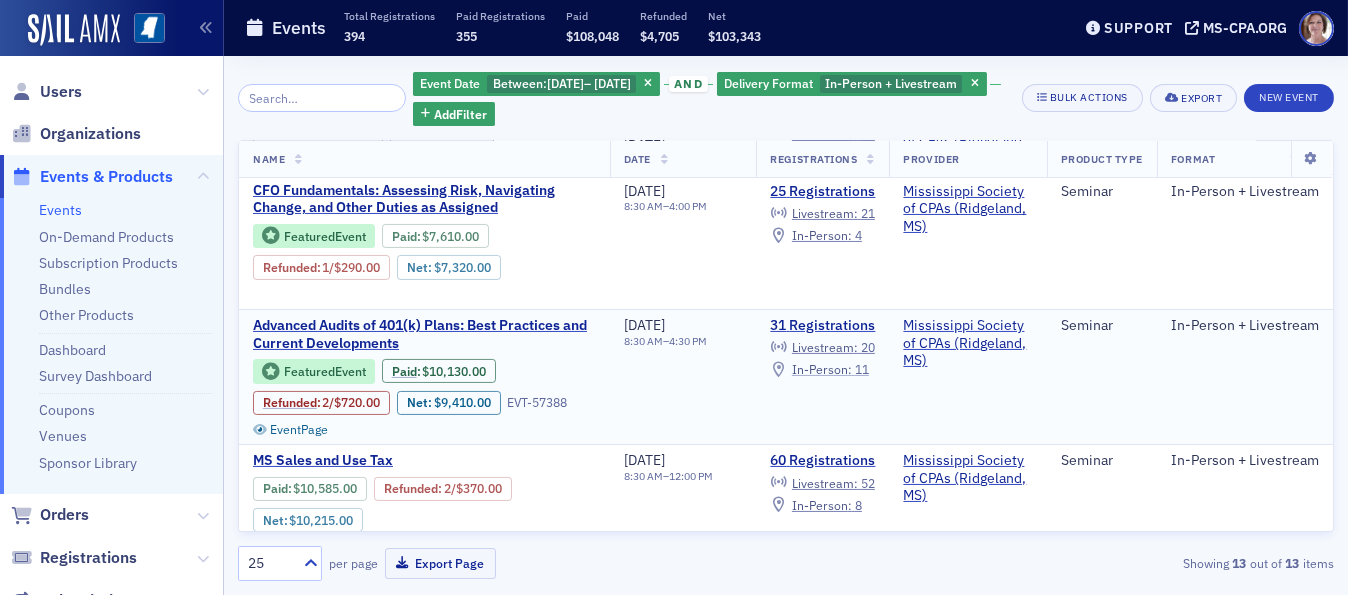 click on "In-Person :" 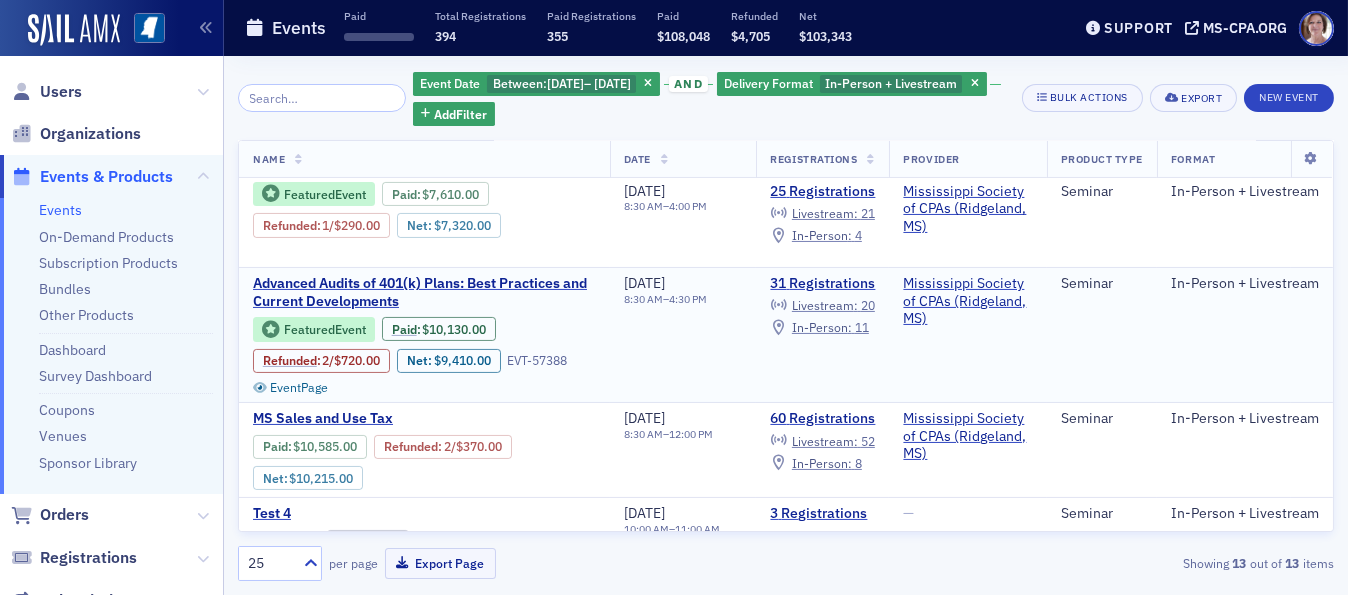scroll, scrollTop: 941, scrollLeft: 0, axis: vertical 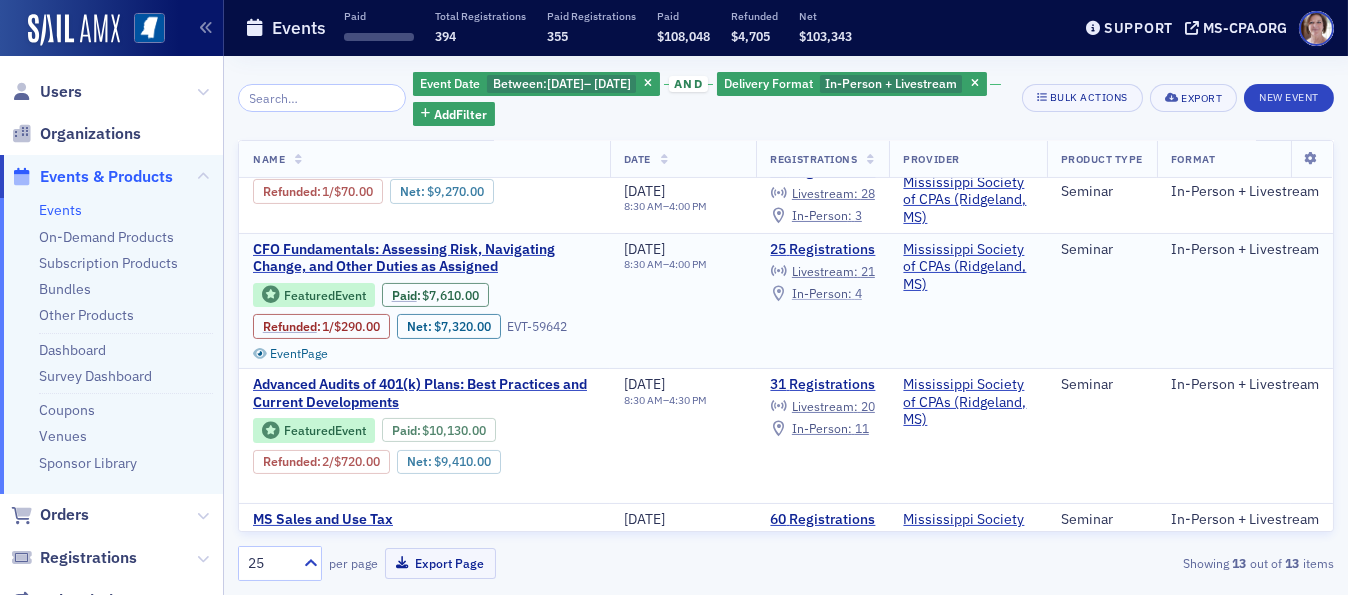 click on "In-Person :" 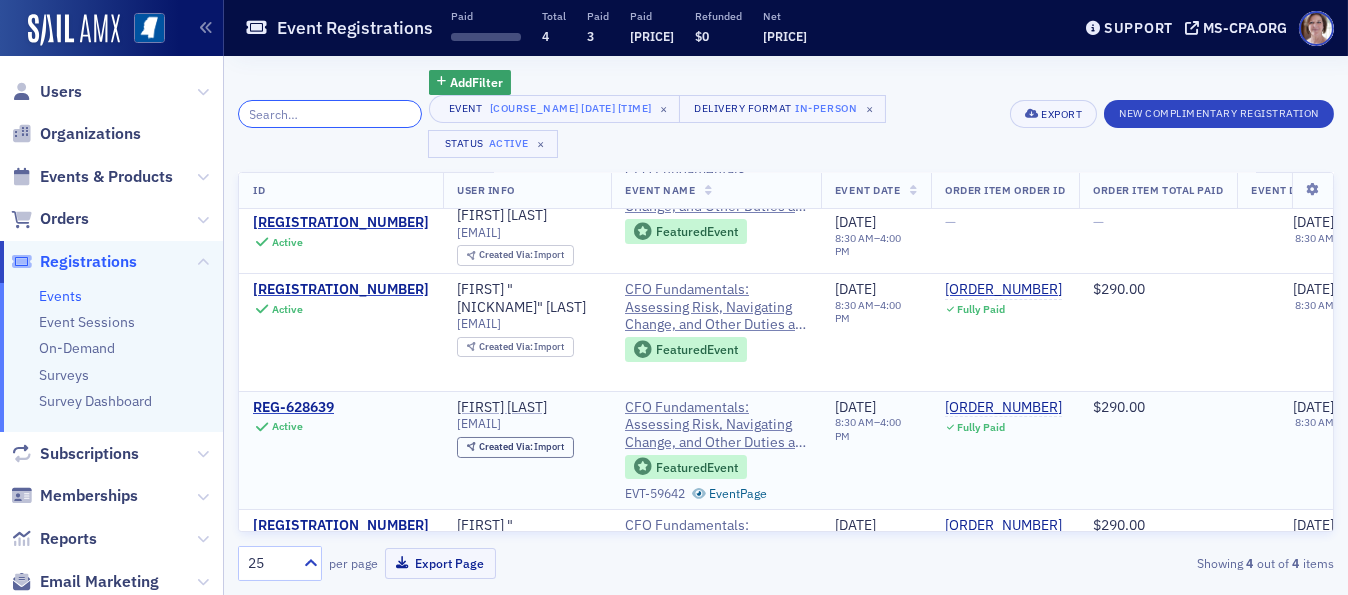 scroll, scrollTop: 0, scrollLeft: 0, axis: both 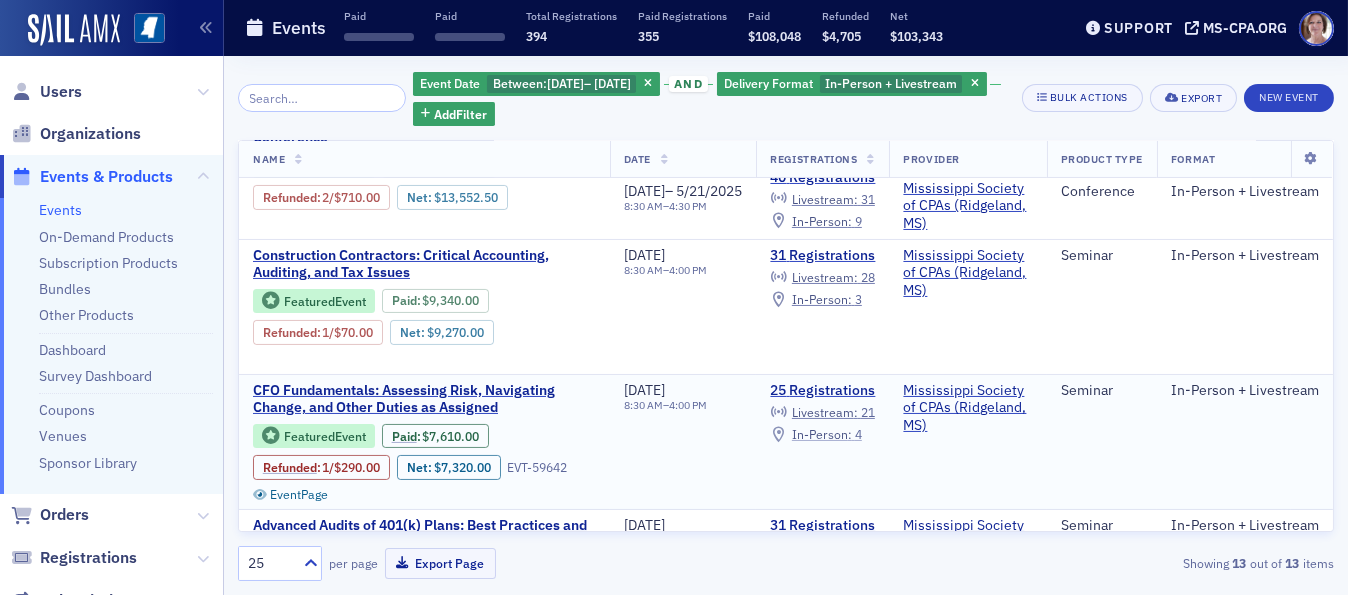 click on "In-Person :" 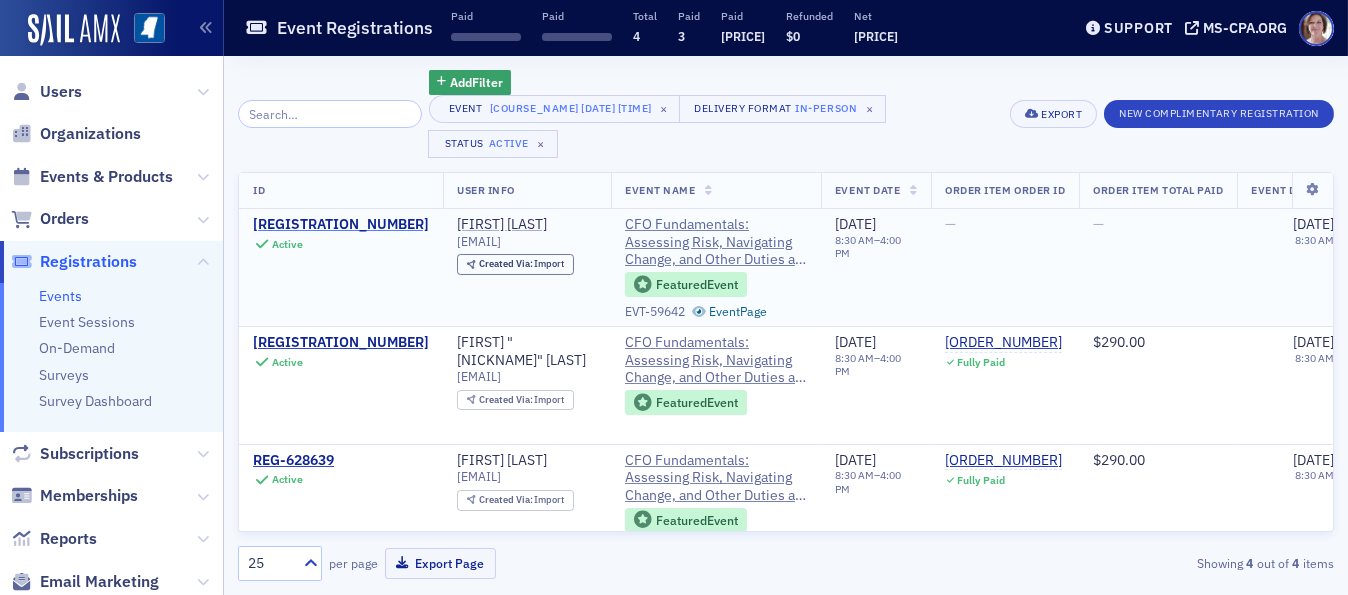 click on "REG-631816" 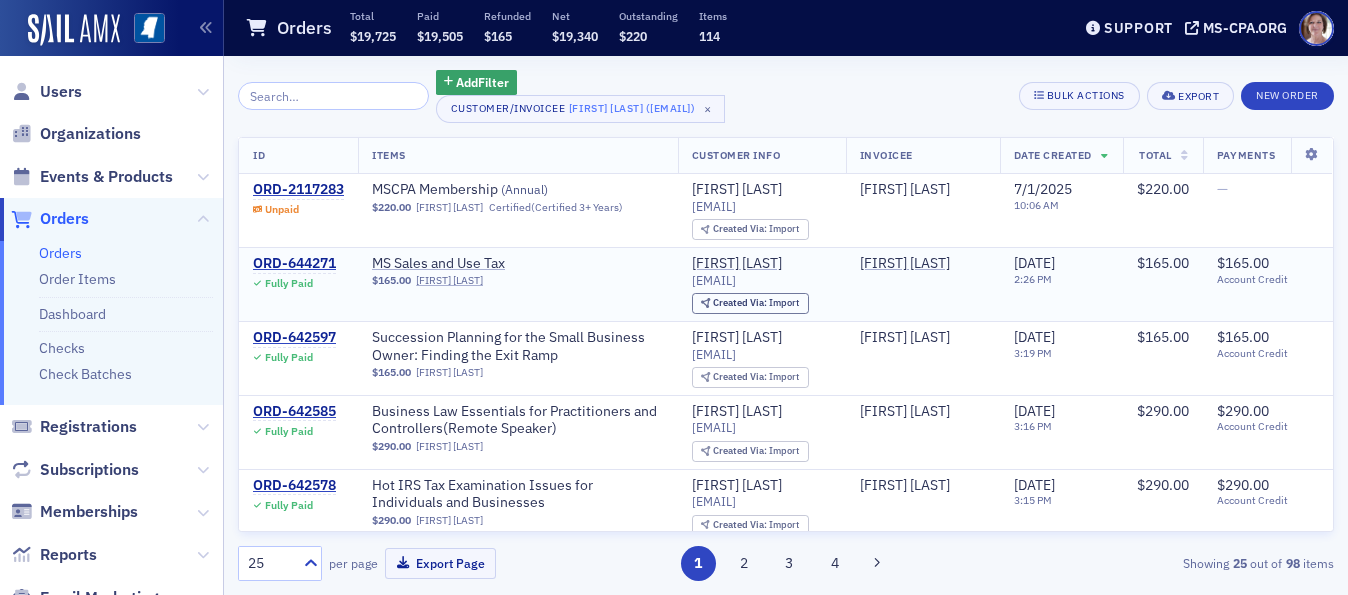 scroll, scrollTop: 0, scrollLeft: 0, axis: both 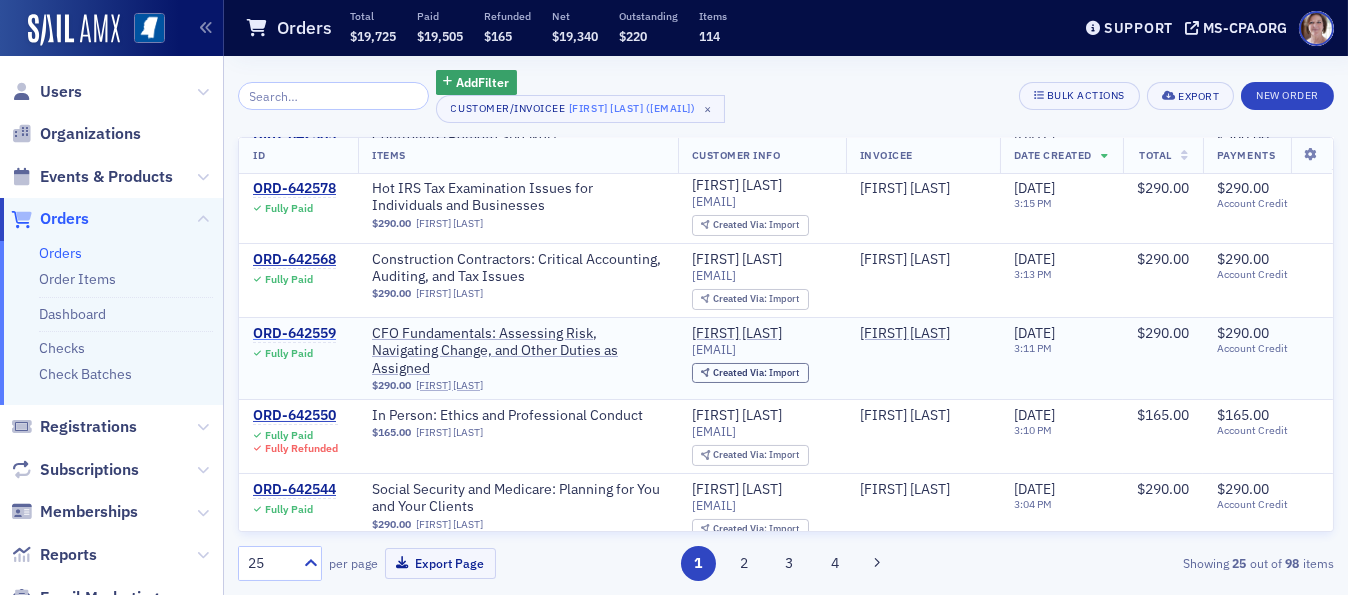 click on "ORD-642559" 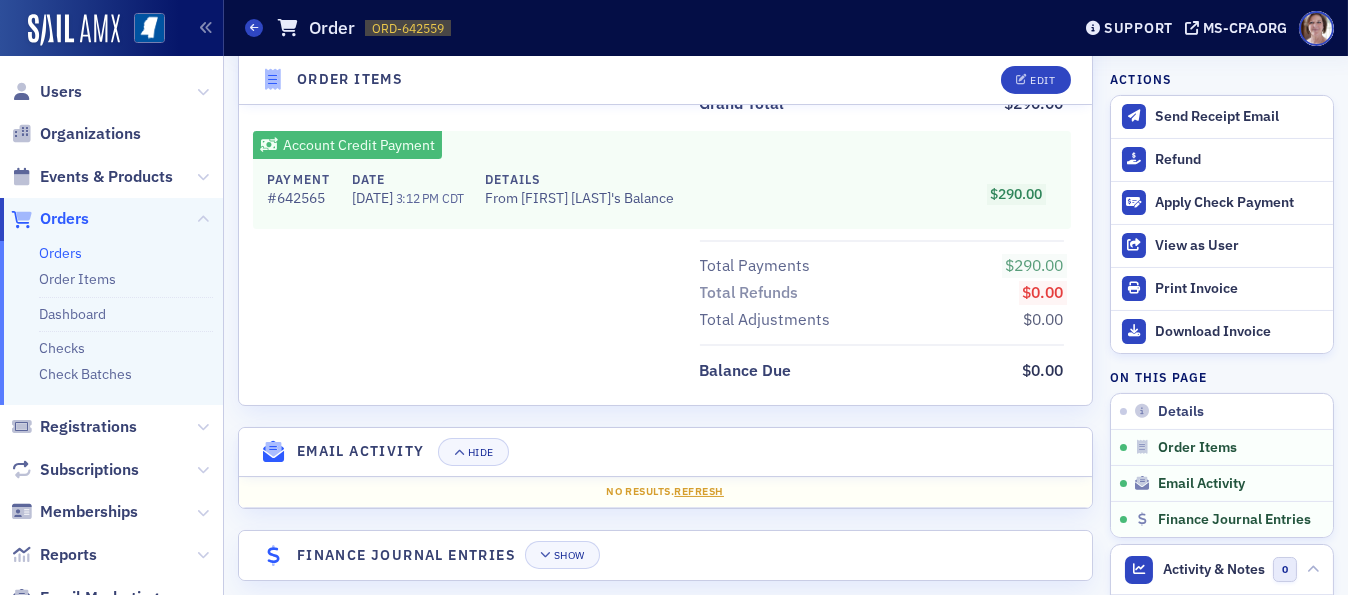 scroll, scrollTop: 914, scrollLeft: 0, axis: vertical 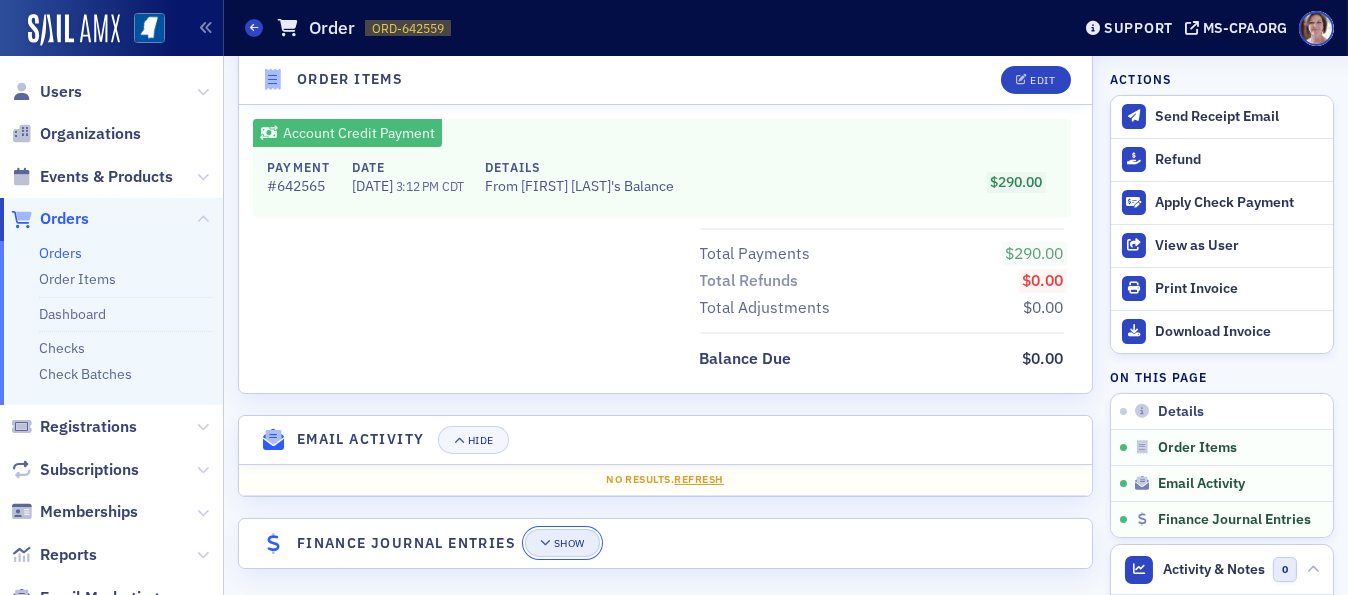 click on "Show" 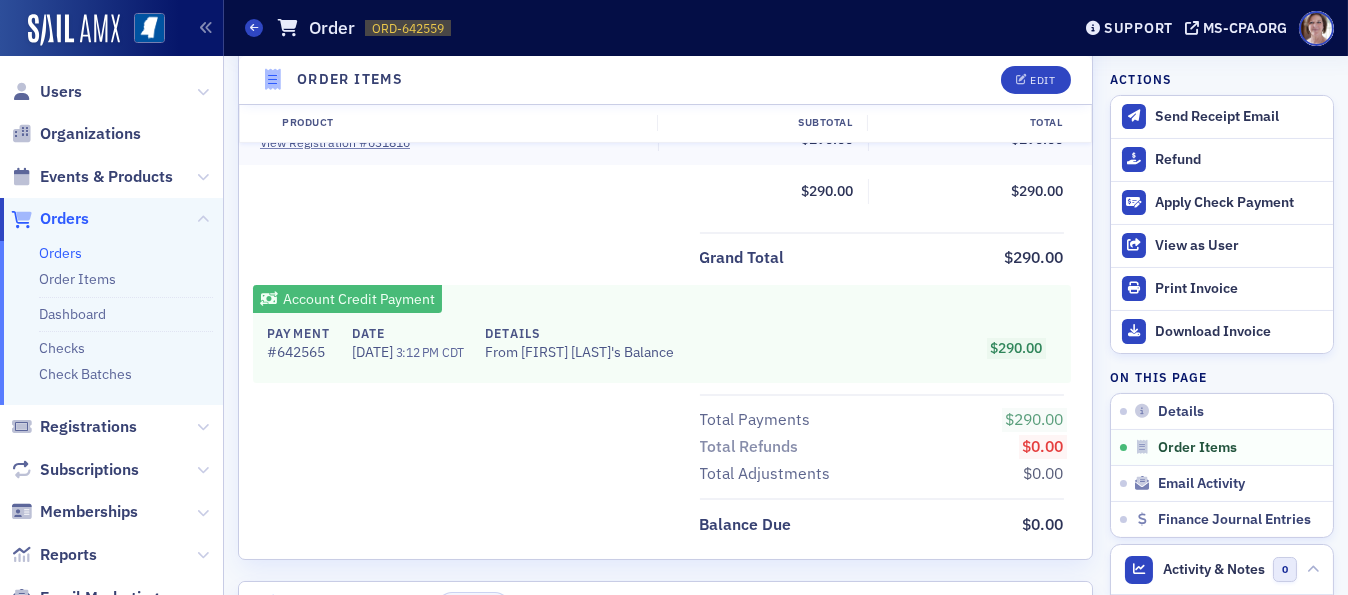 scroll, scrollTop: 624, scrollLeft: 0, axis: vertical 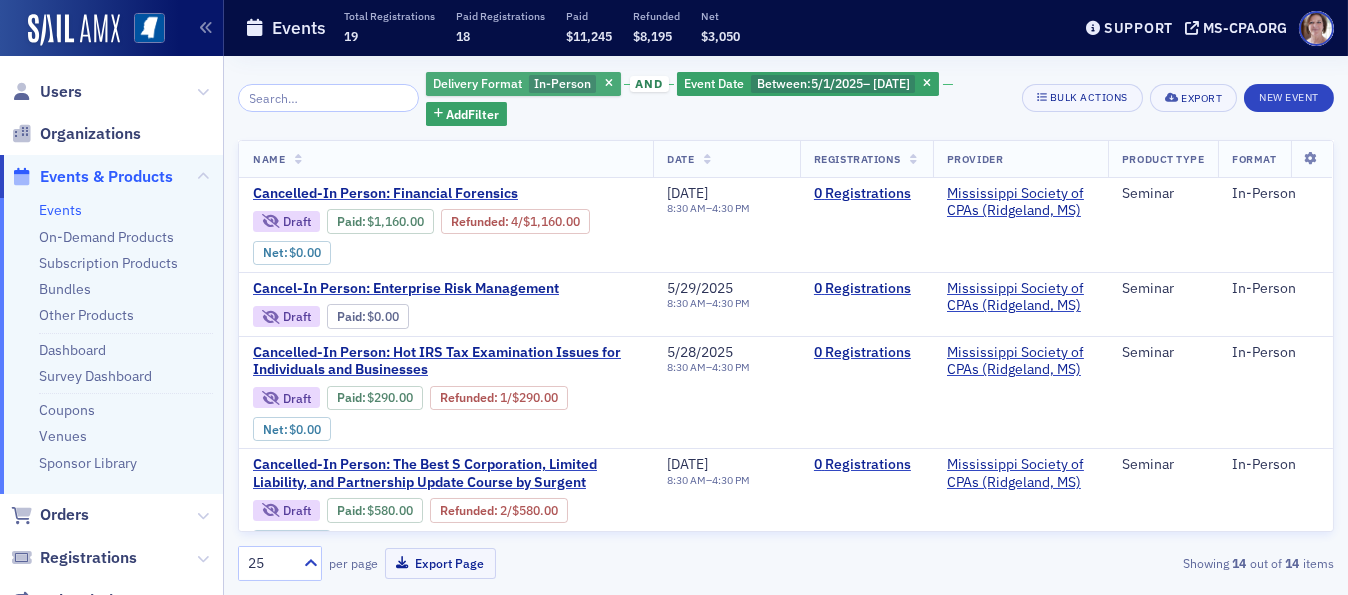 click on "In-Person" 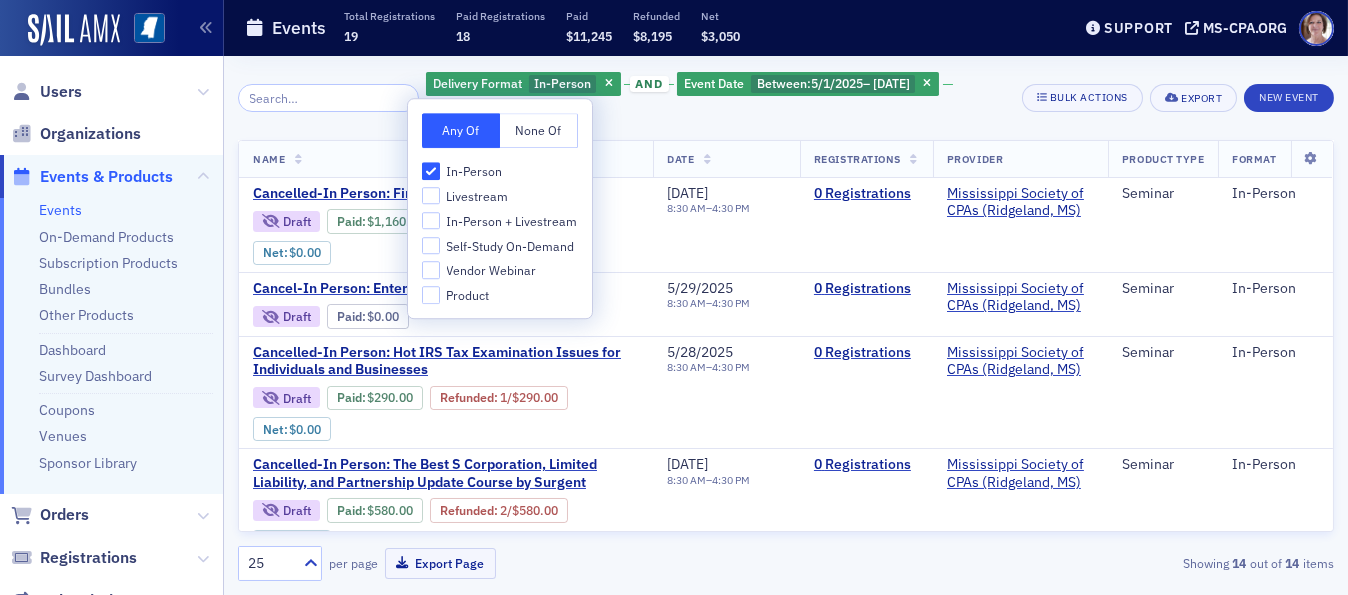 click on "In-Person + Livestream" at bounding box center [512, 221] 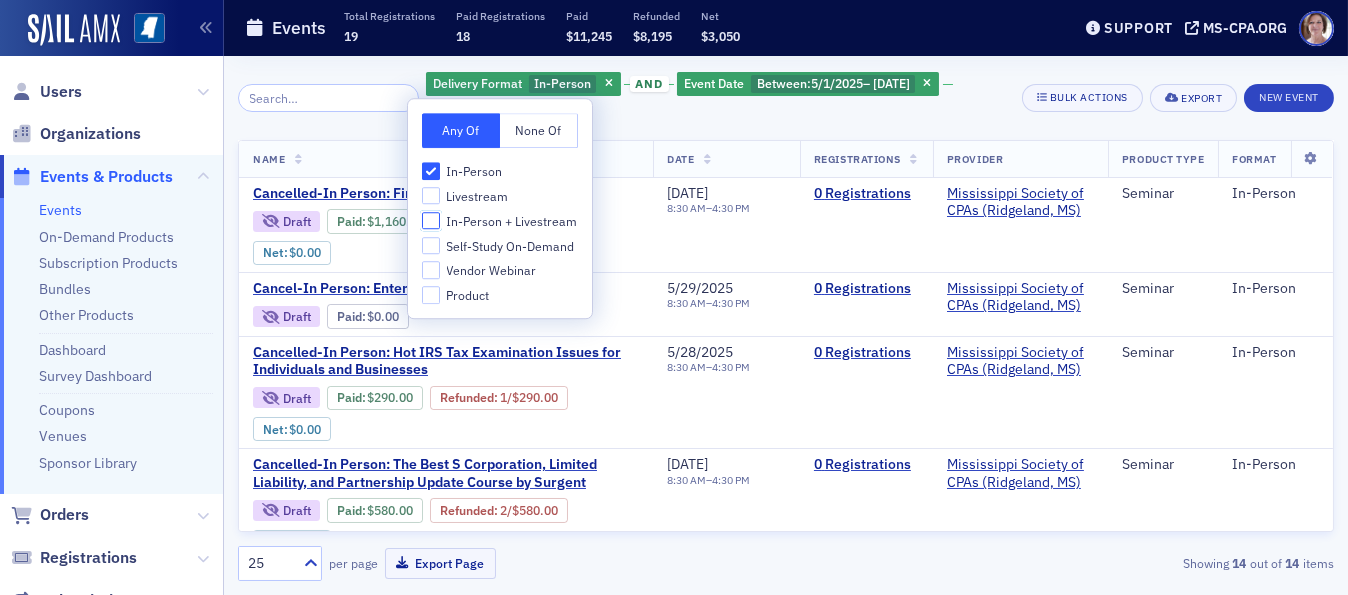 click on "In-Person + Livestream" at bounding box center [431, 221] 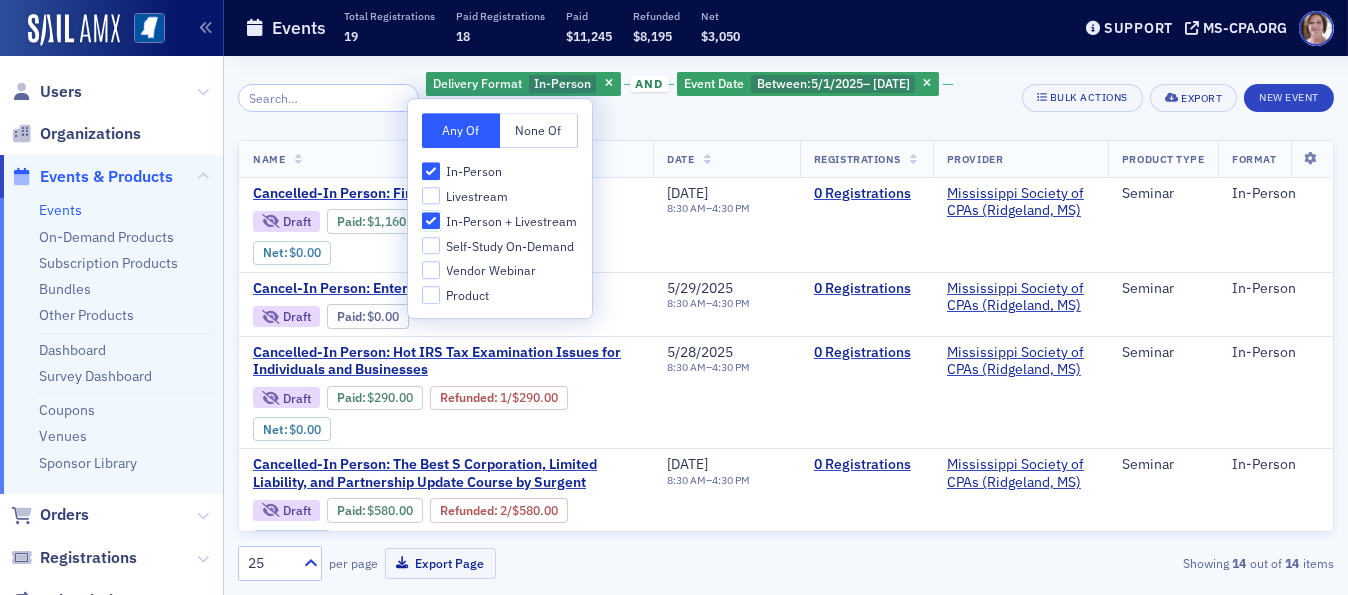 checkbox on "true" 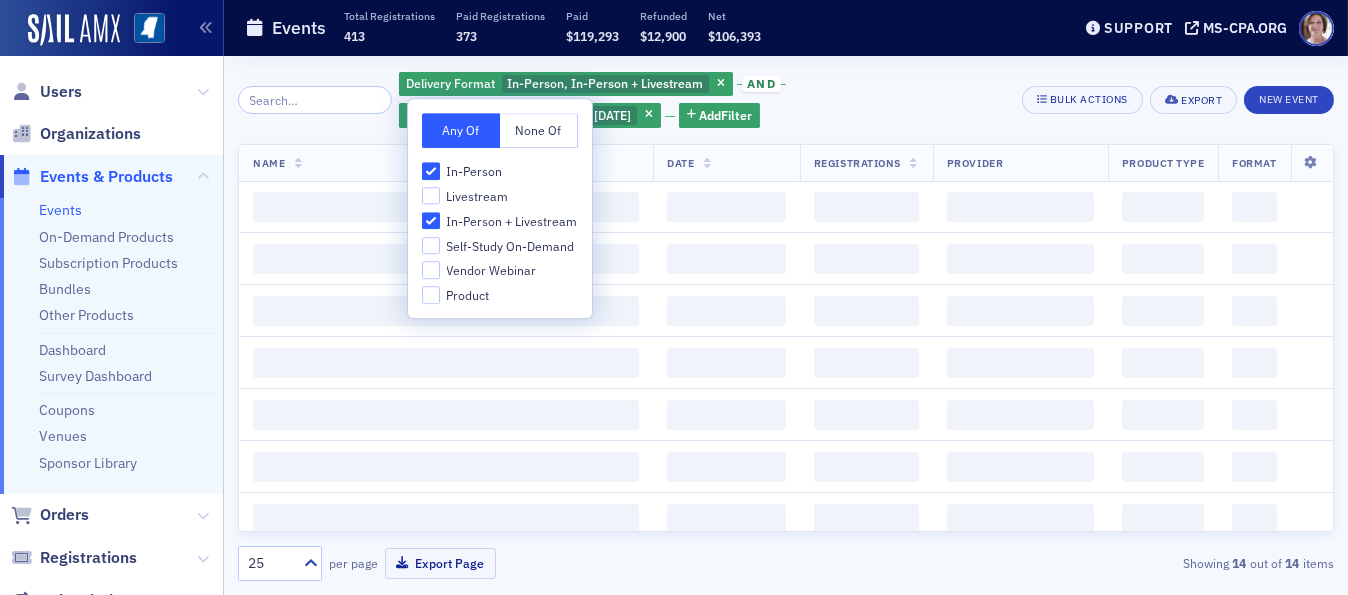 drag, startPoint x: 461, startPoint y: 166, endPoint x: 449, endPoint y: 173, distance: 13.892444 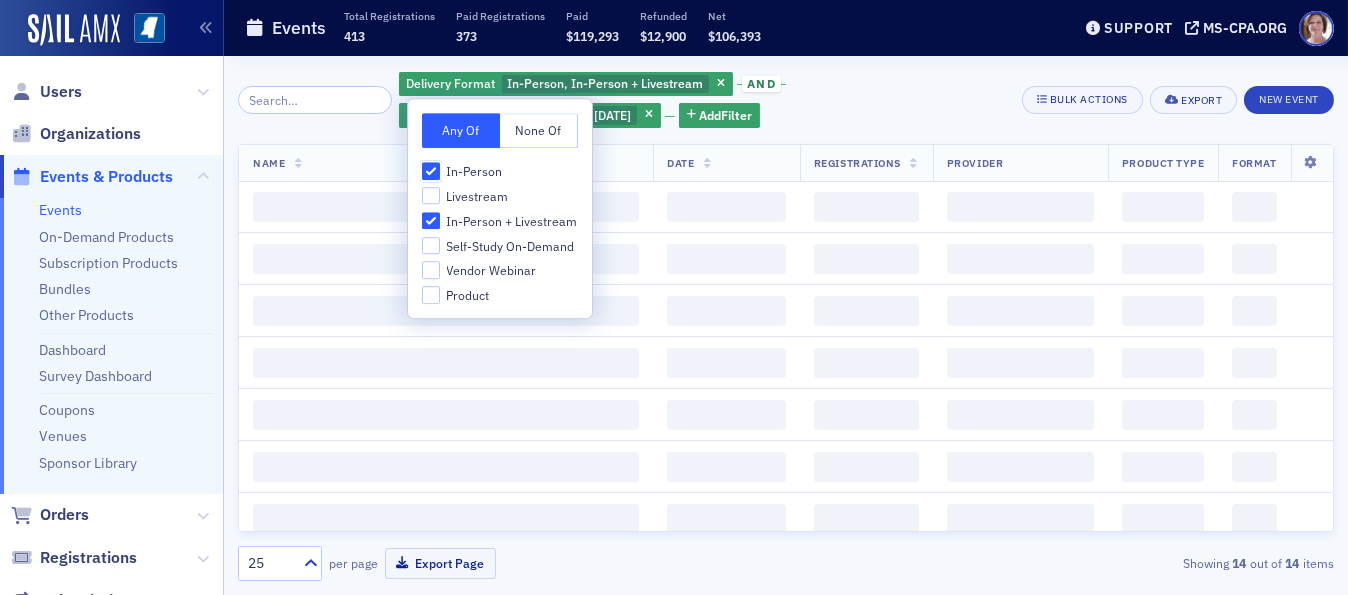 click on "In-Person" at bounding box center (431, 171) 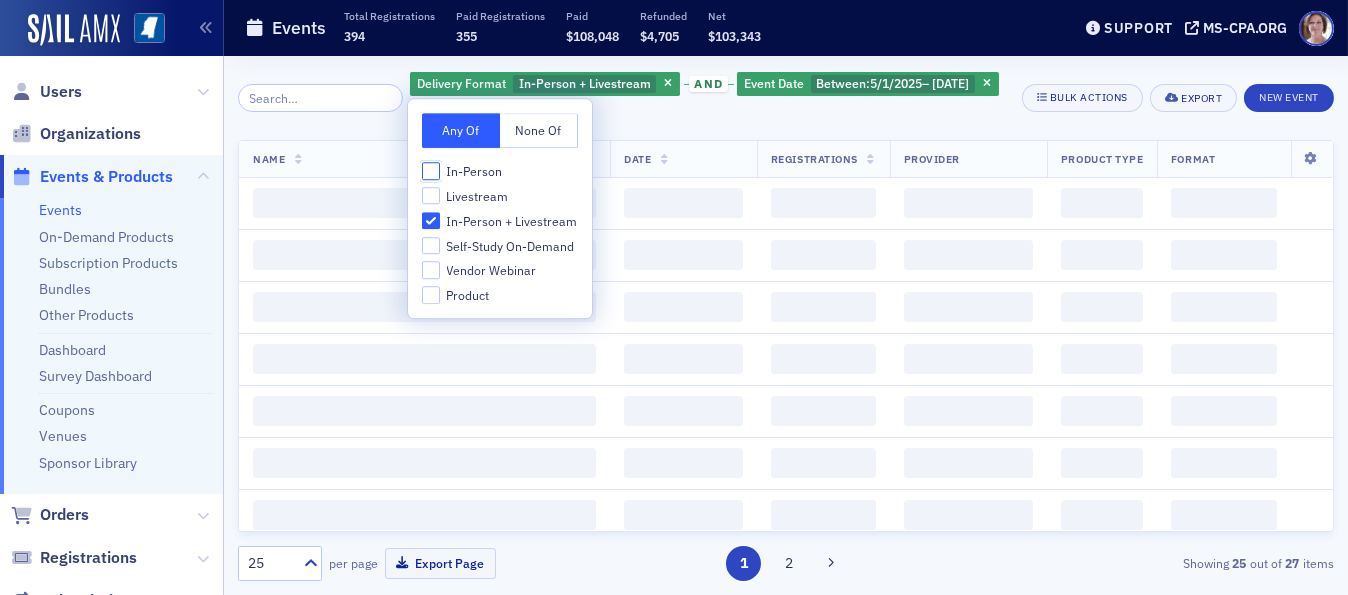 click on "In-Person" at bounding box center (431, 171) 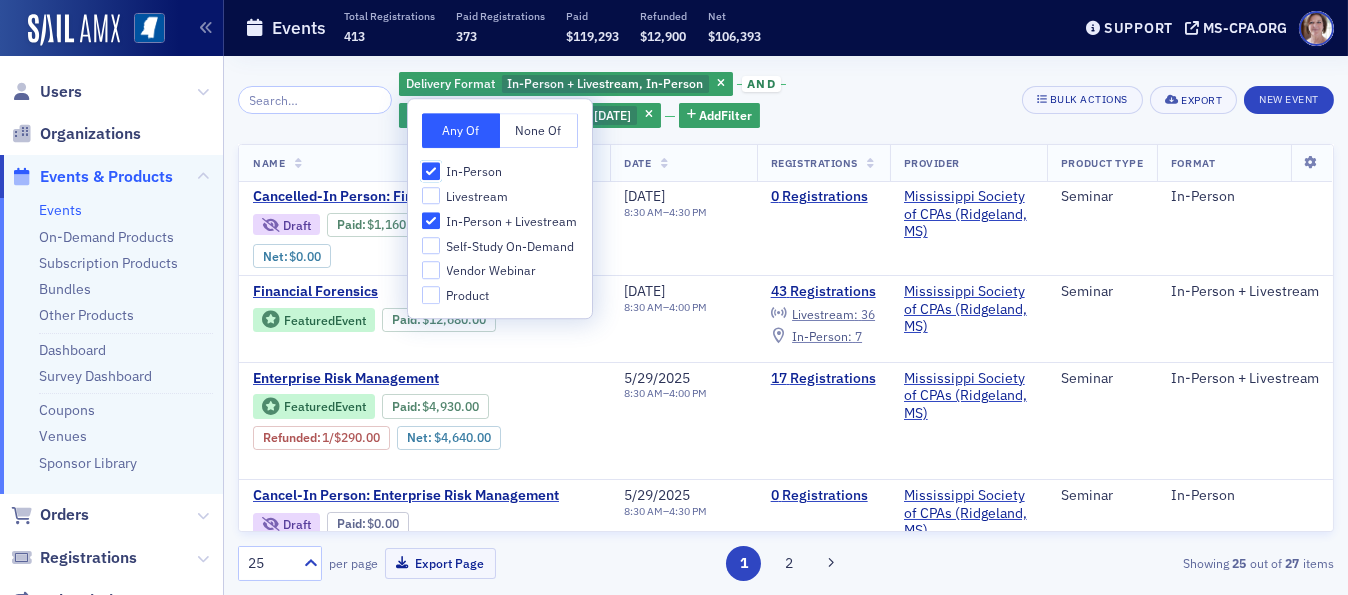 click on "In-Person" at bounding box center [431, 171] 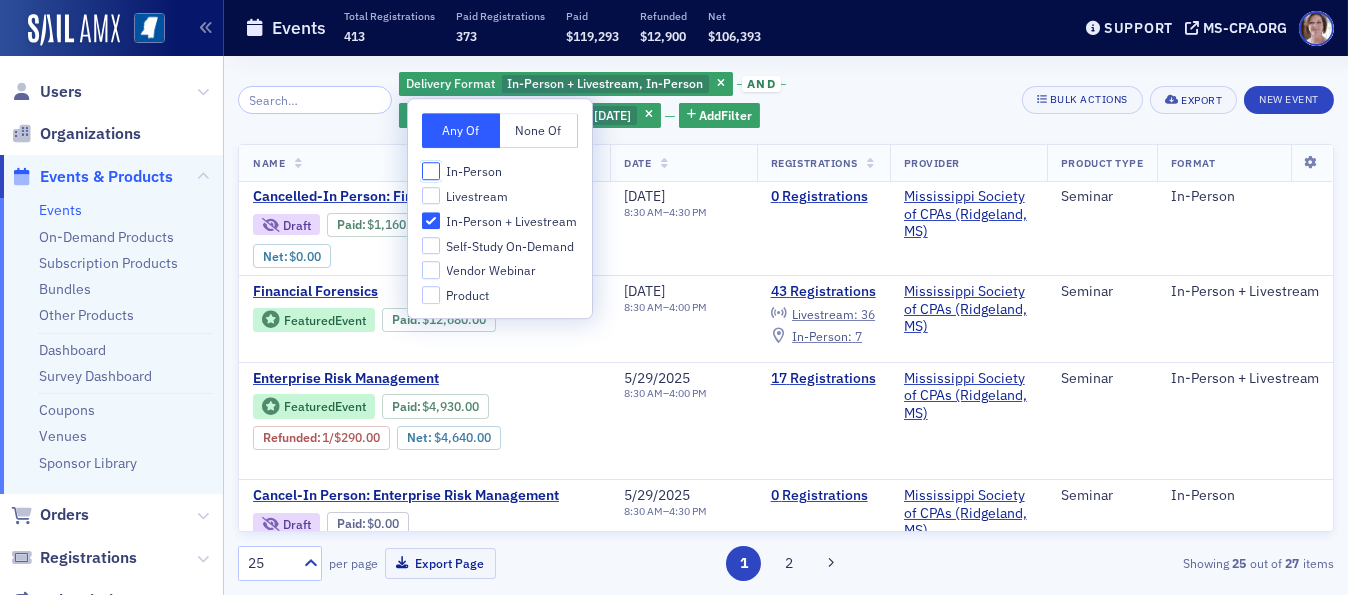 checkbox on "false" 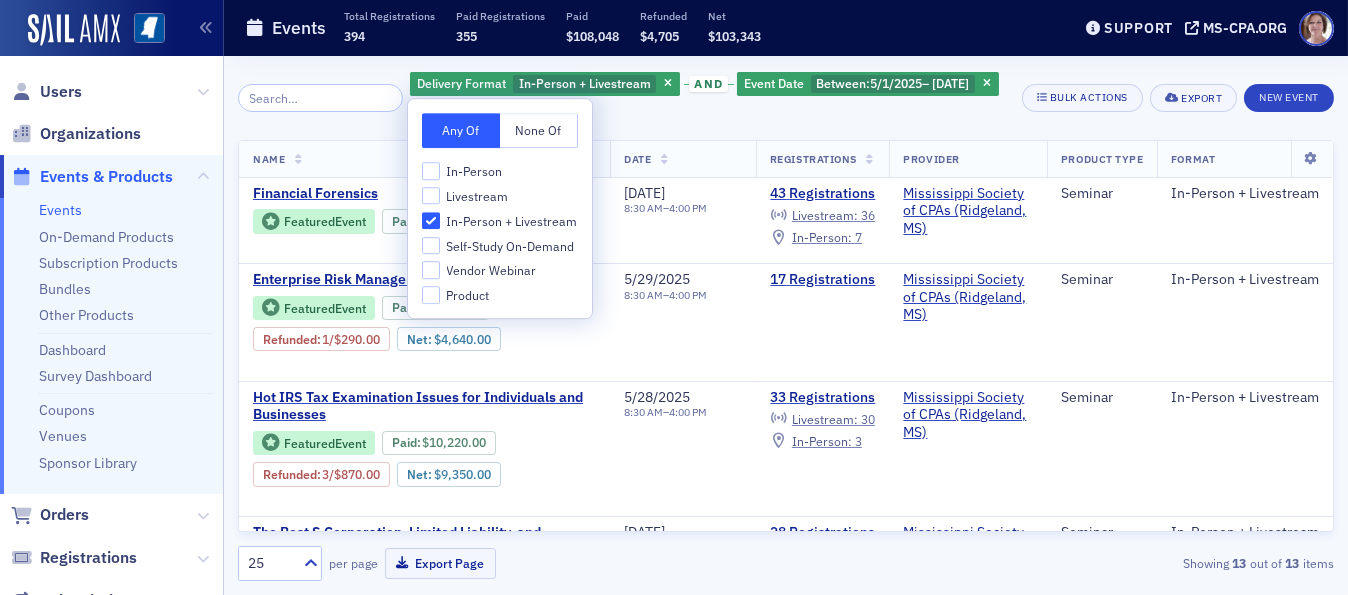 click on "Delivery Format In-Person + Livestream and Event Date Between :  5/1/2025  –   5/31/2025 Add  Filter" 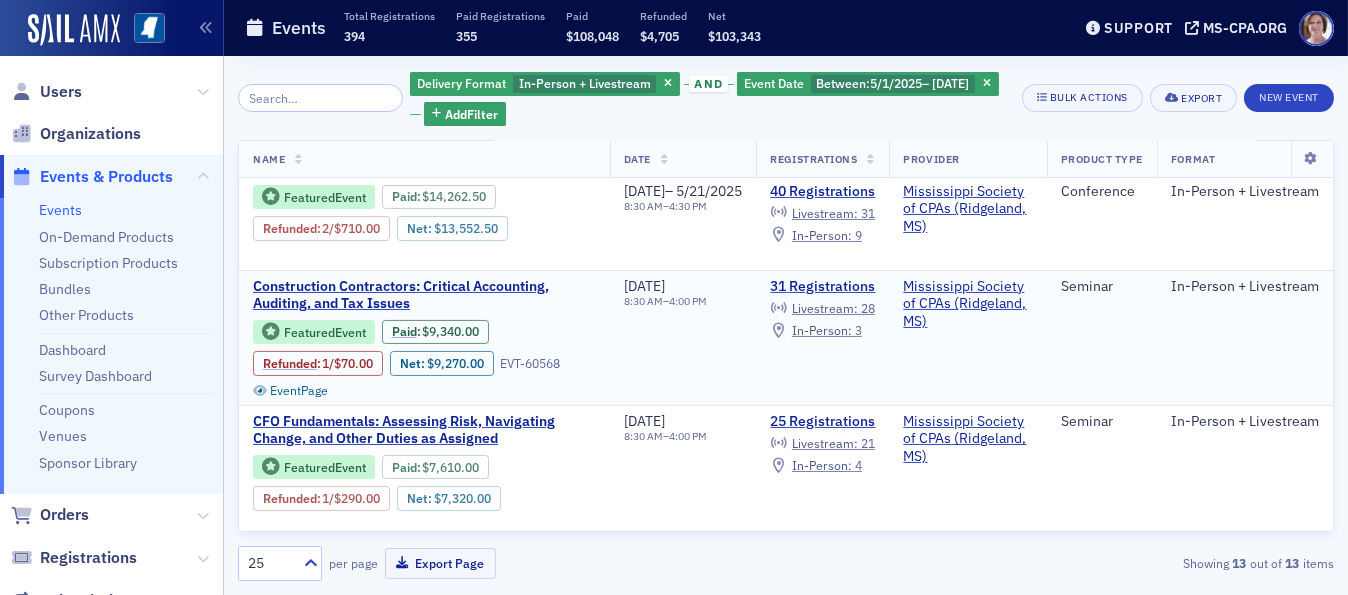 scroll, scrollTop: 741, scrollLeft: 0, axis: vertical 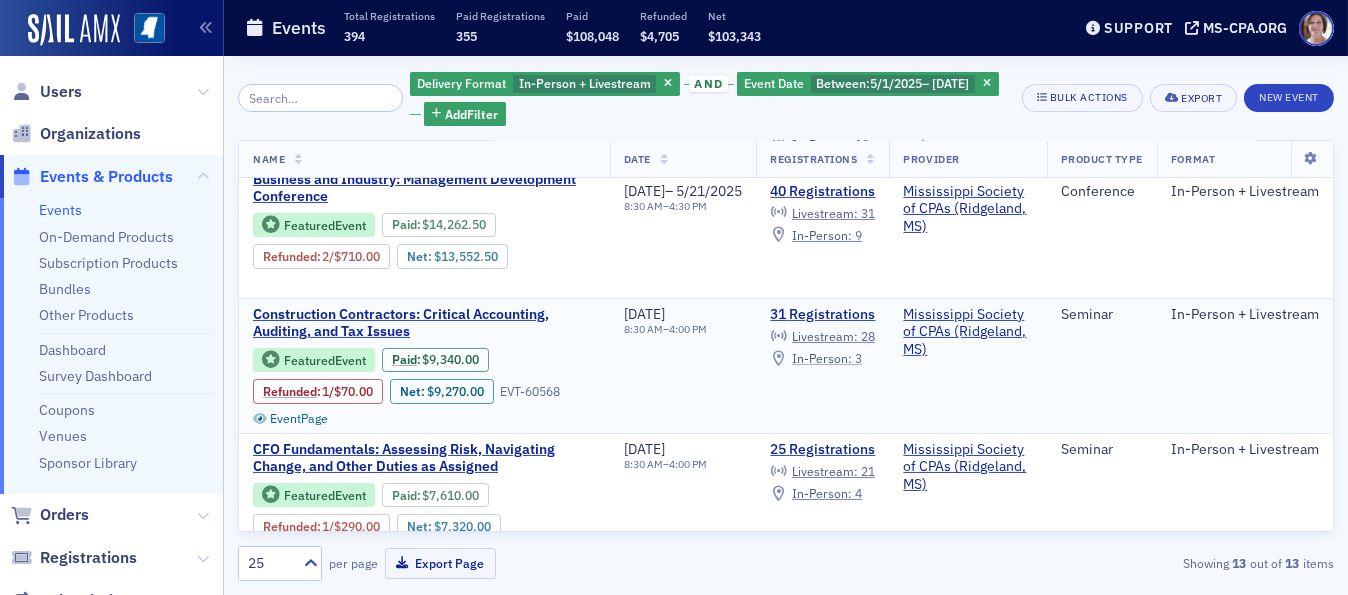 click on "In-Person :" 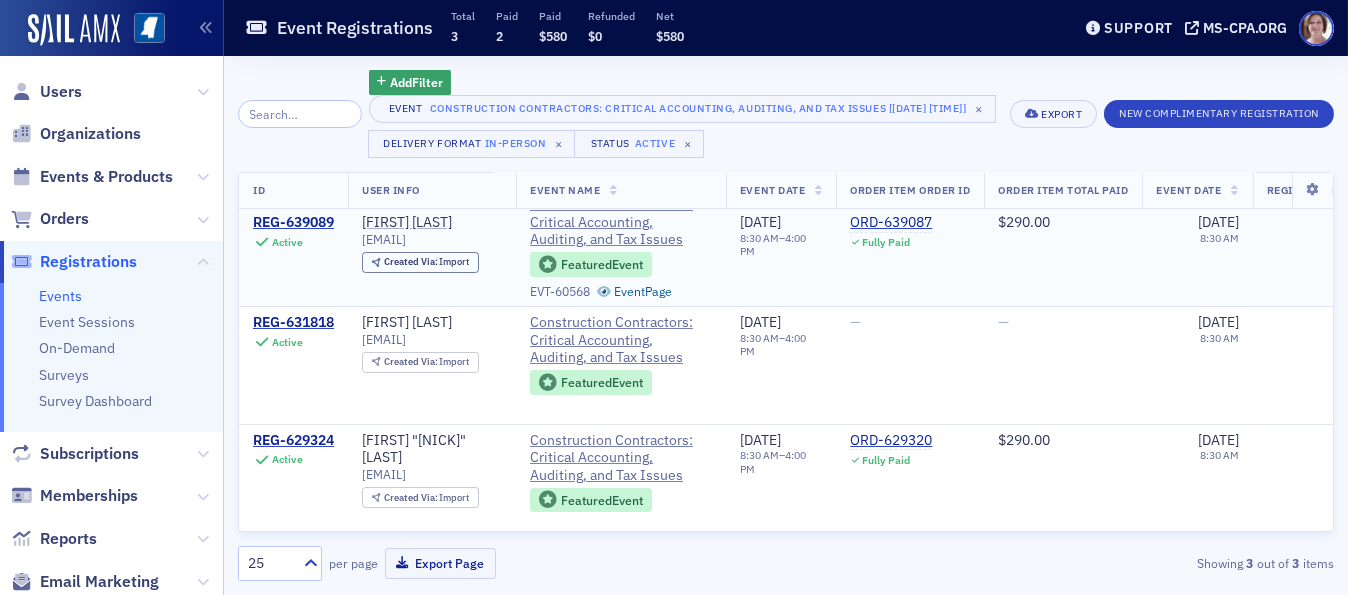scroll, scrollTop: 0, scrollLeft: 0, axis: both 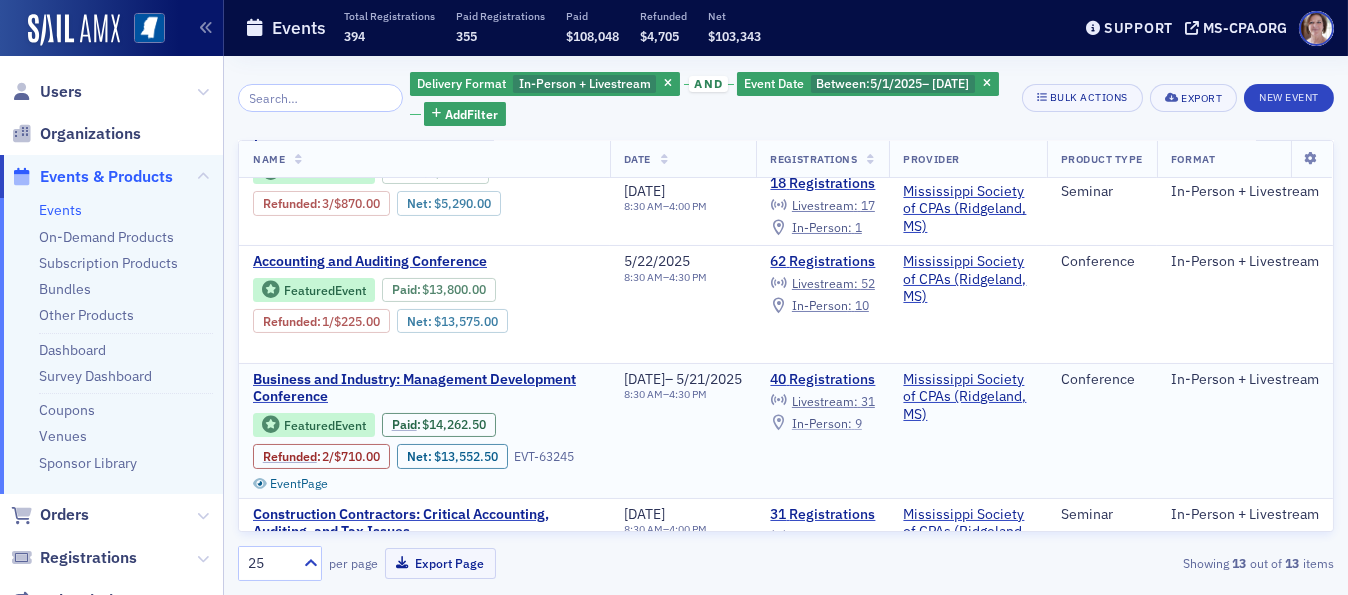 click on "In-Person :" 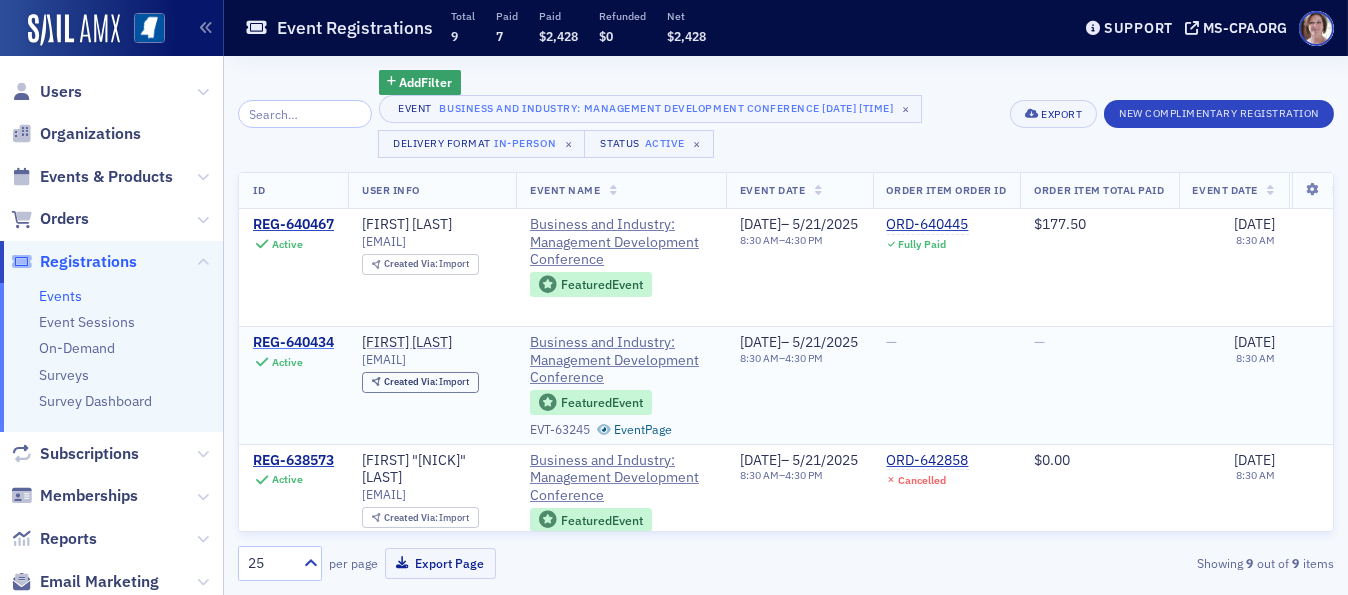 click on "REG-640434" 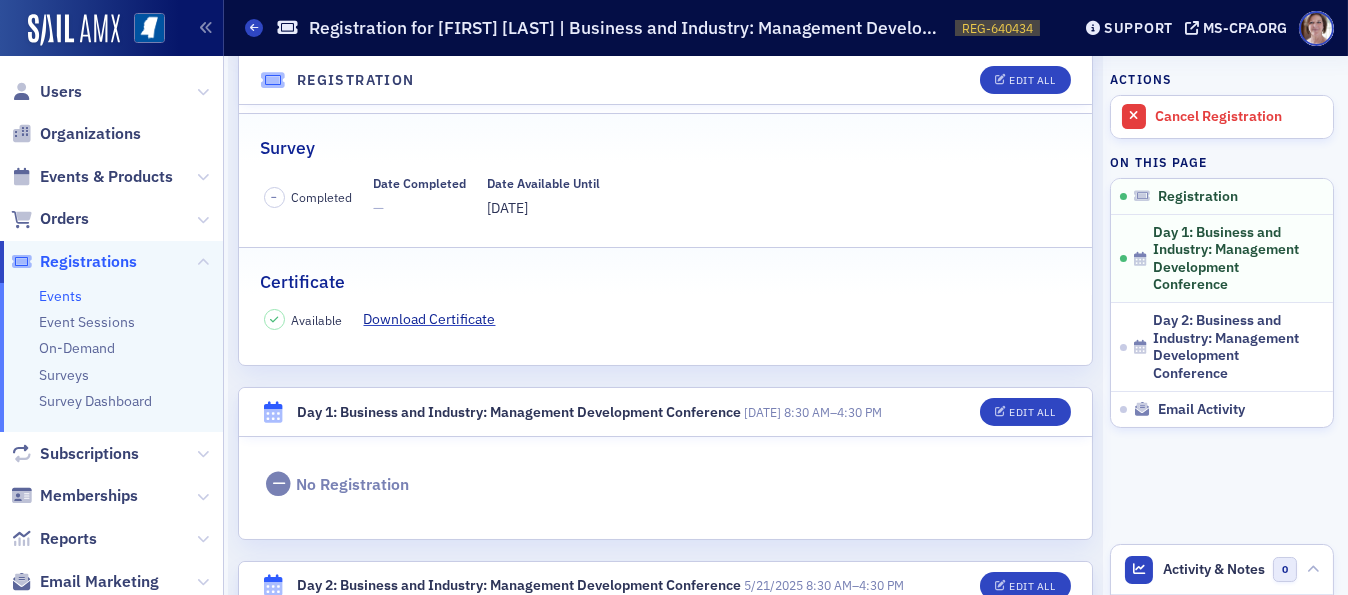 scroll, scrollTop: 0, scrollLeft: 0, axis: both 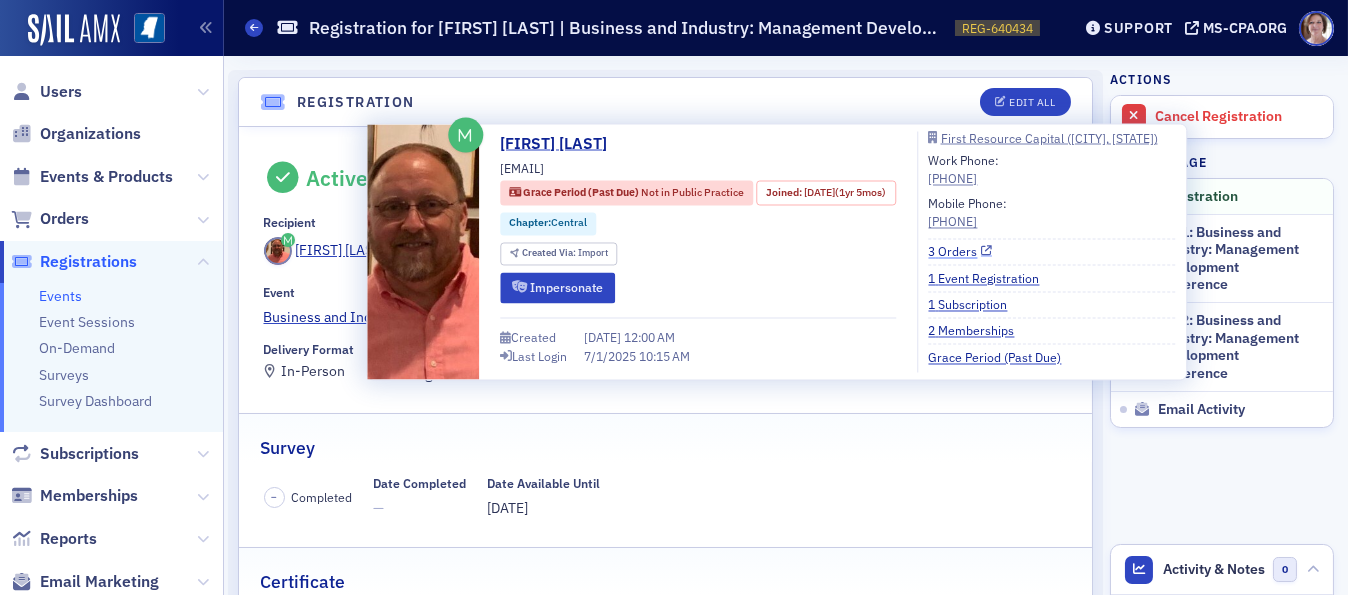 click on "3   Orders" at bounding box center (961, 252) 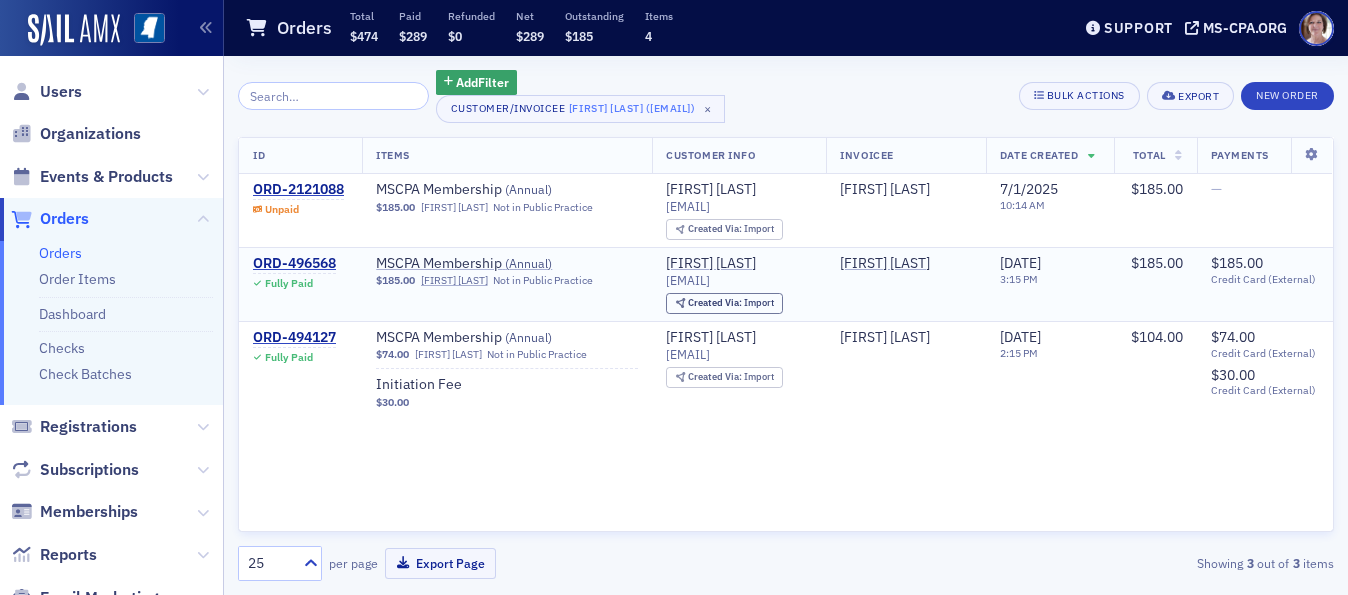 scroll, scrollTop: 0, scrollLeft: 0, axis: both 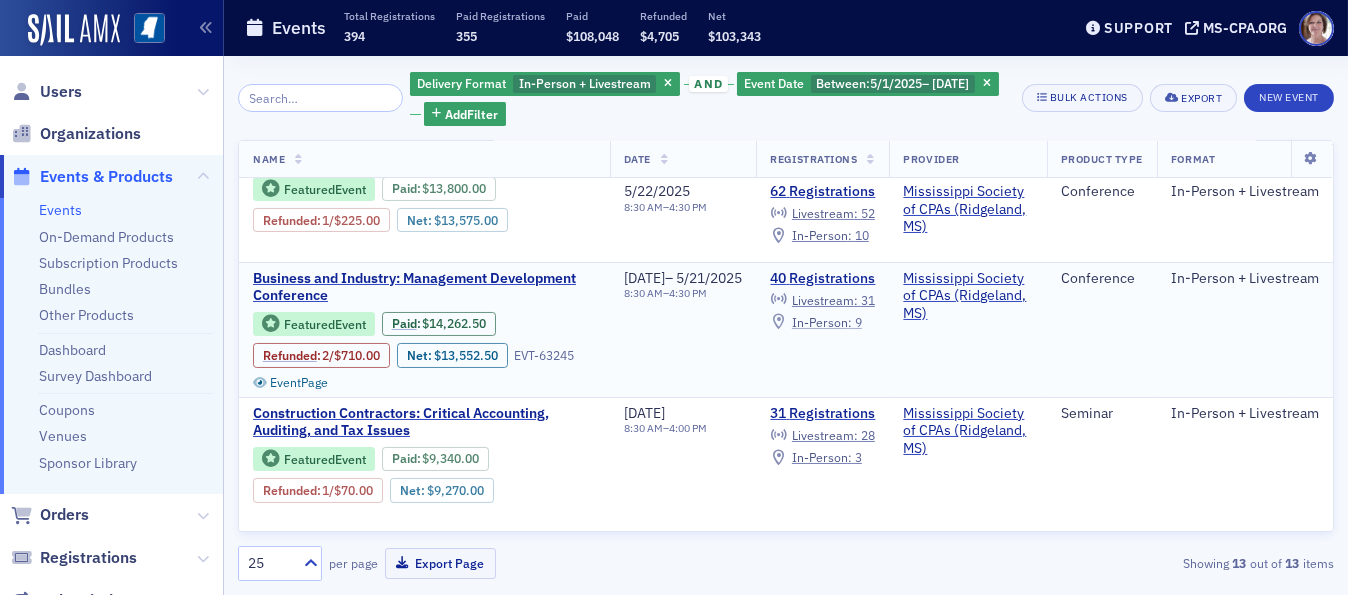 click on "In-Person :" 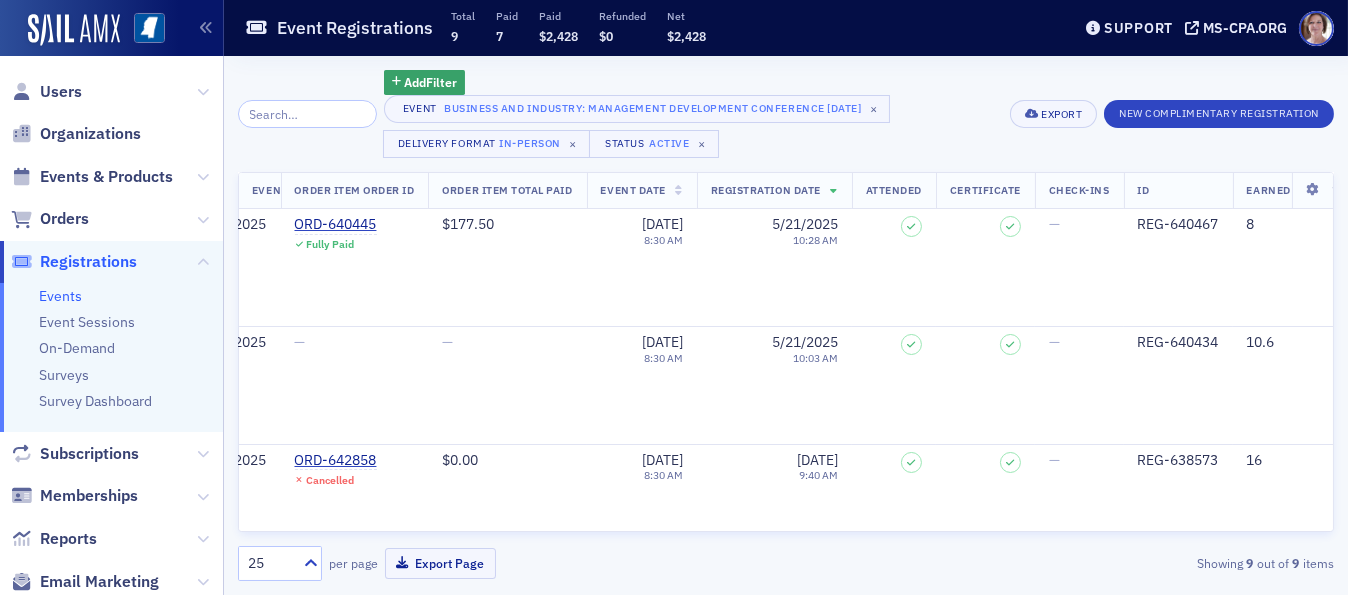 scroll, scrollTop: 0, scrollLeft: 716, axis: horizontal 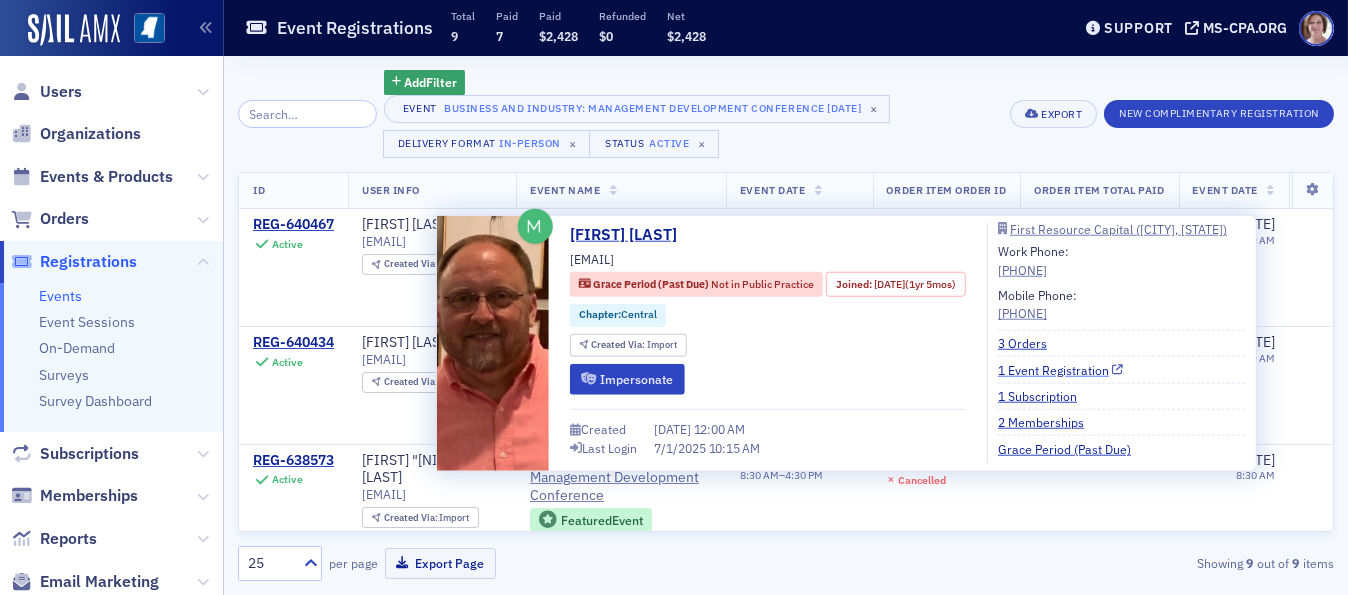 click on "1   Event Registration" at bounding box center (1061, 369) 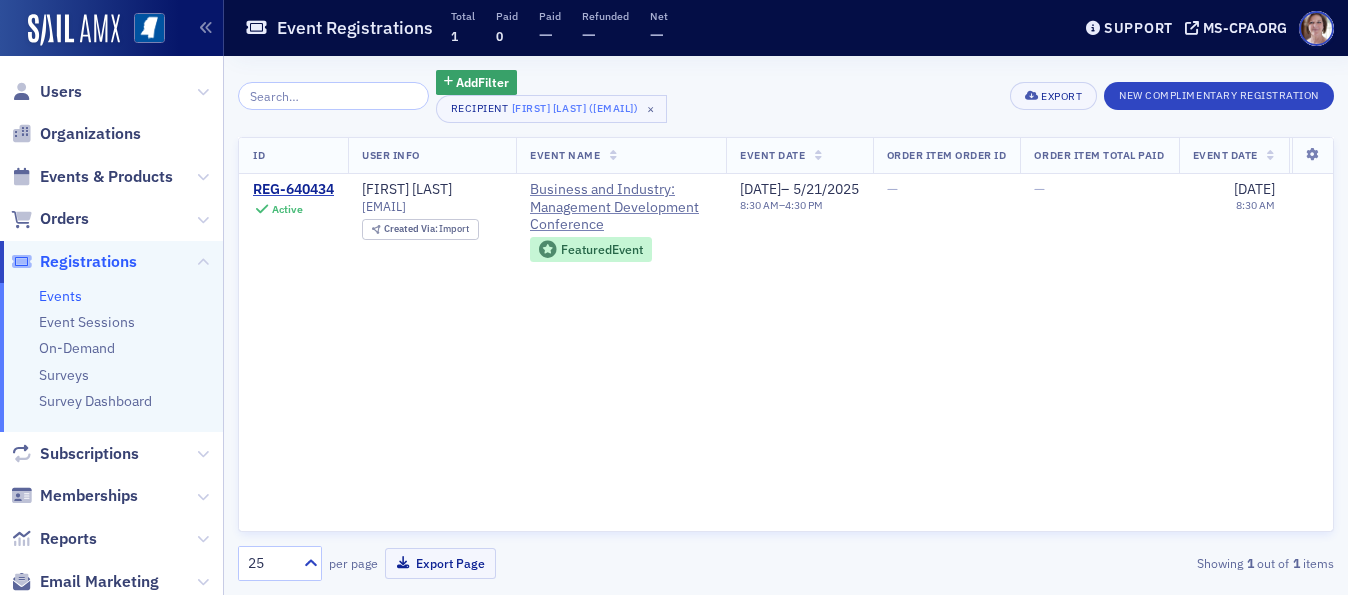 scroll, scrollTop: 0, scrollLeft: 0, axis: both 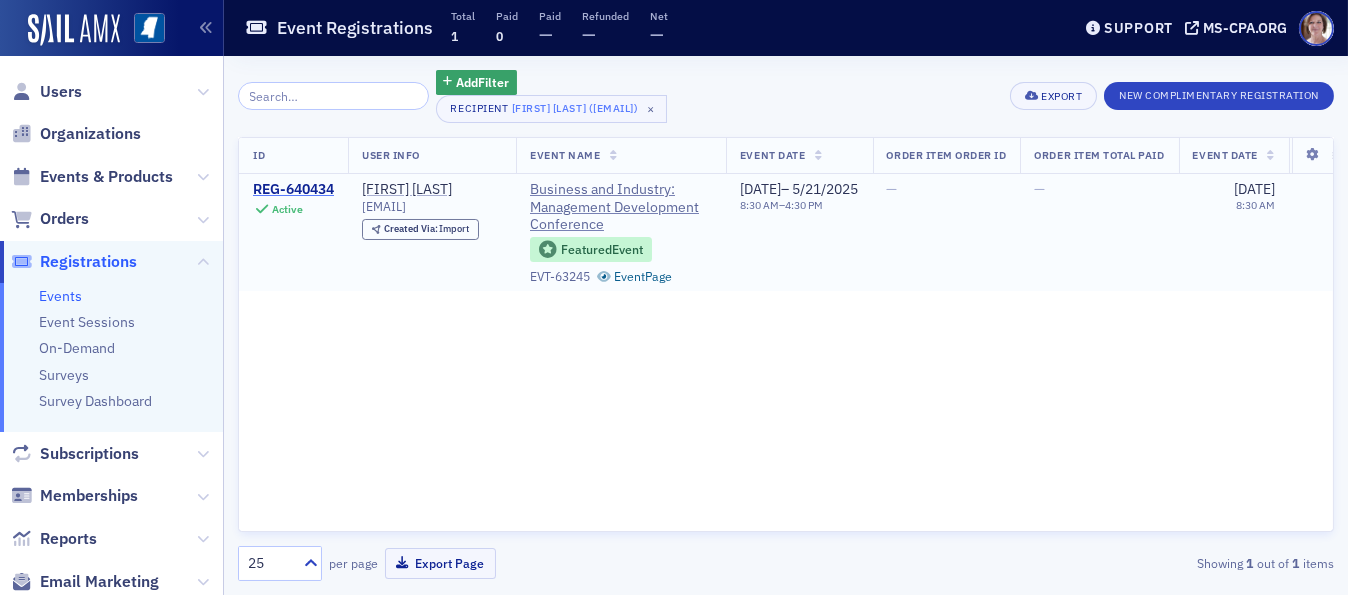 click on "REG-640434" 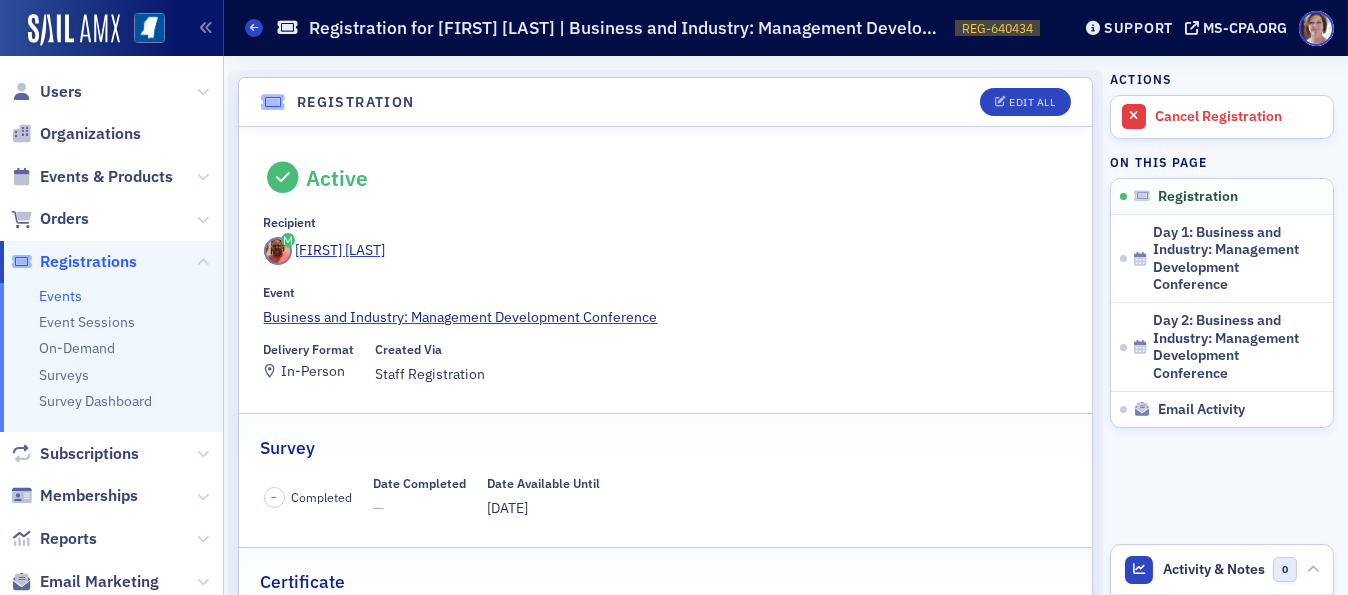 scroll, scrollTop: 0, scrollLeft: 0, axis: both 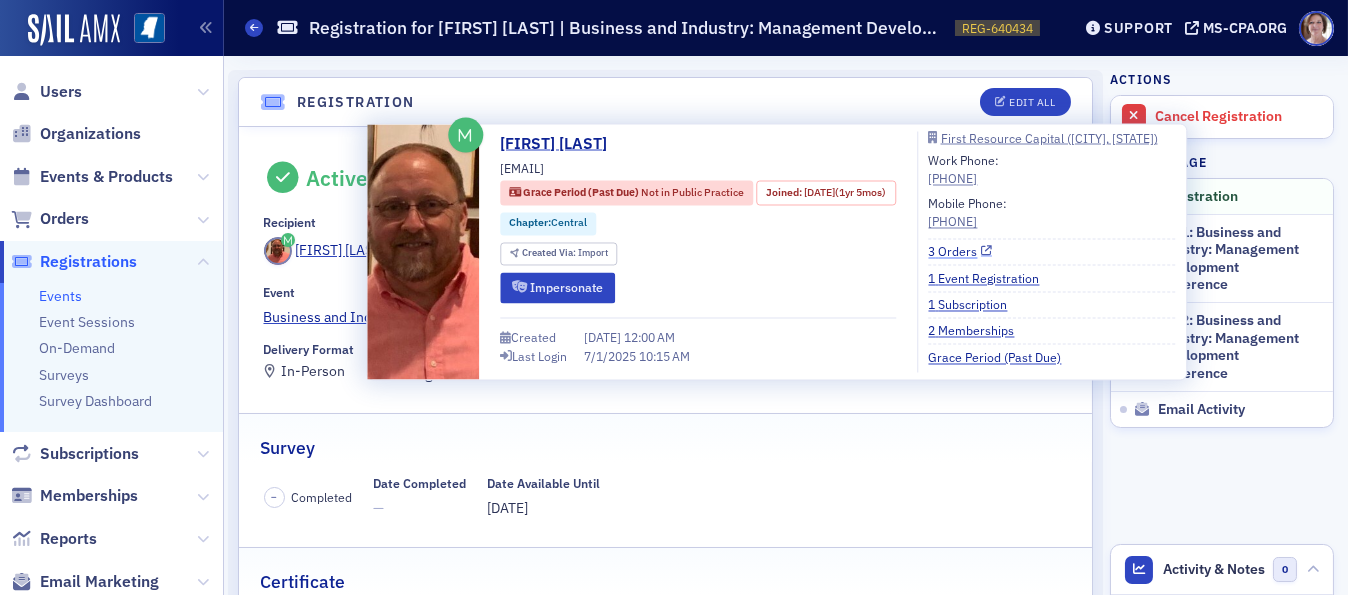 click on "3   Orders" at bounding box center (961, 252) 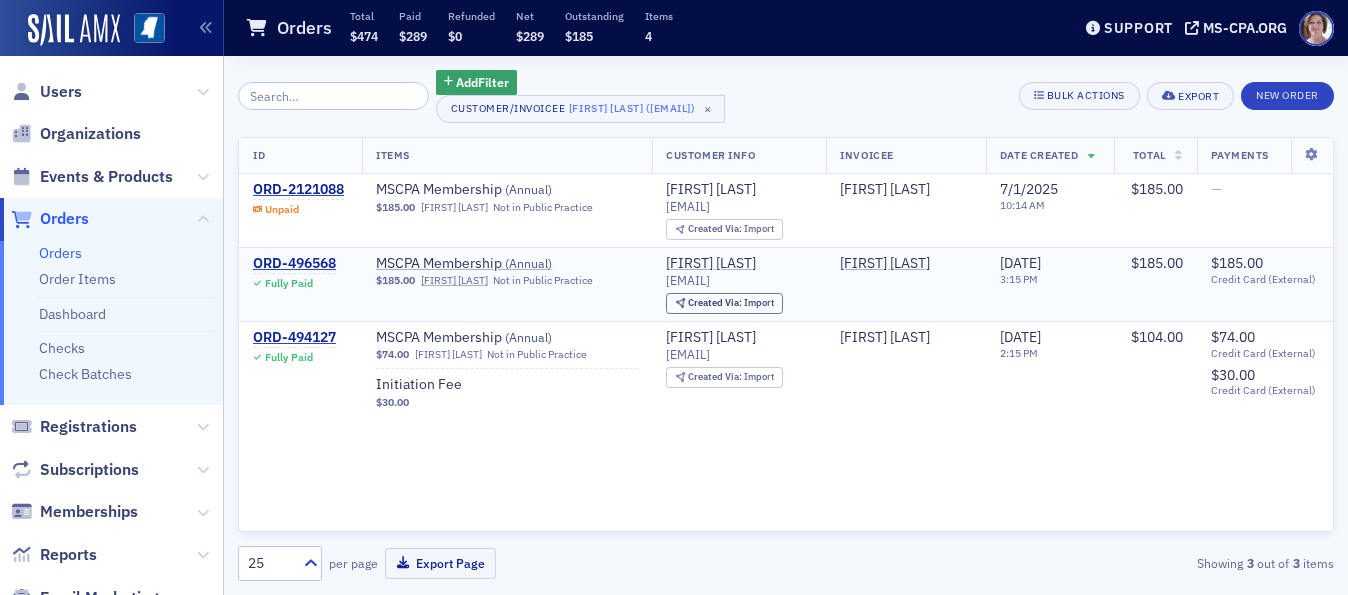 scroll, scrollTop: 0, scrollLeft: 0, axis: both 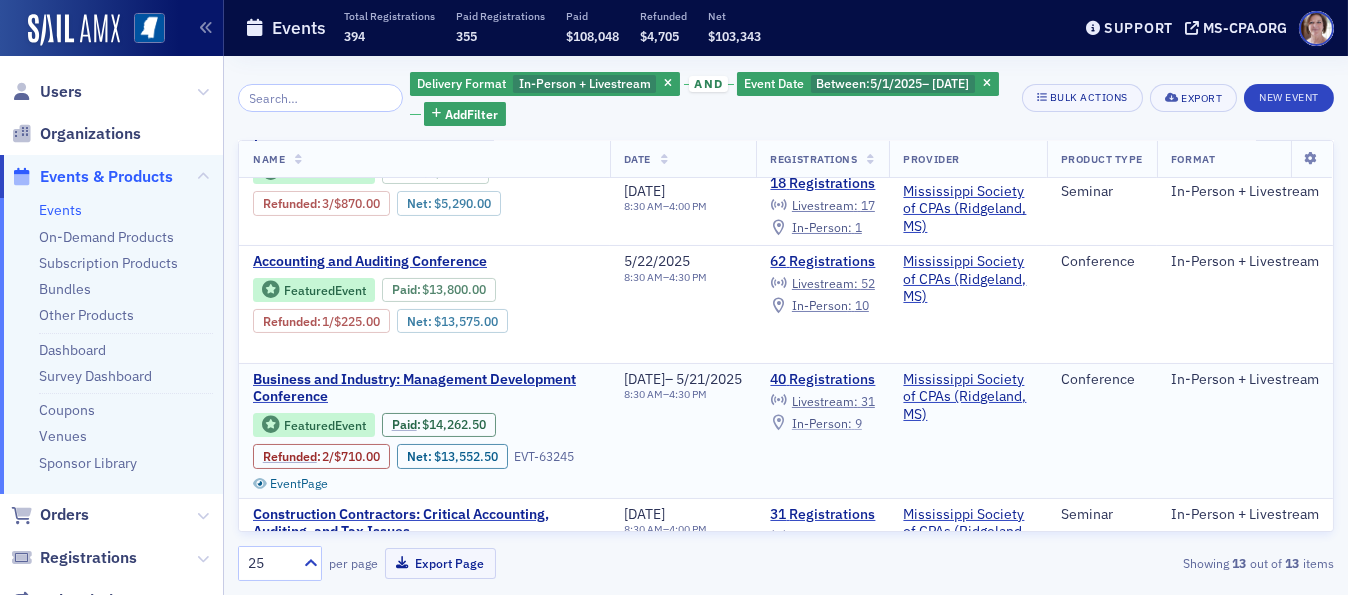 click on "In-Person :" 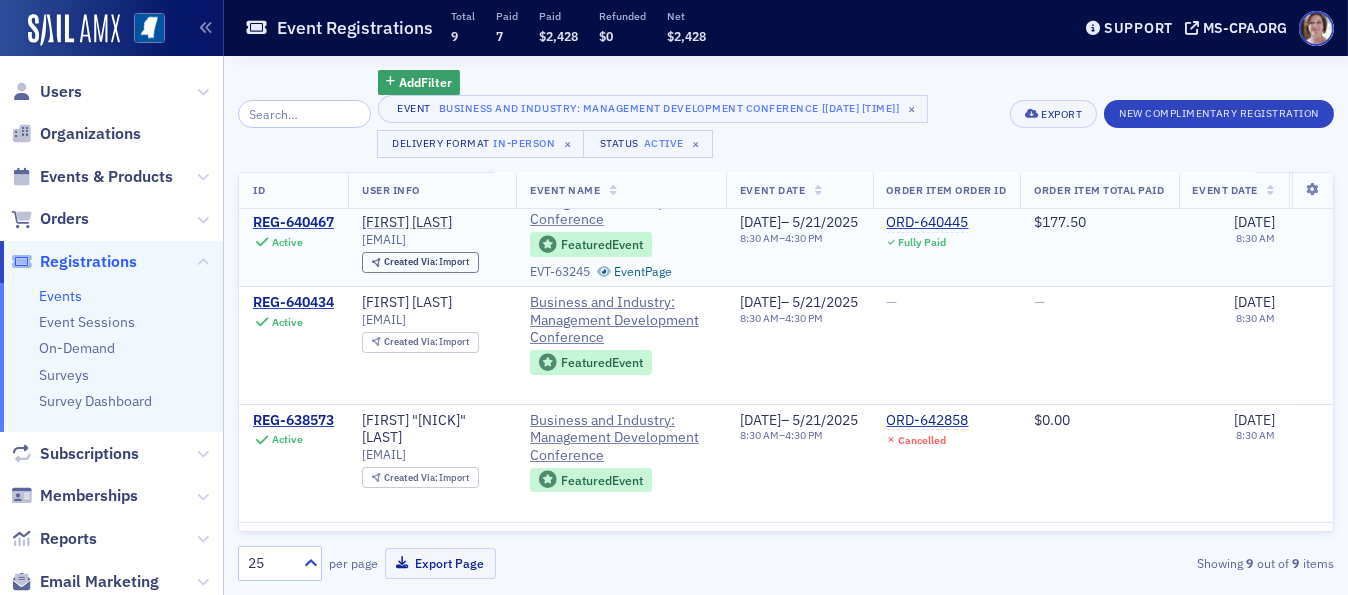 scroll, scrollTop: 0, scrollLeft: 0, axis: both 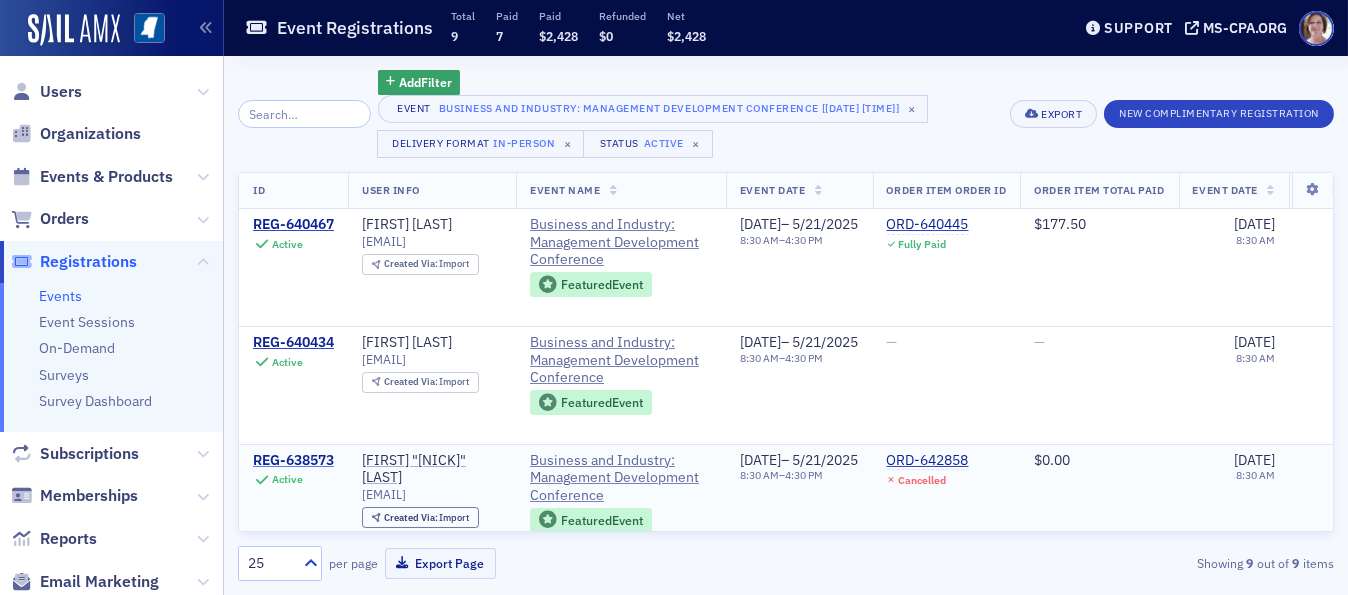 click on "REG-638573" 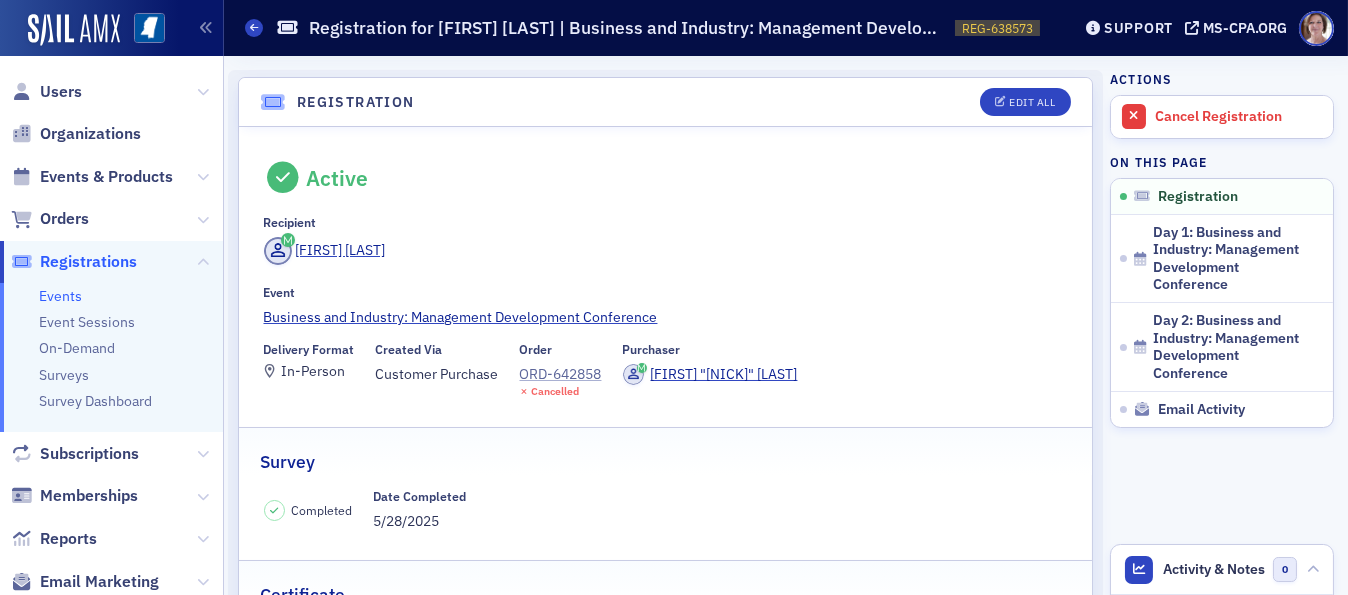 click on "ORD-642858" 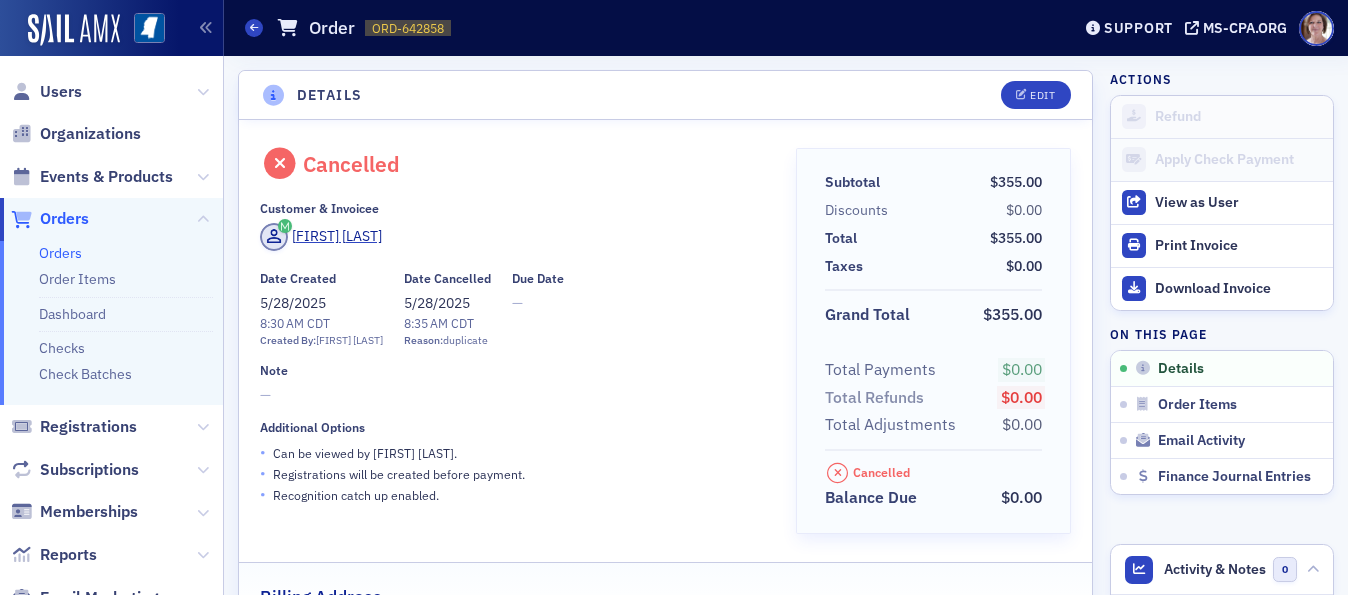 scroll, scrollTop: 0, scrollLeft: 0, axis: both 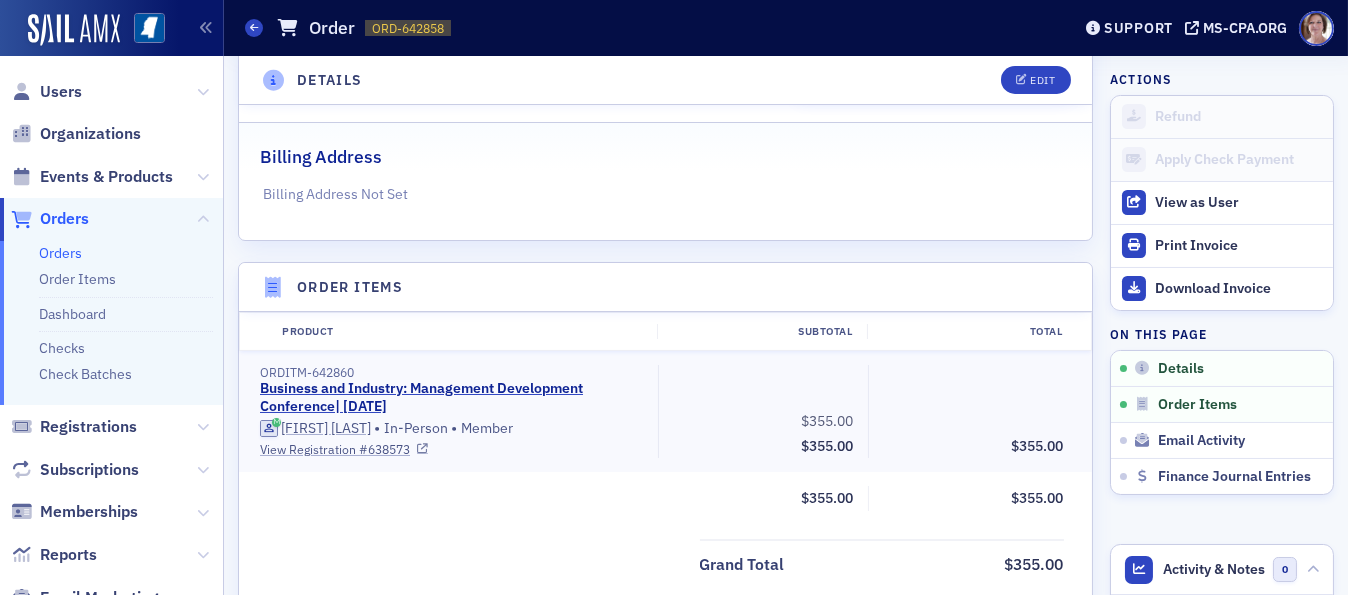 click on "View Registration # 638573" 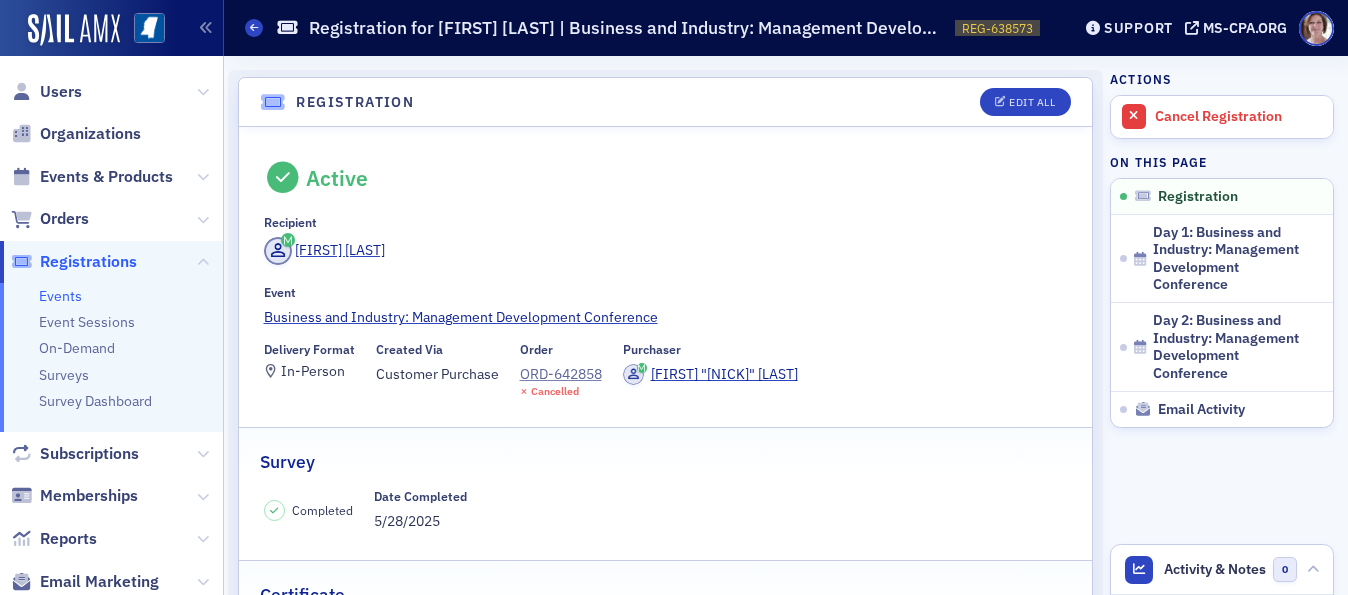 scroll, scrollTop: 0, scrollLeft: 0, axis: both 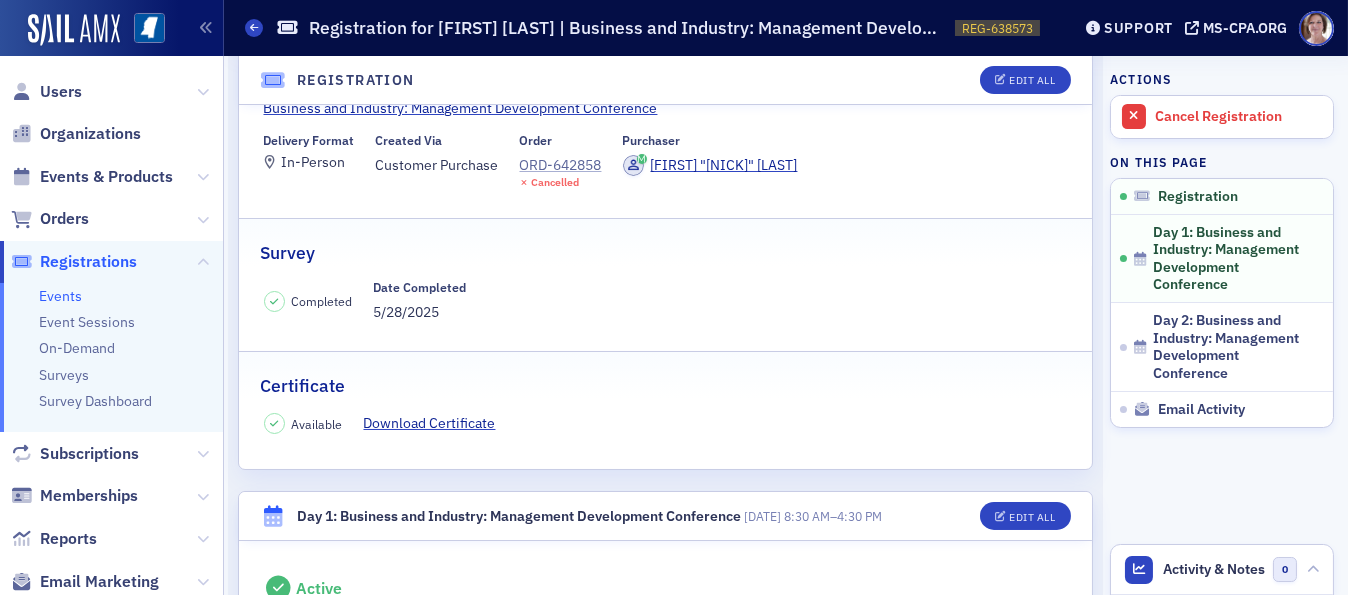 click on "ORD-642858" 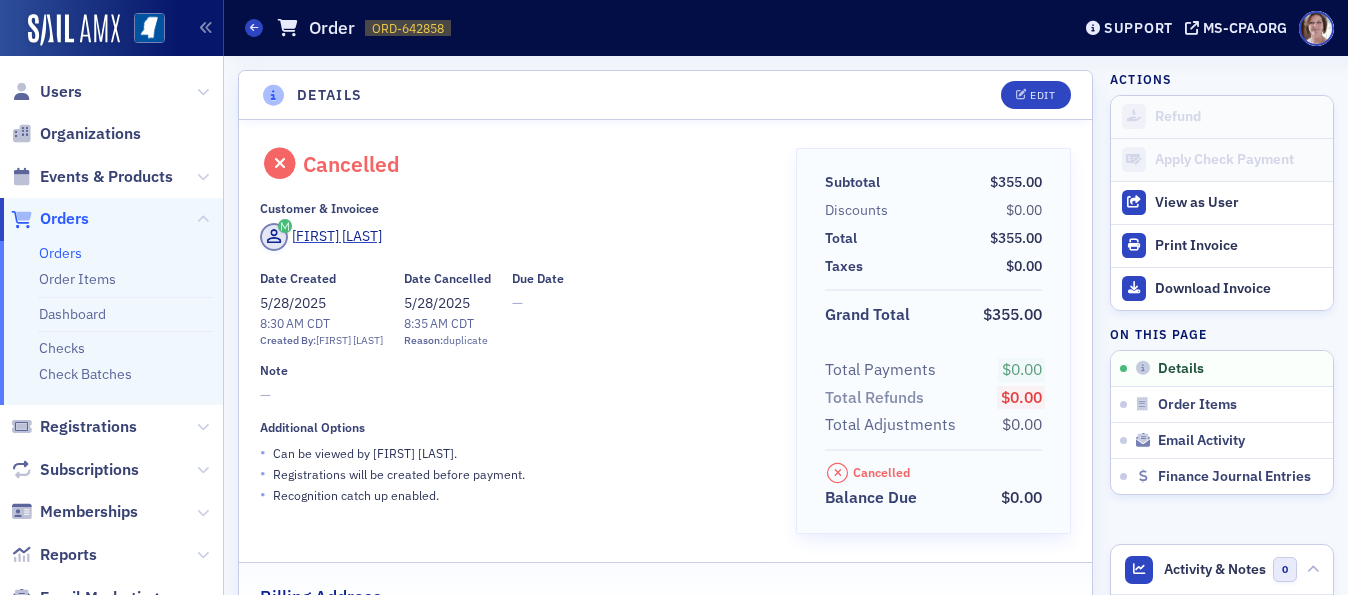scroll, scrollTop: 0, scrollLeft: 0, axis: both 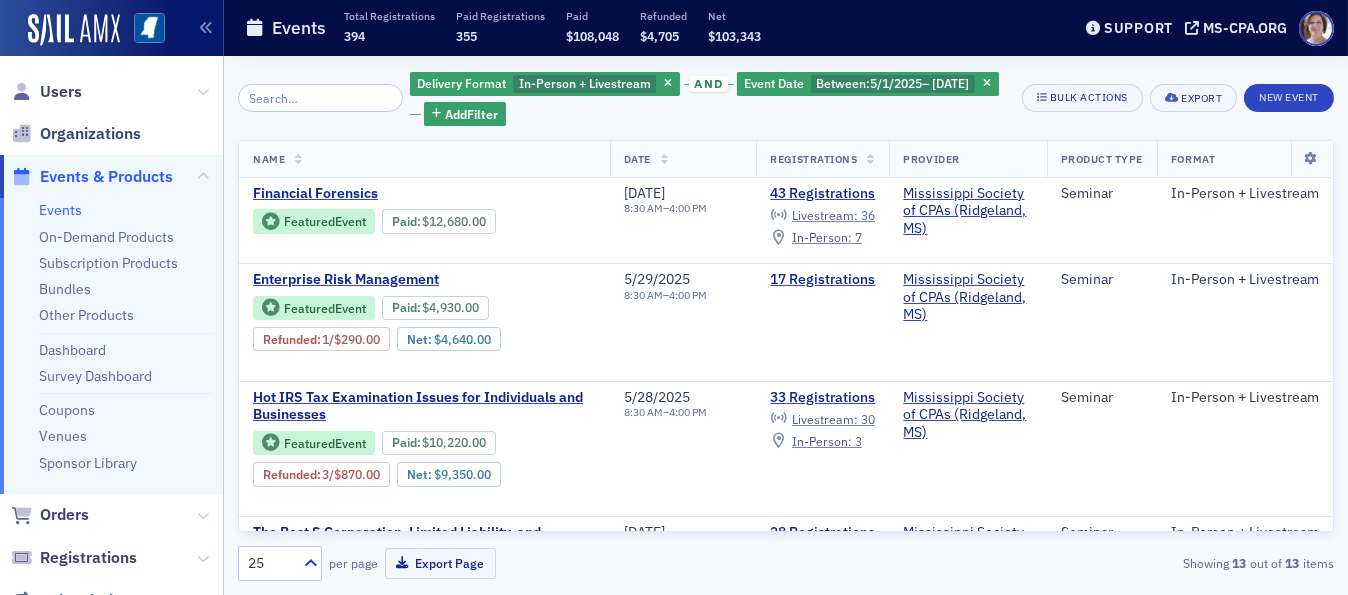 click 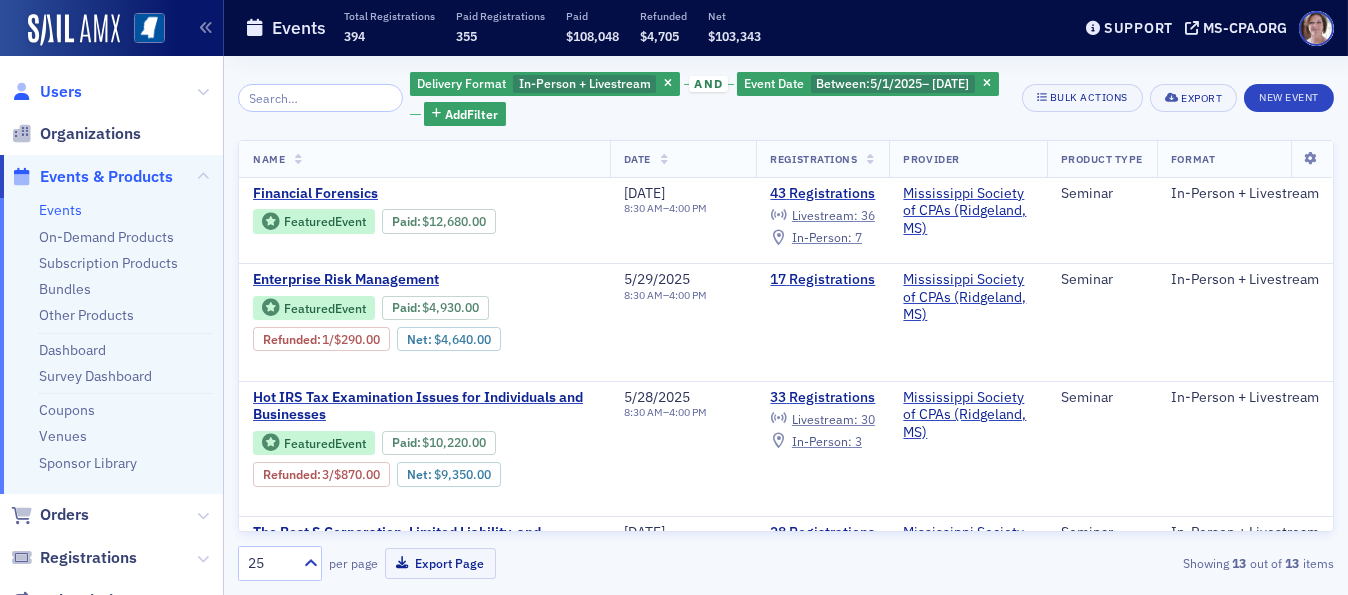 click on "Users" 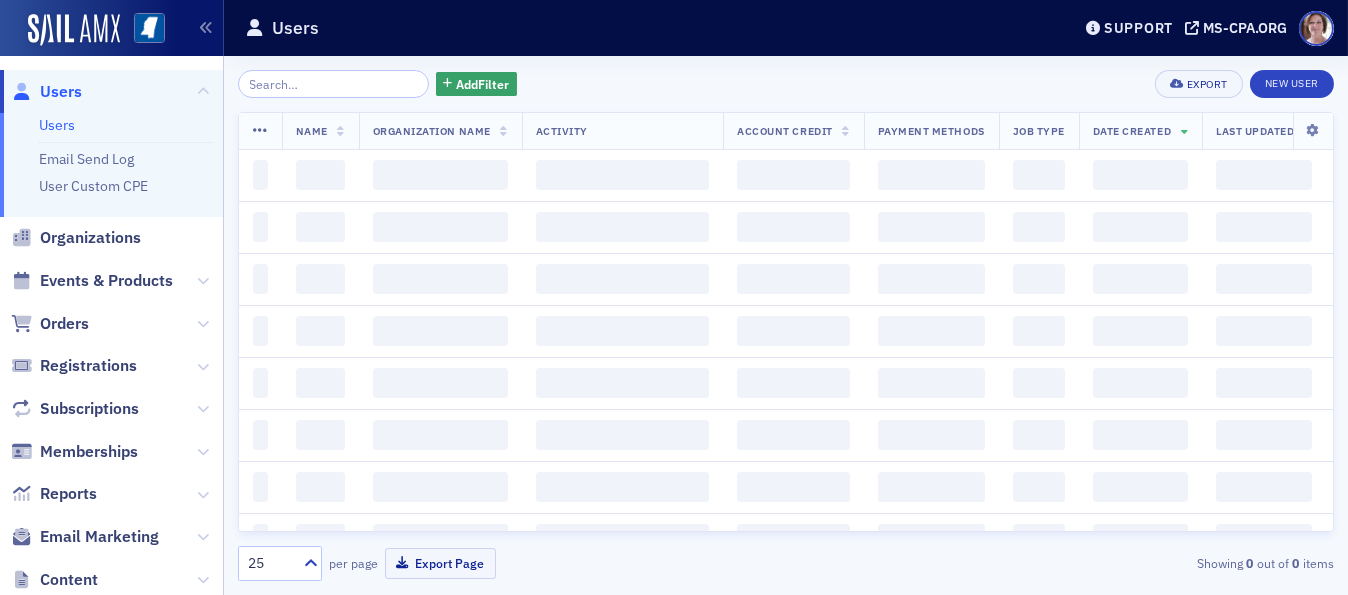 click 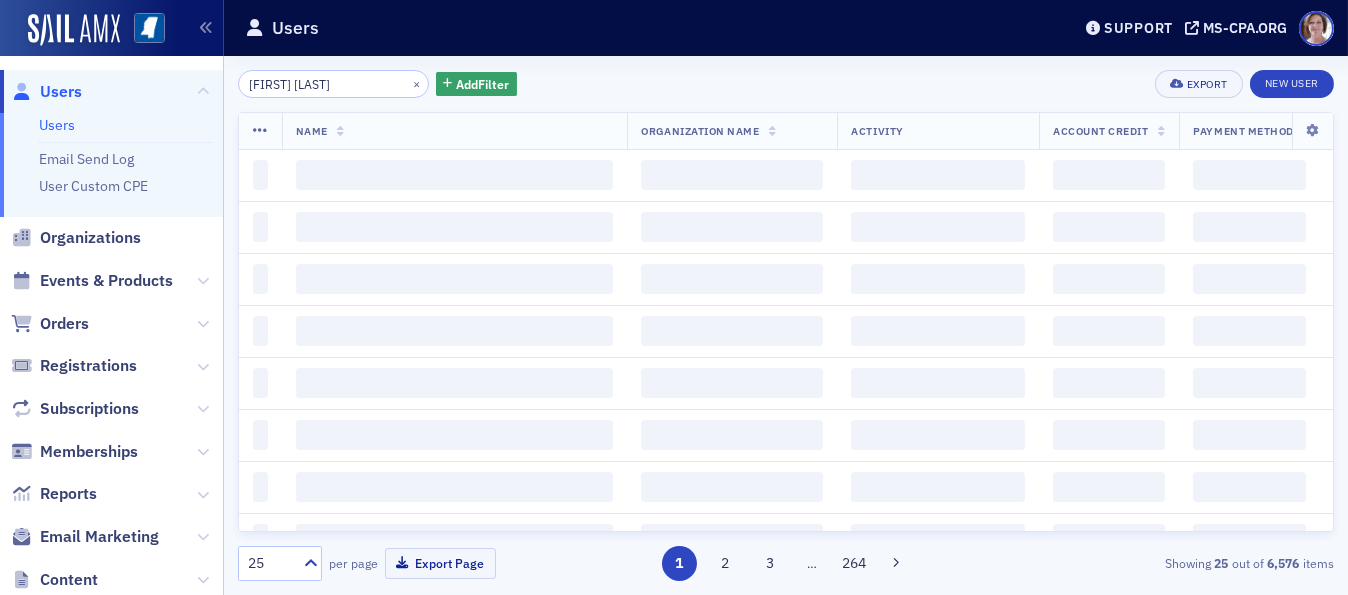 type on "[FIRST] [LAST]" 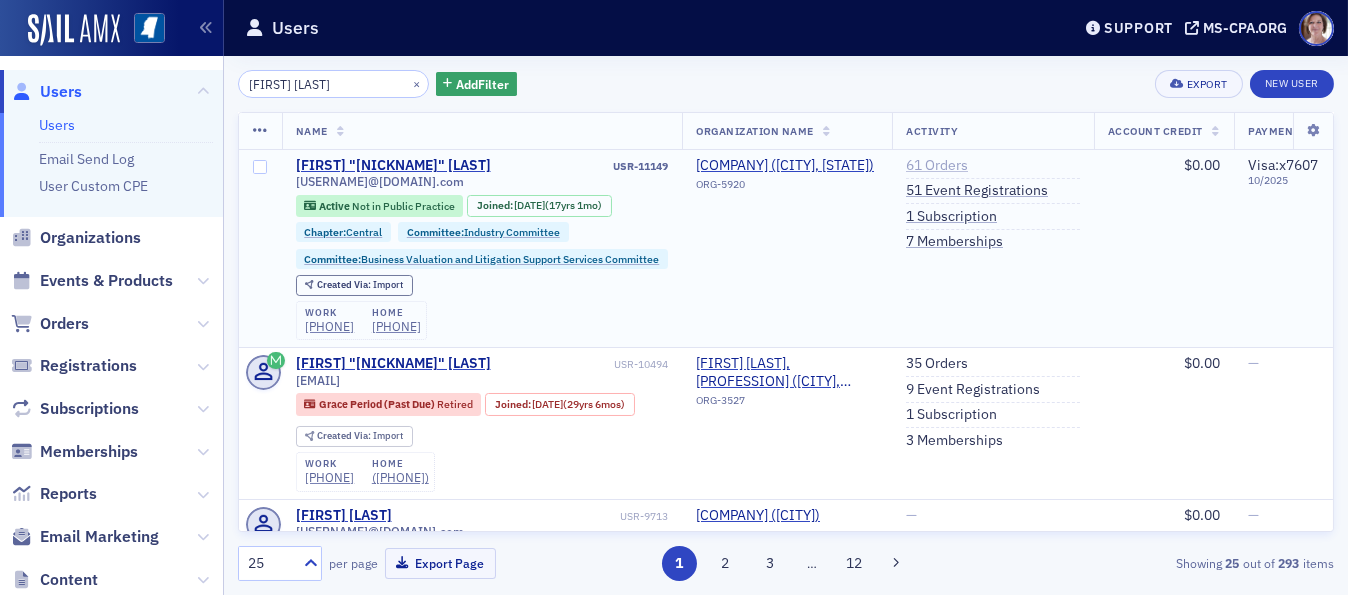 click on "61 Orders" 